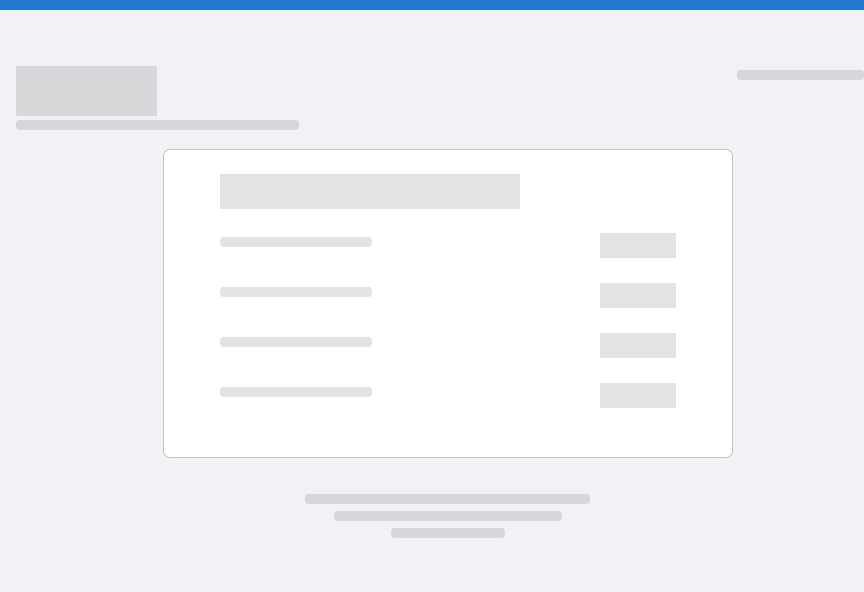 scroll, scrollTop: 0, scrollLeft: 0, axis: both 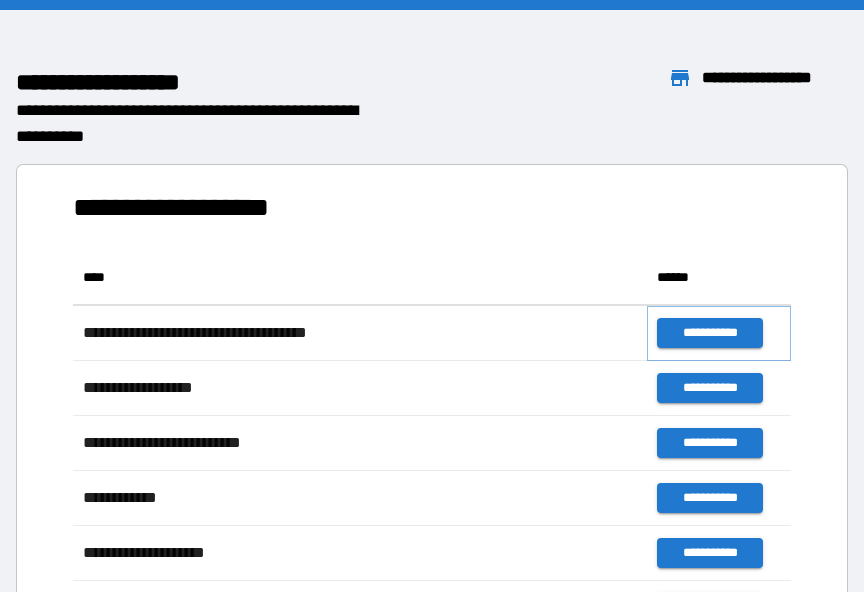 click on "**********" at bounding box center [709, 333] 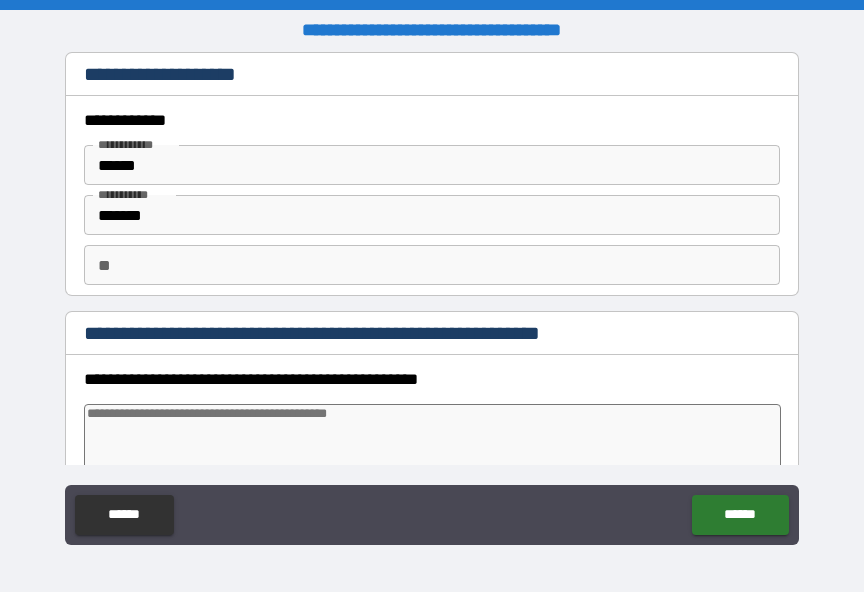 type on "*" 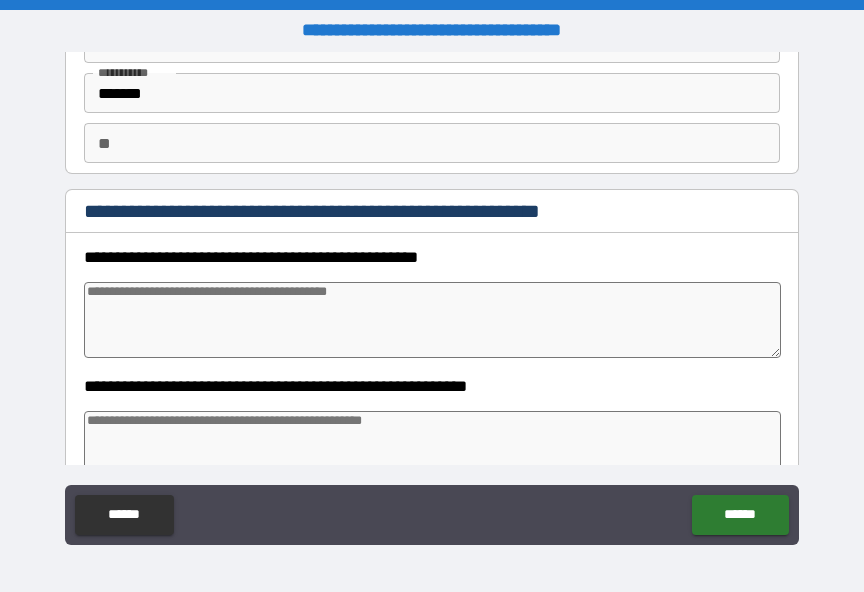 scroll, scrollTop: 117, scrollLeft: 0, axis: vertical 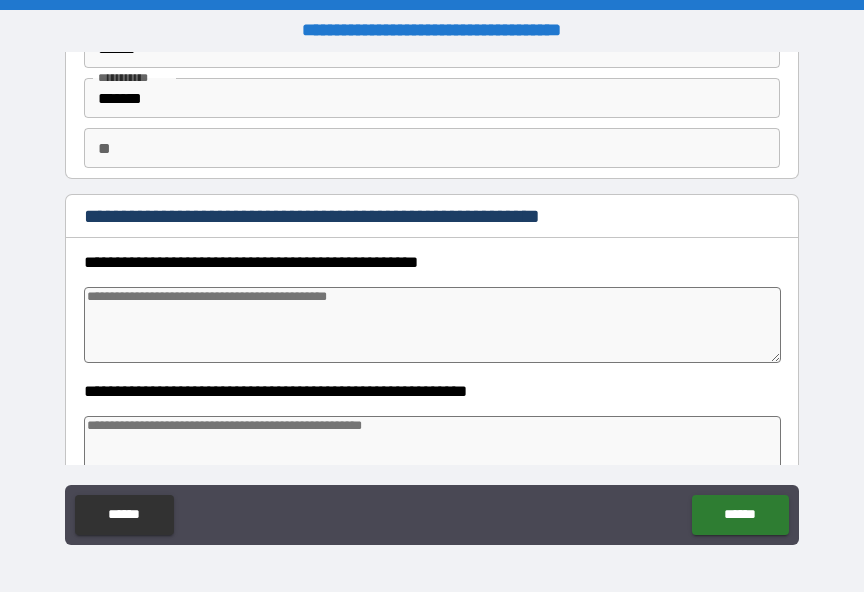 click at bounding box center [432, 325] 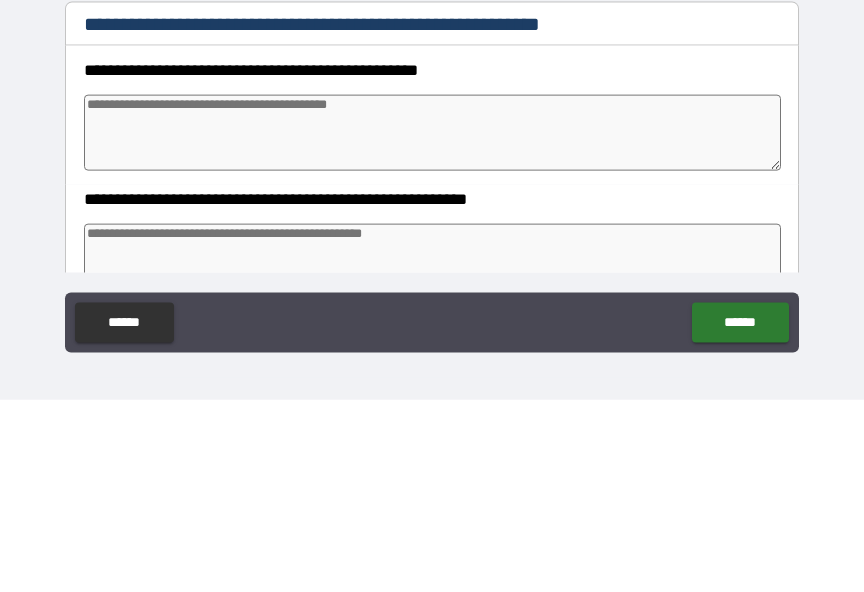 type on "*" 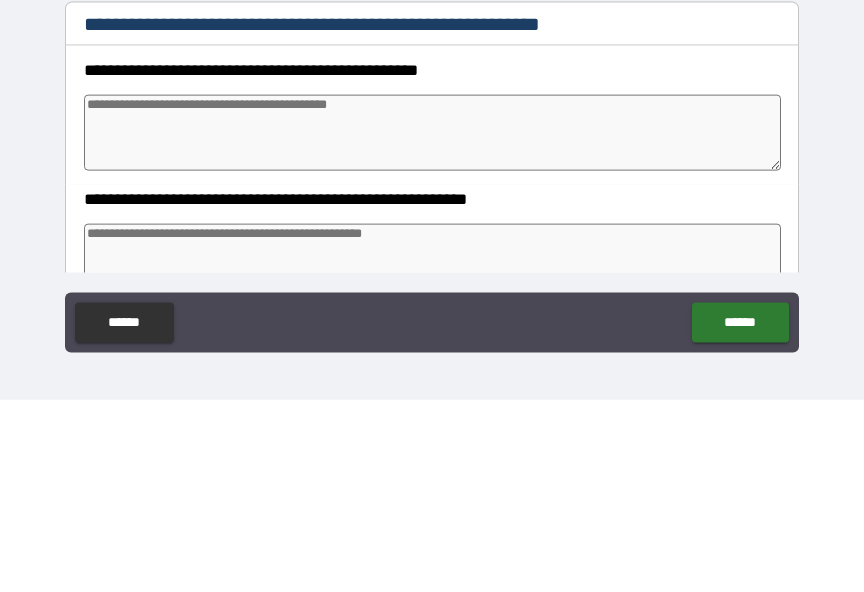 type on "*" 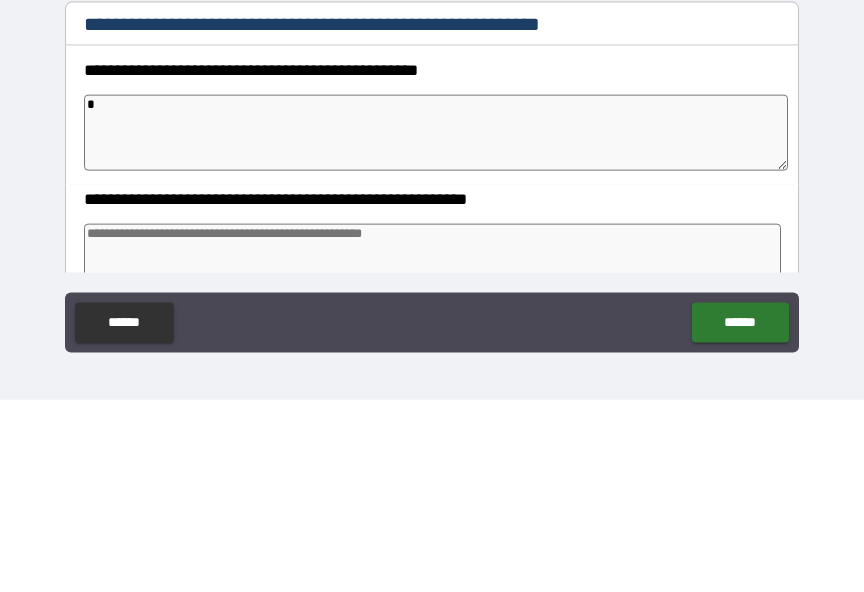 type on "**" 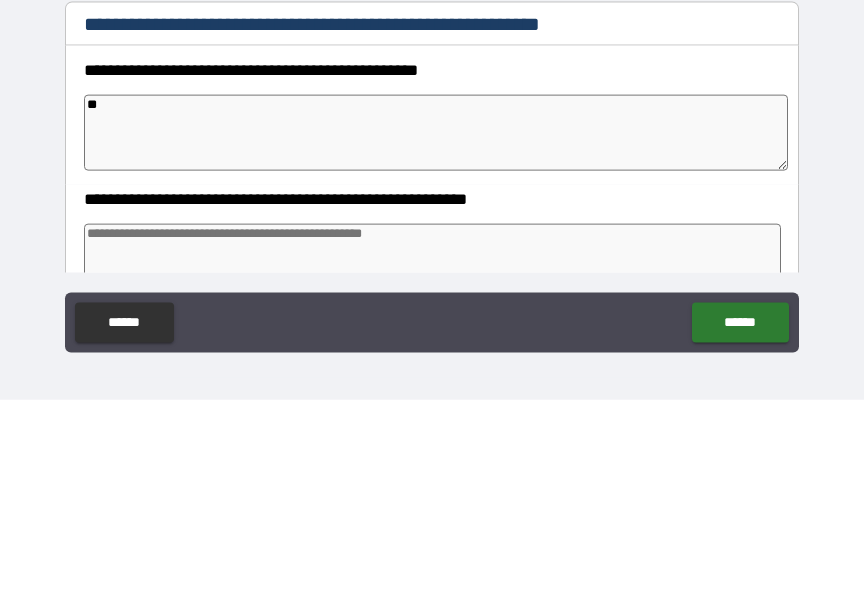type on "*" 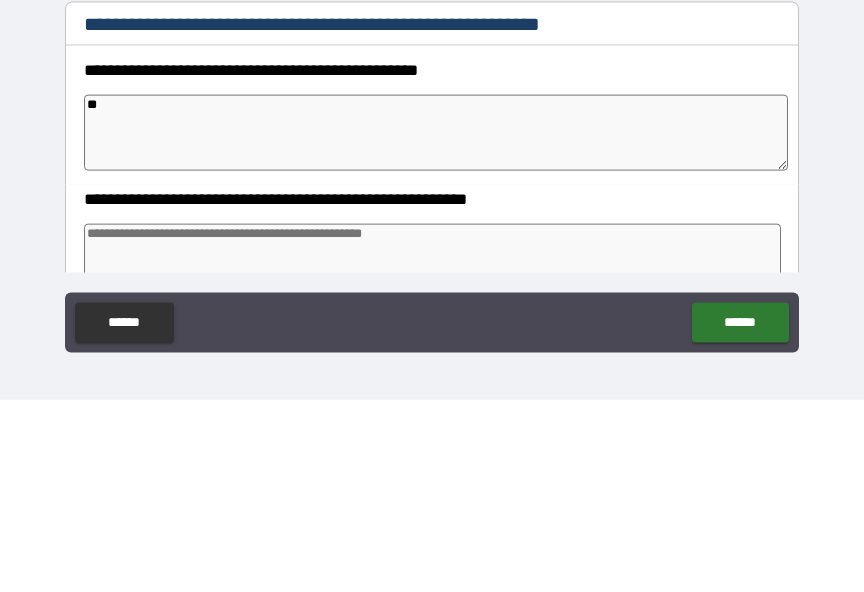 type on "*" 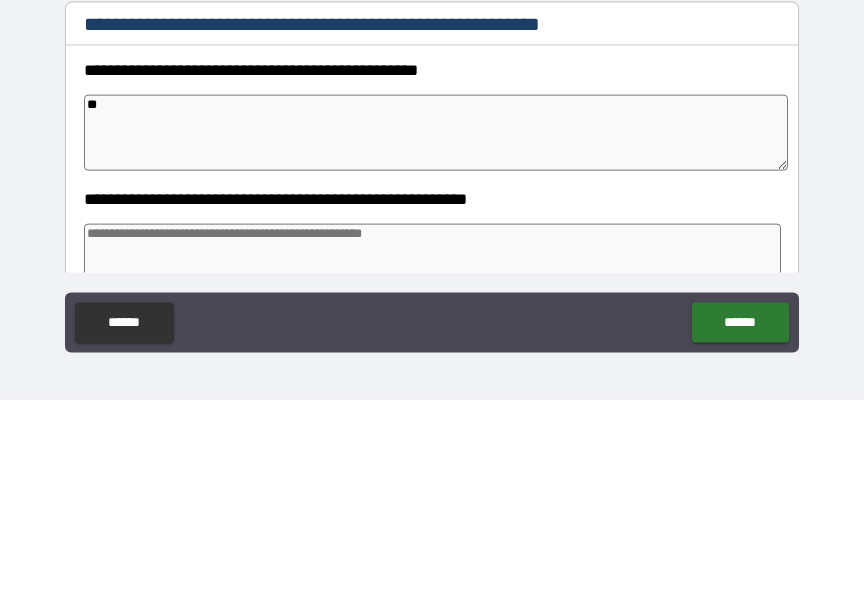 type on "*" 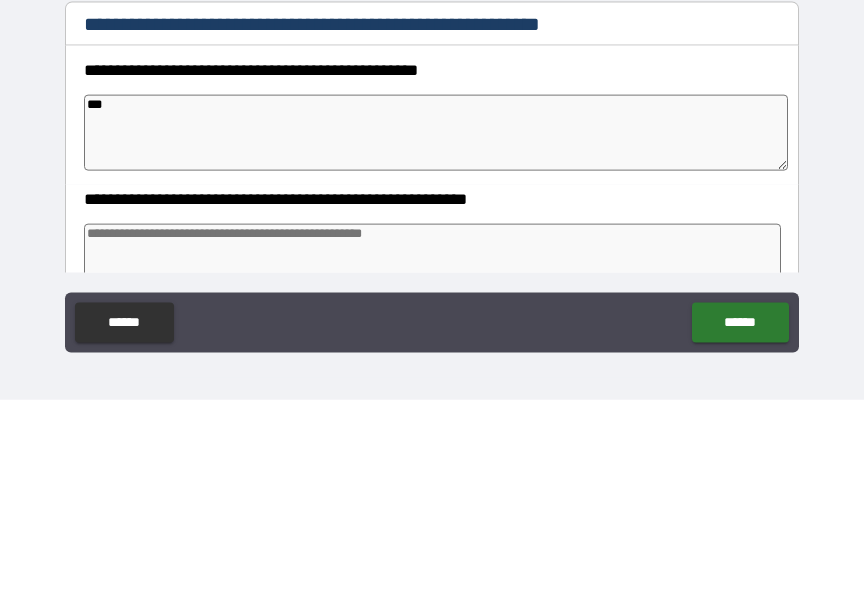 type on "*" 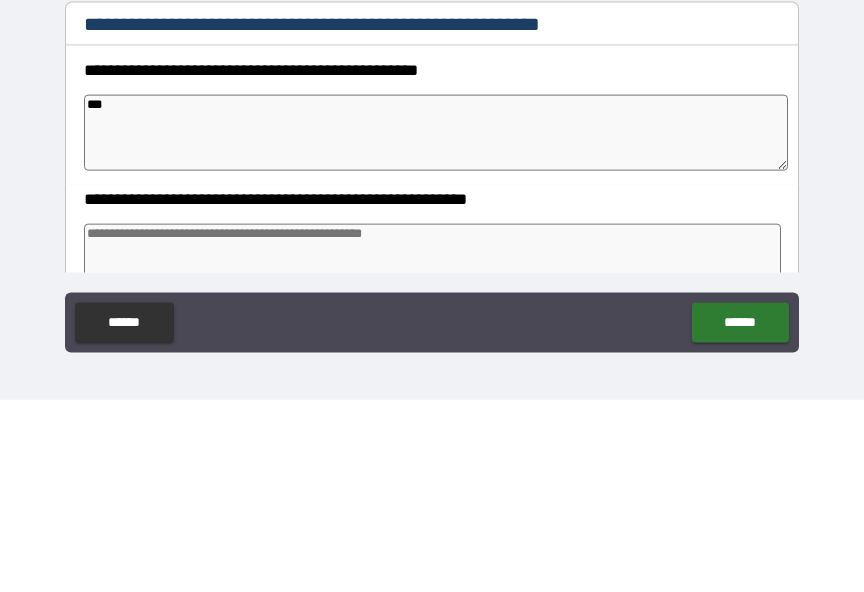 type on "****" 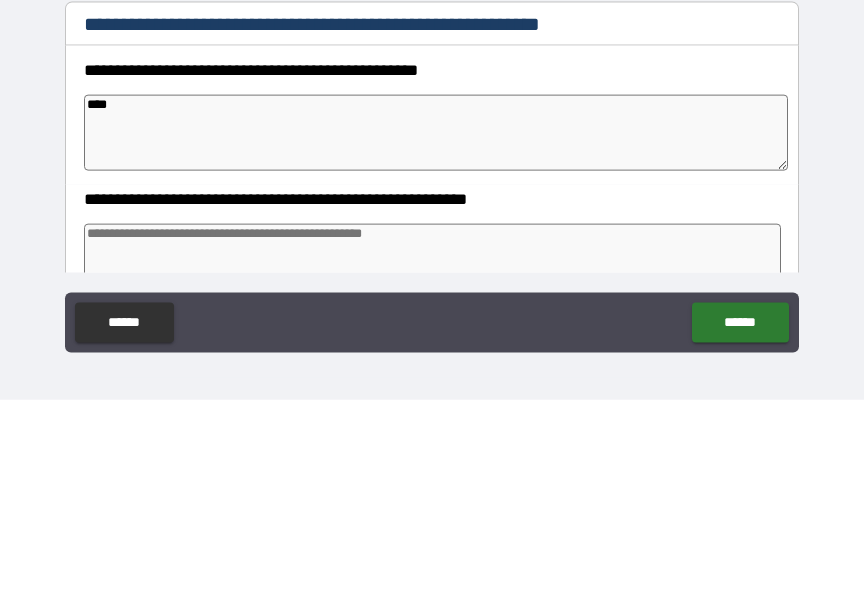 type on "*" 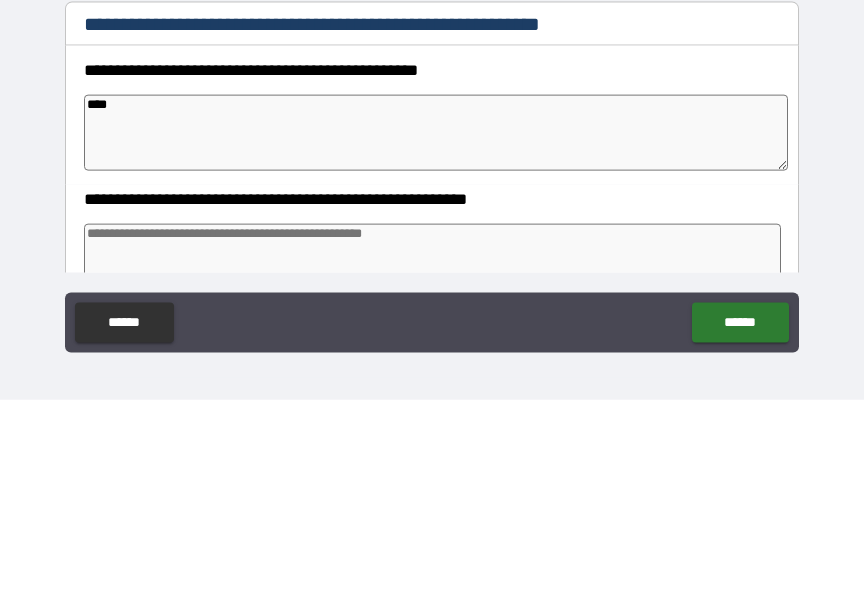 type on "*" 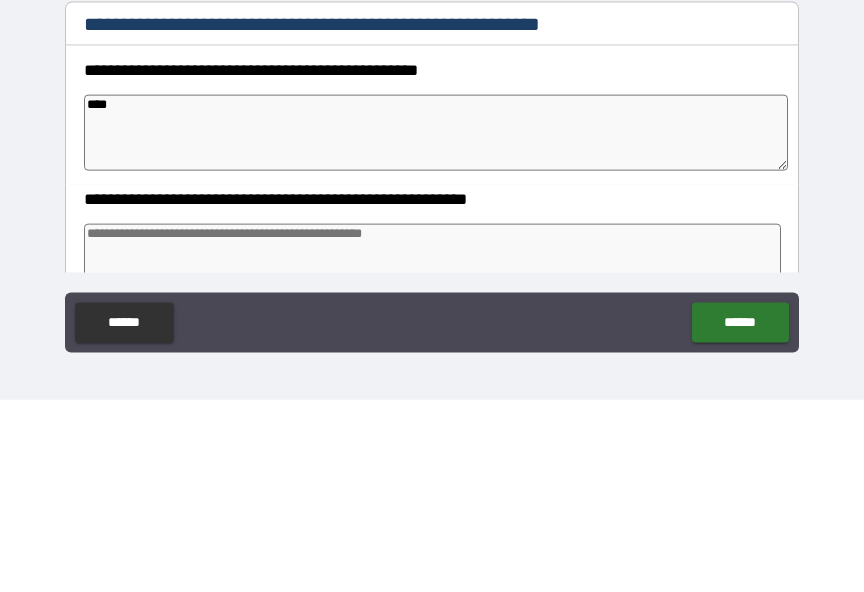 type on "*" 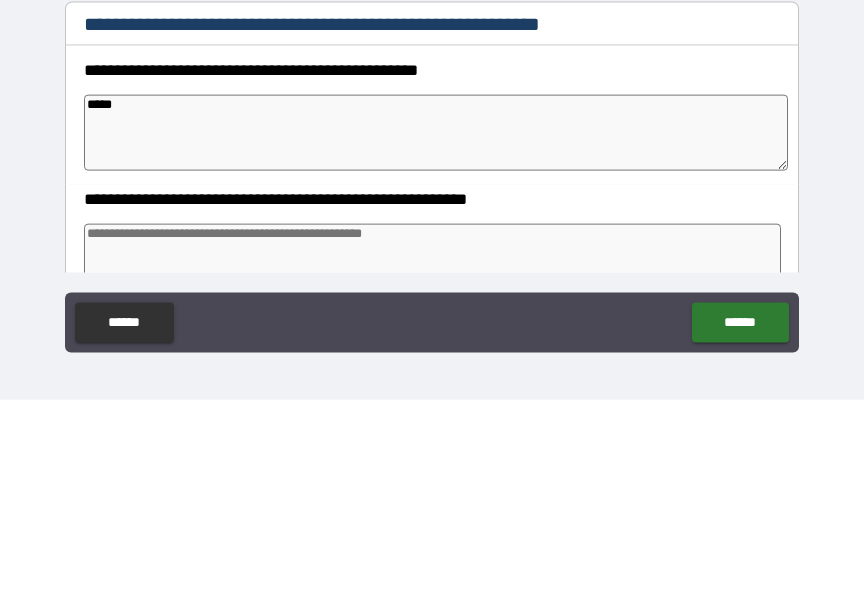 type on "*" 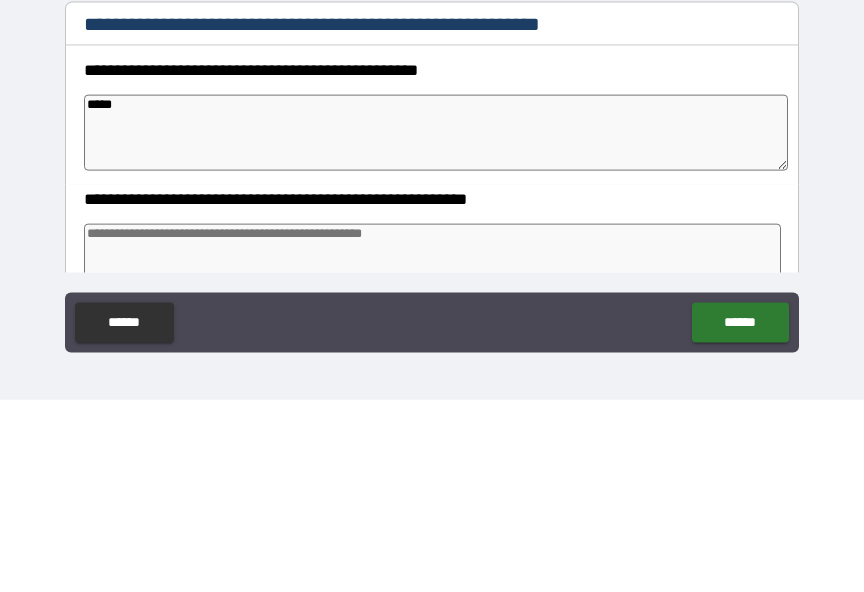 type on "*" 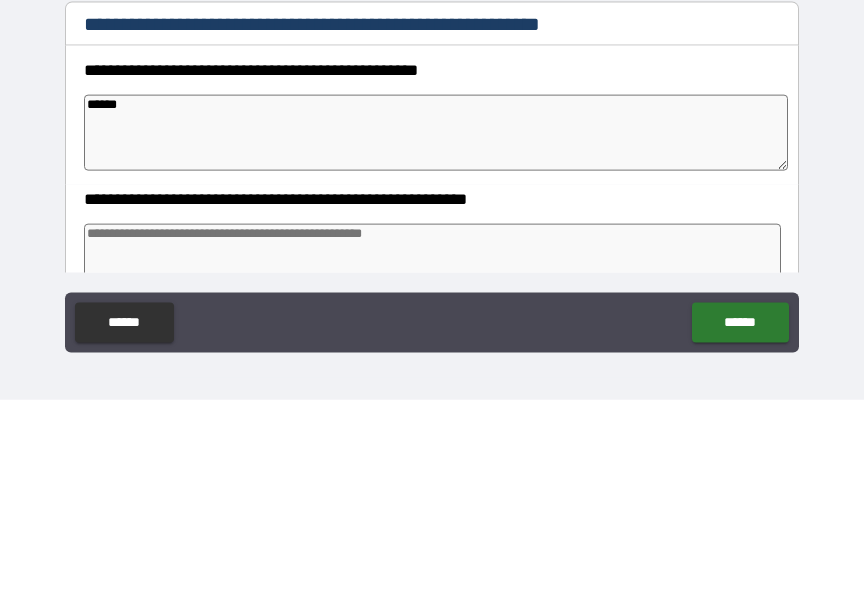 type on "*" 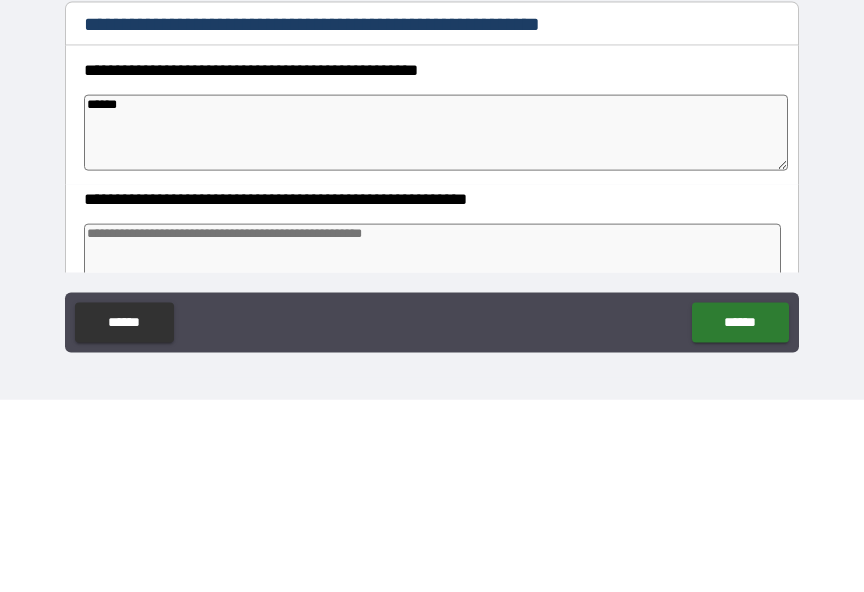 type on "*" 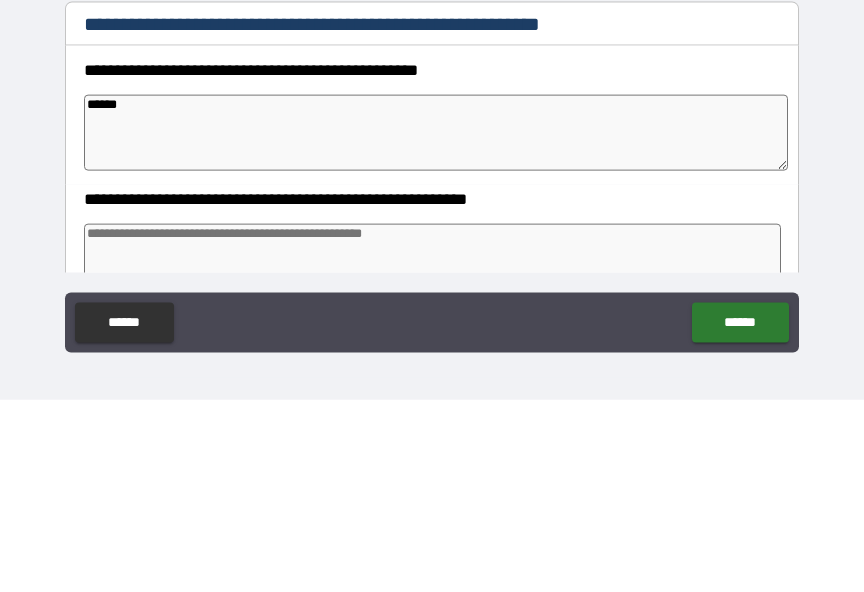type on "*" 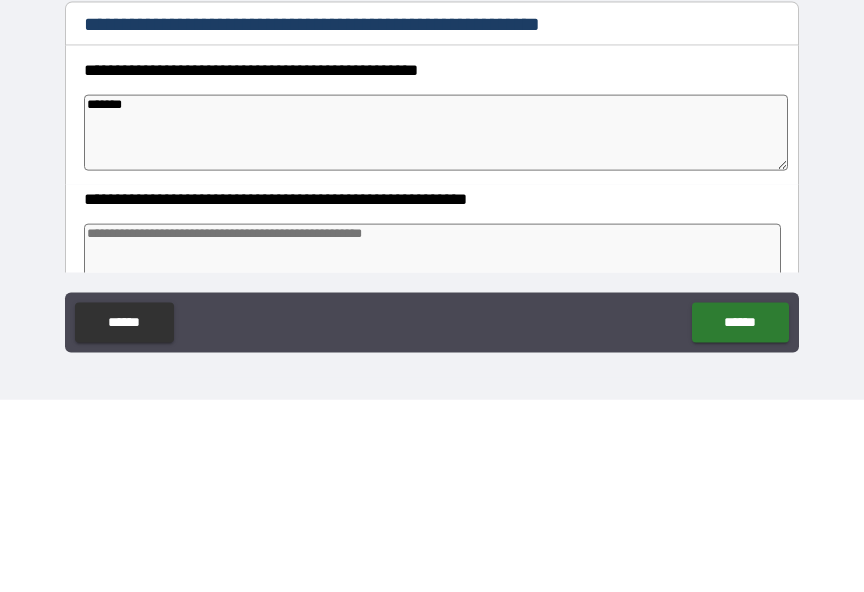 type on "*" 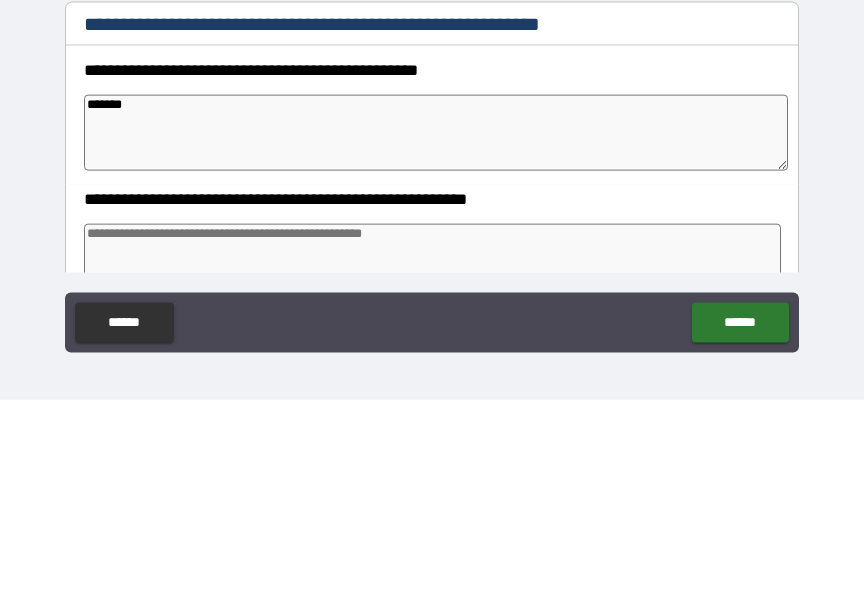 type on "*" 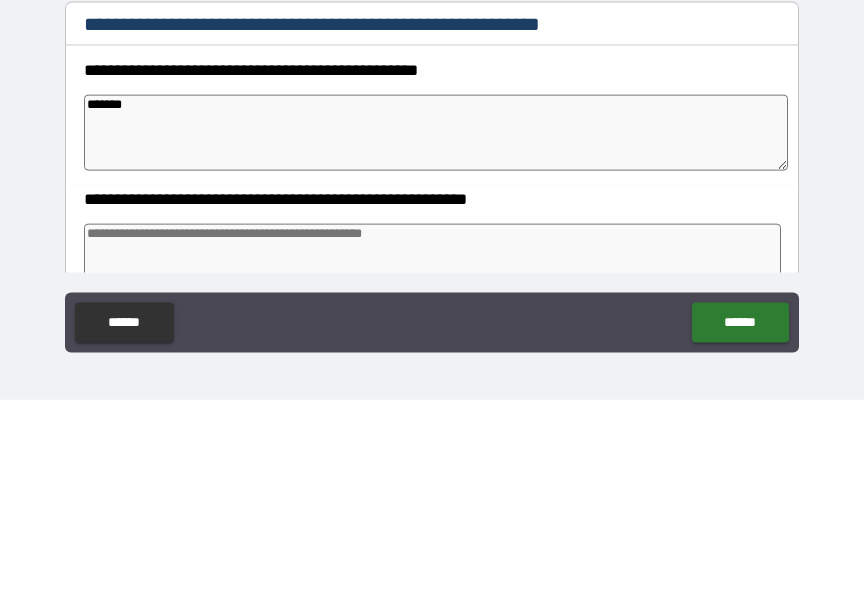type on "*" 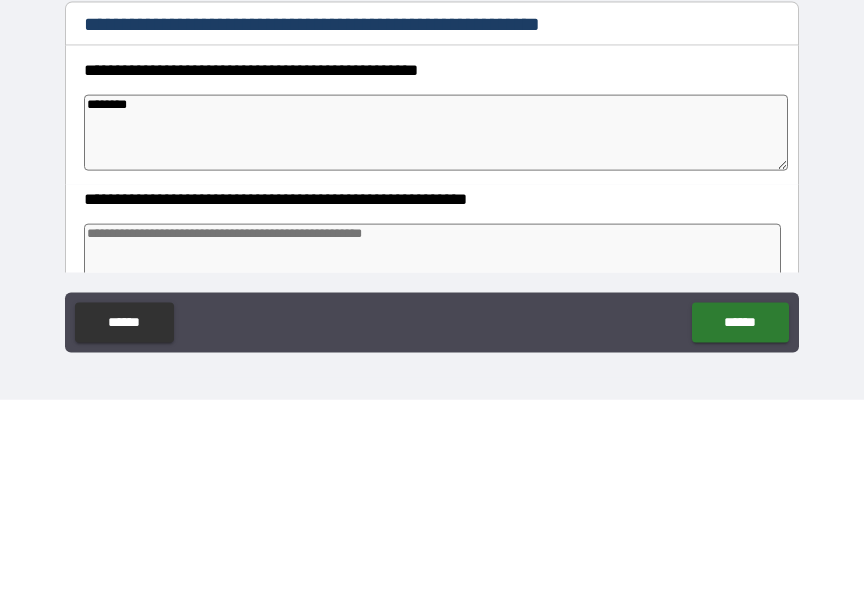 type on "*" 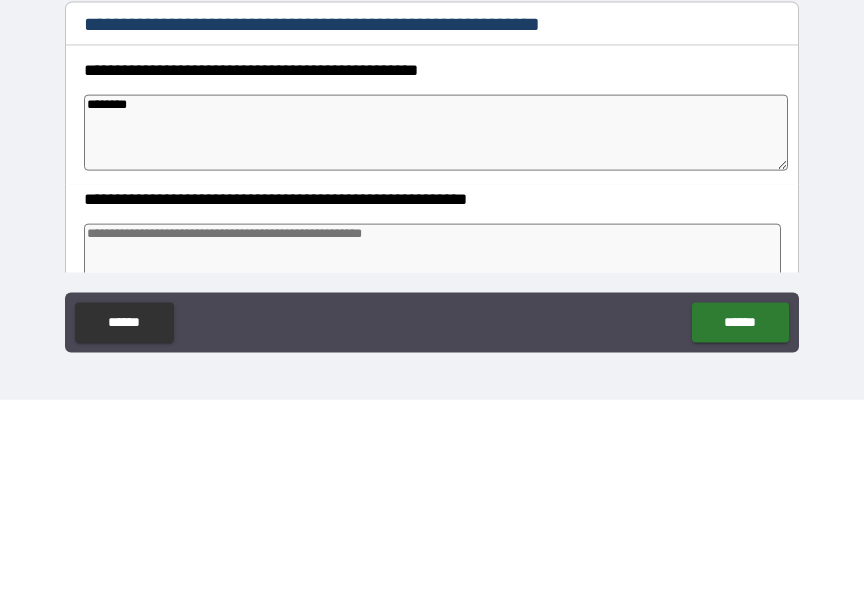 type on "*" 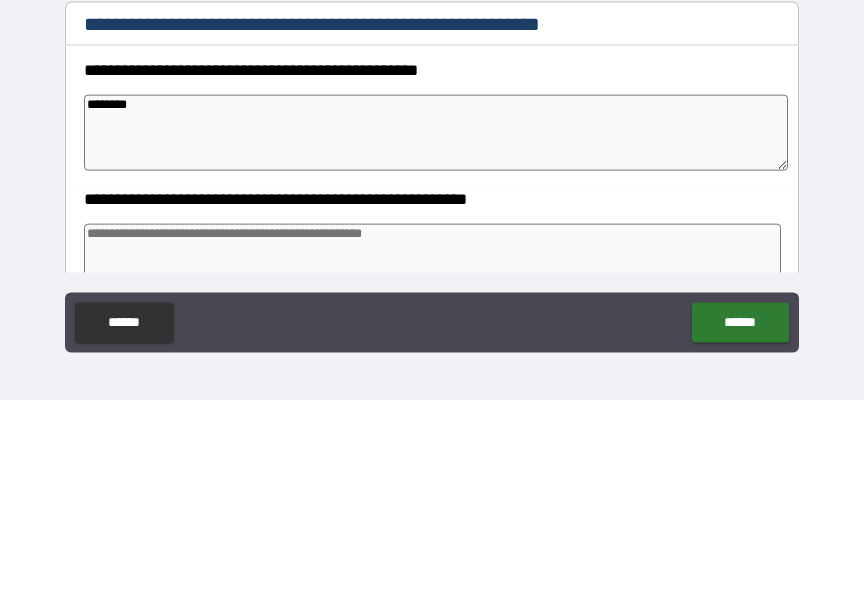 type on "*" 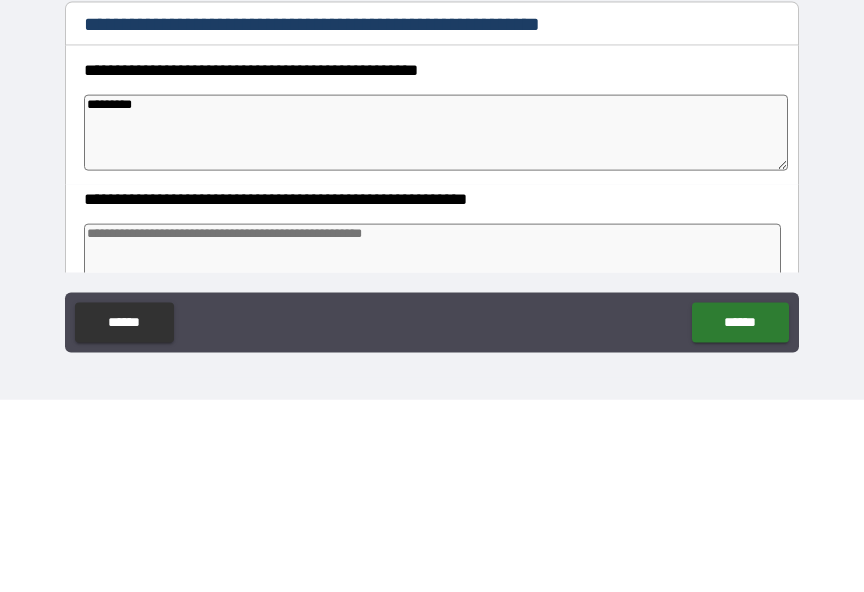 type on "*" 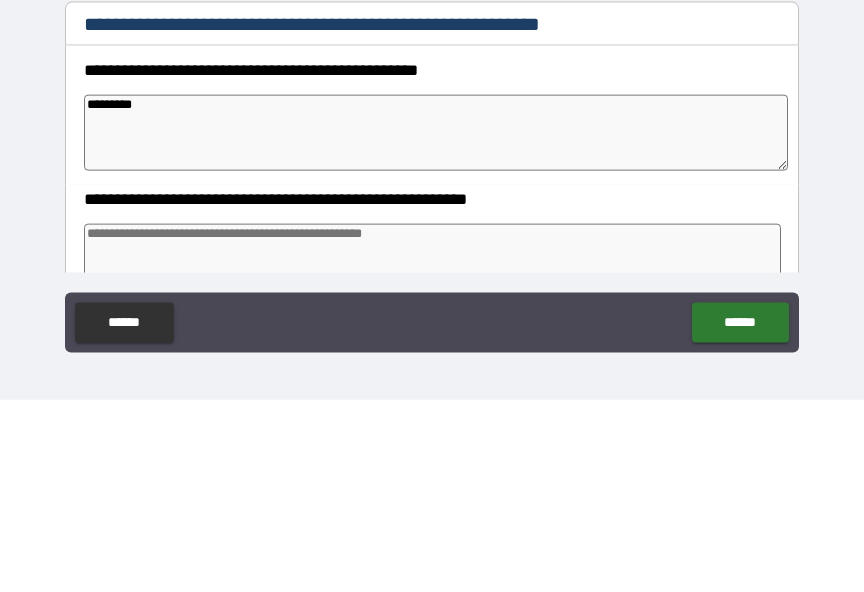 type on "*" 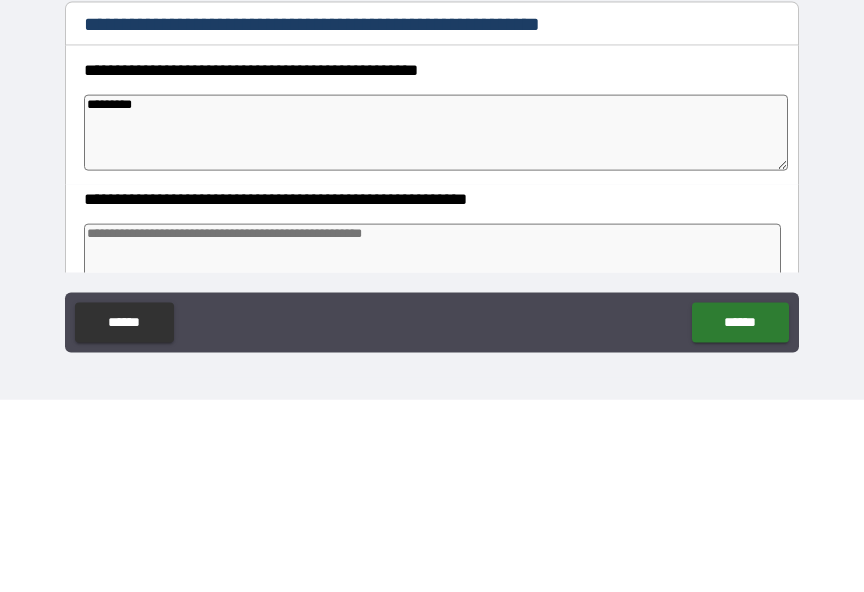 type on "*" 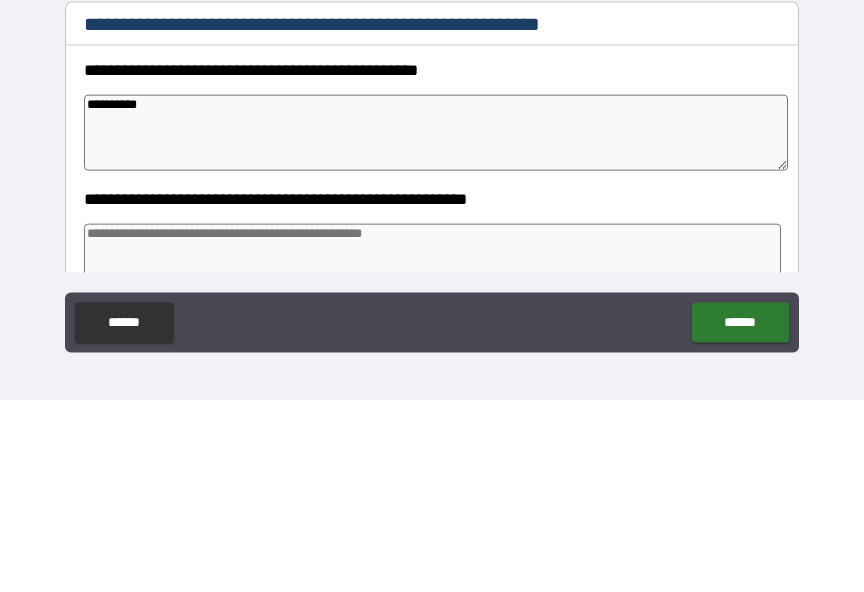 type on "*" 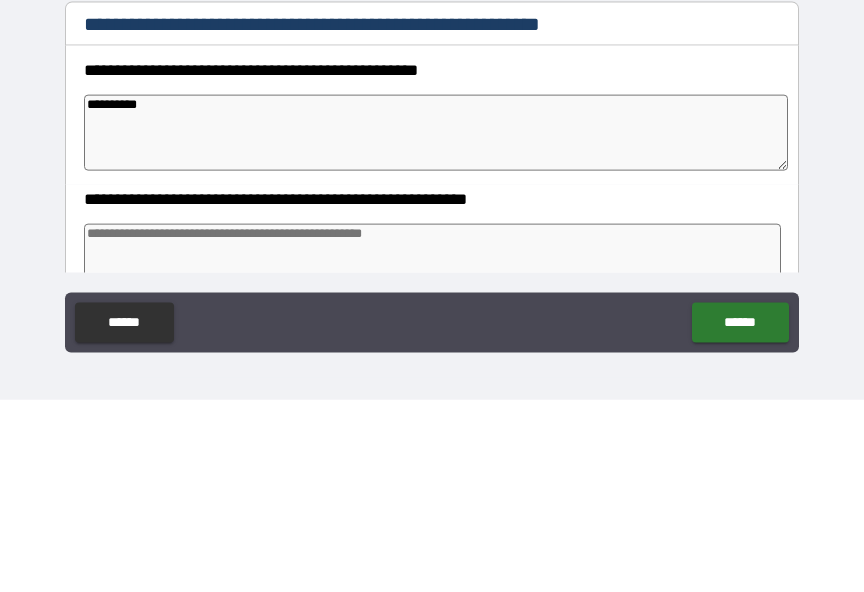 type on "*" 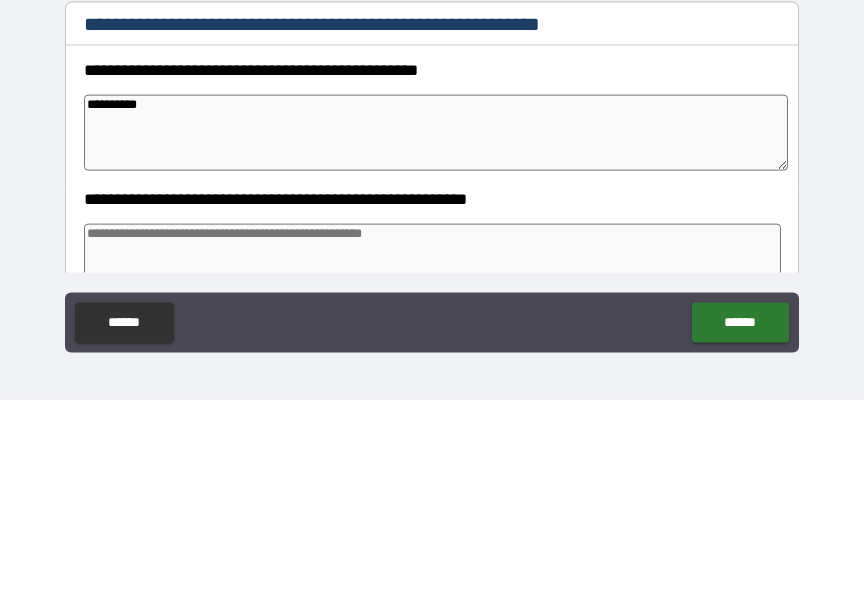 type on "*" 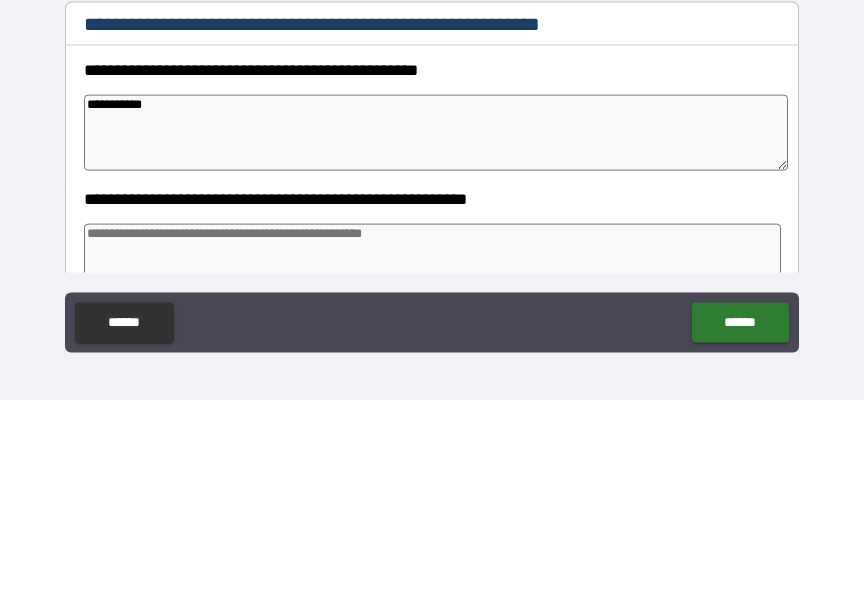 type on "*" 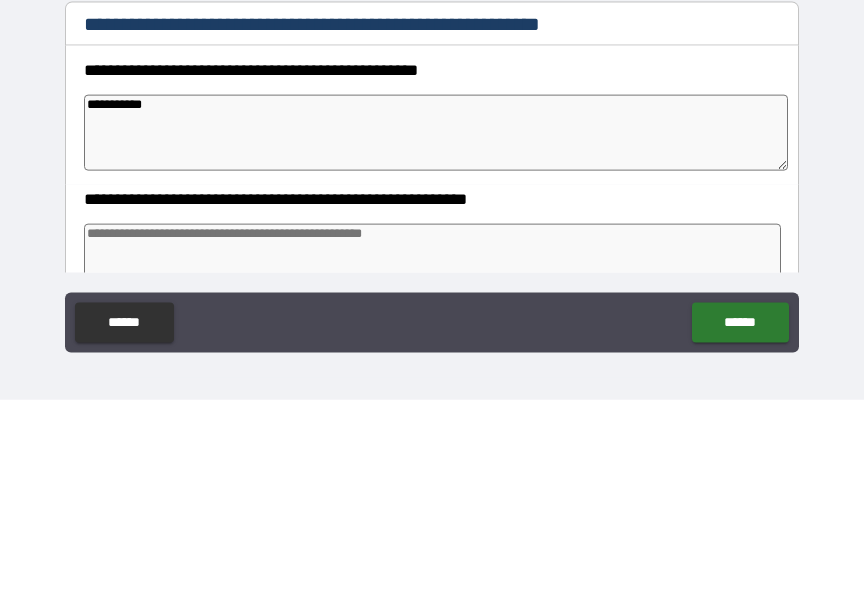 type on "*" 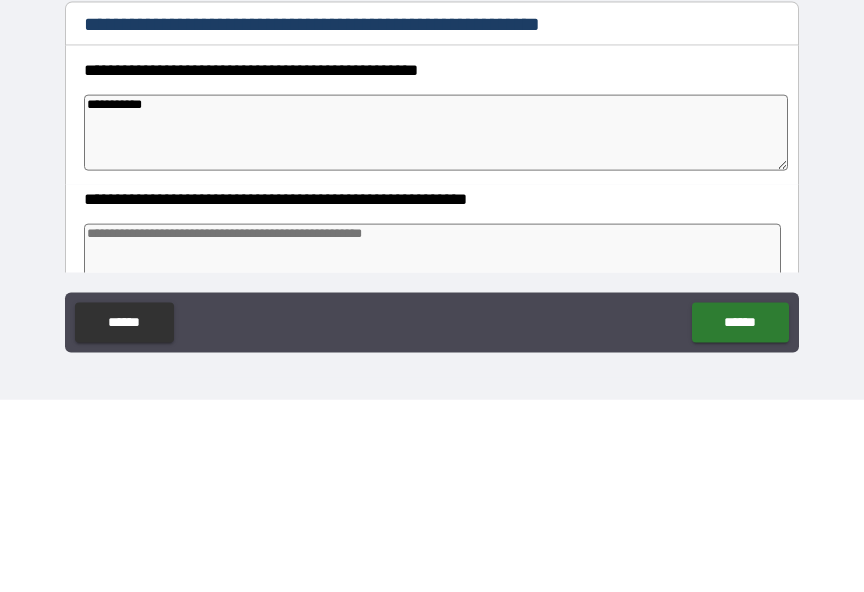 type on "*" 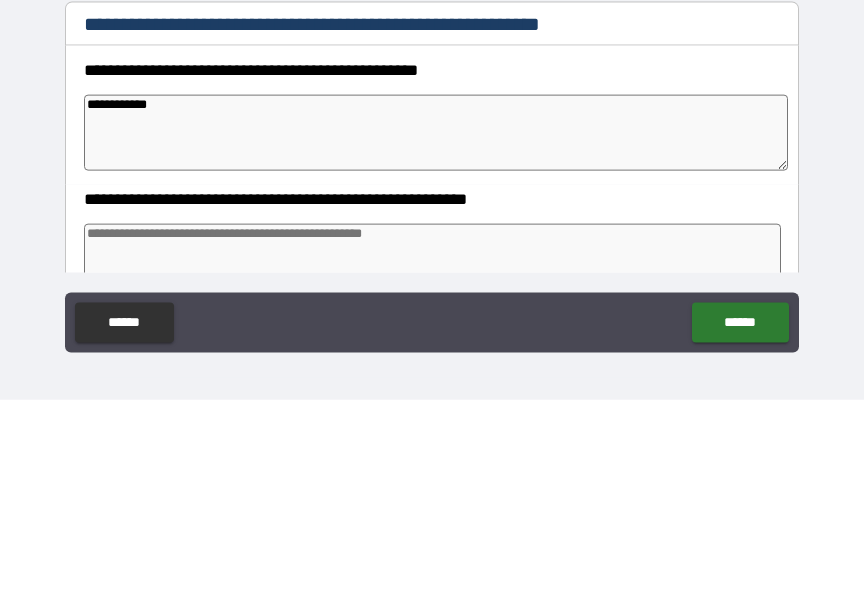 type on "*" 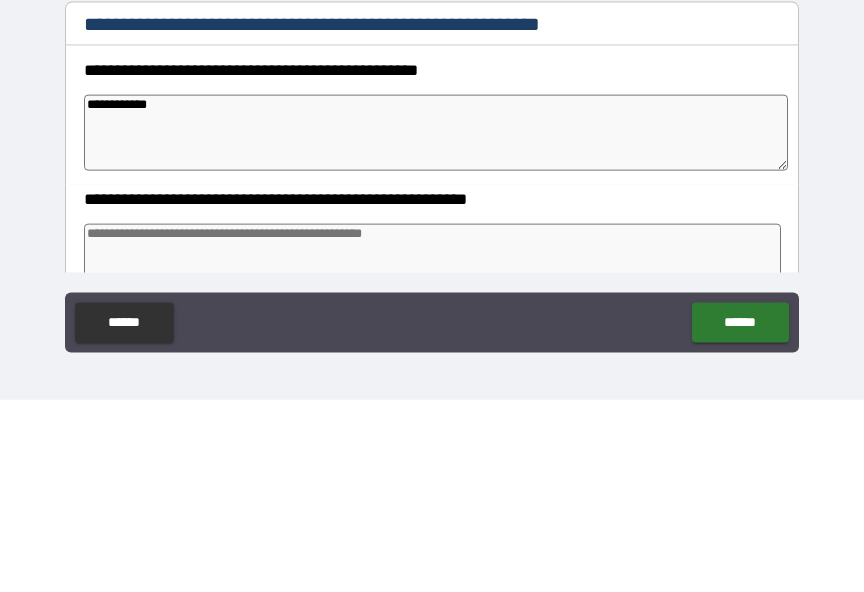 type on "*" 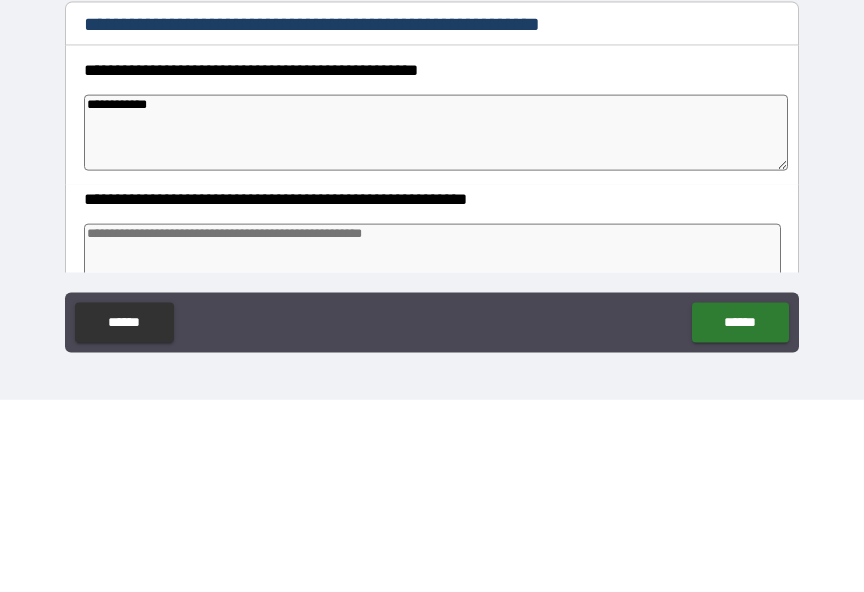 type on "*" 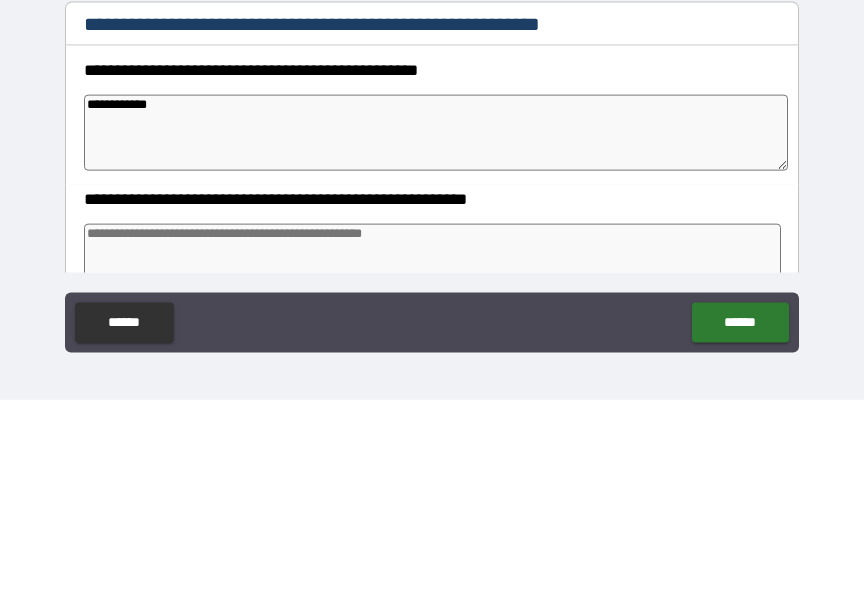 type on "**********" 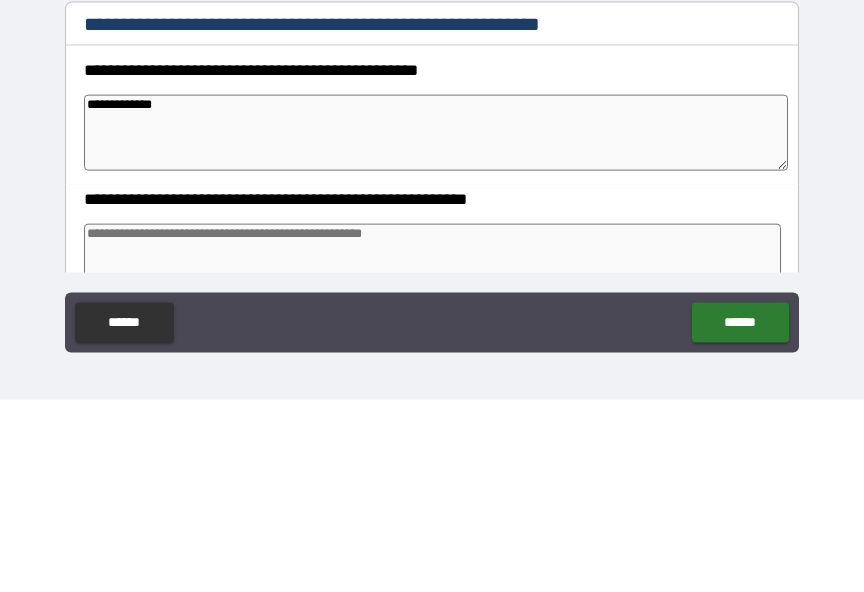 type on "*" 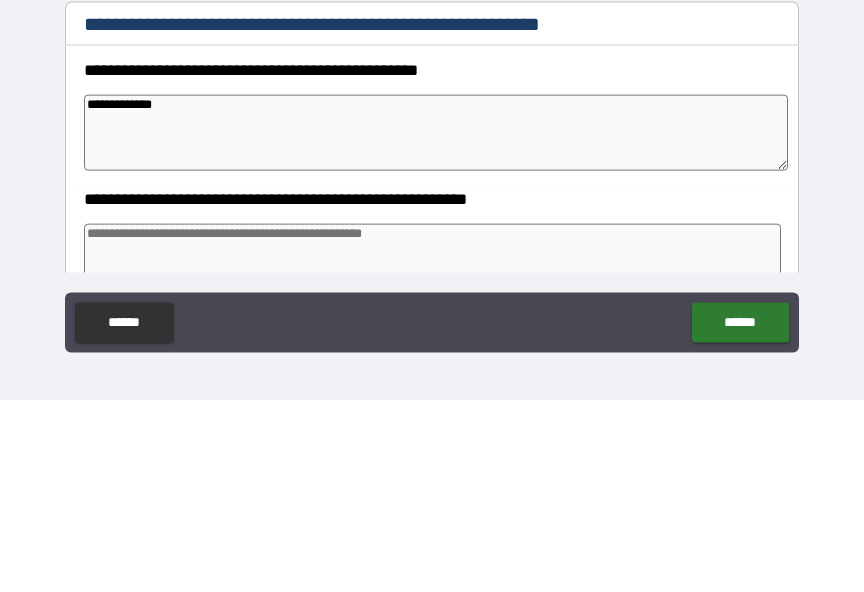 type on "*" 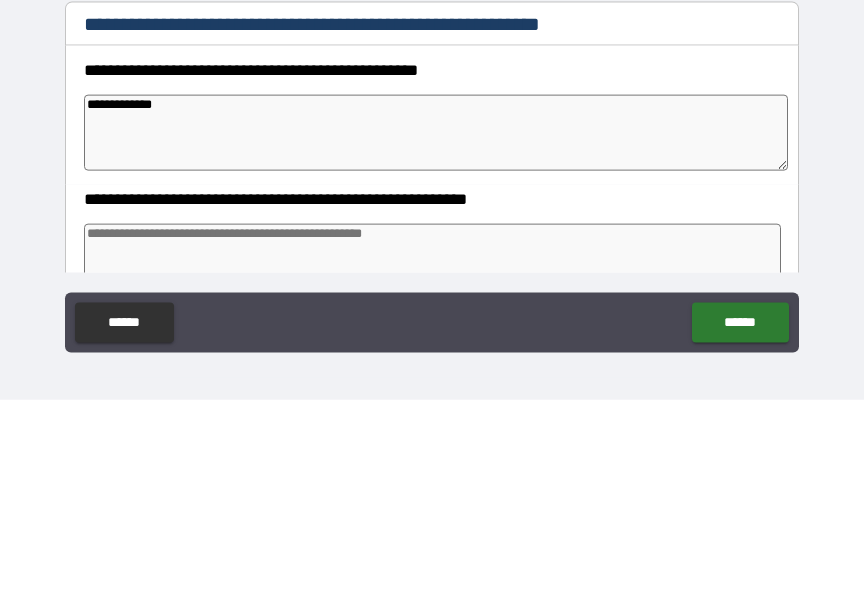 type on "*" 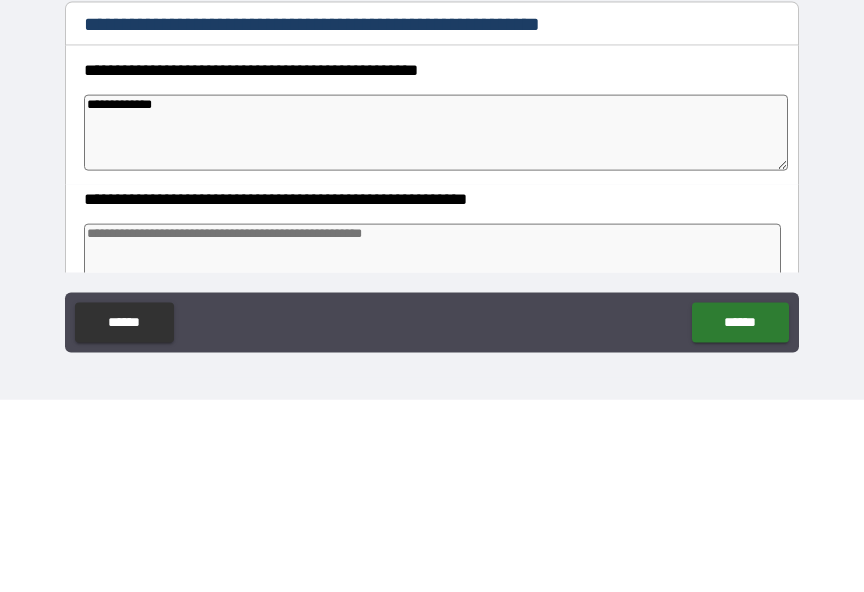 type on "**********" 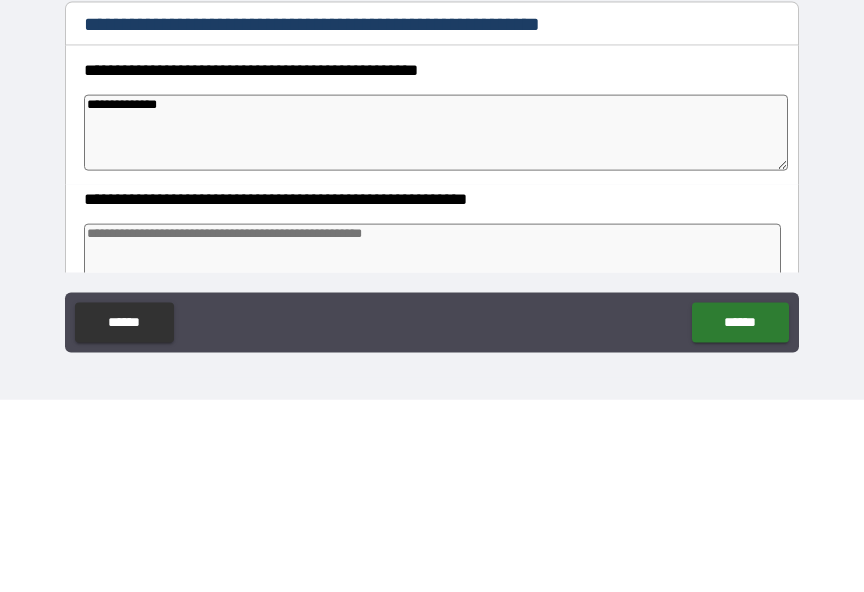type on "*" 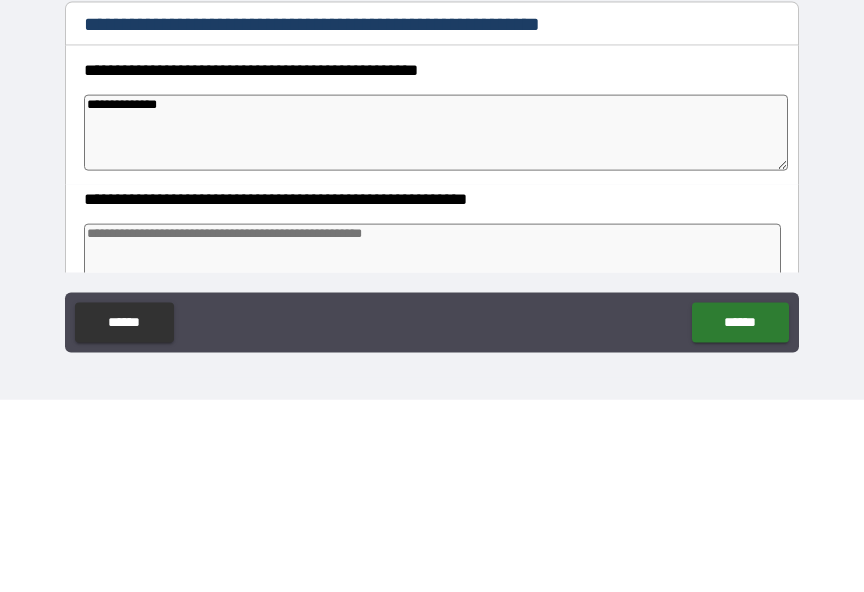 type on "*" 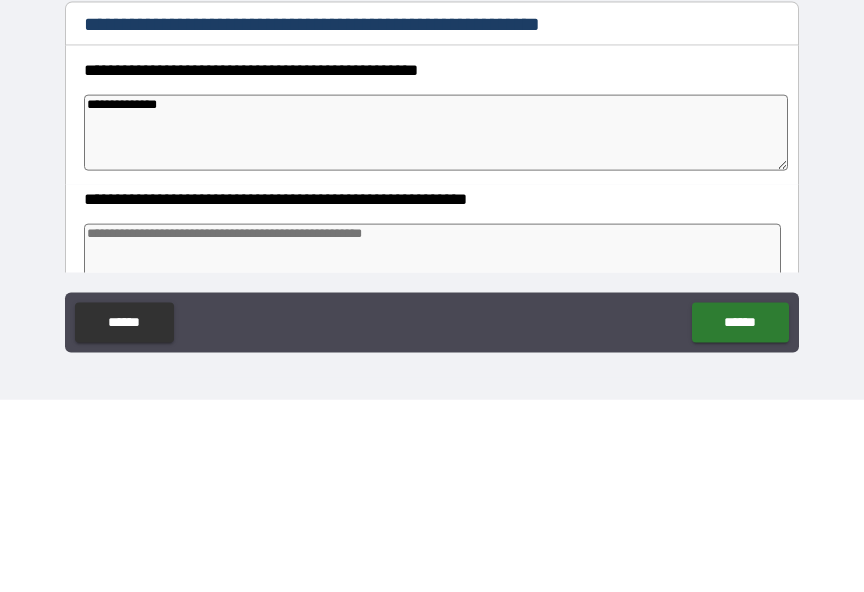 type on "*" 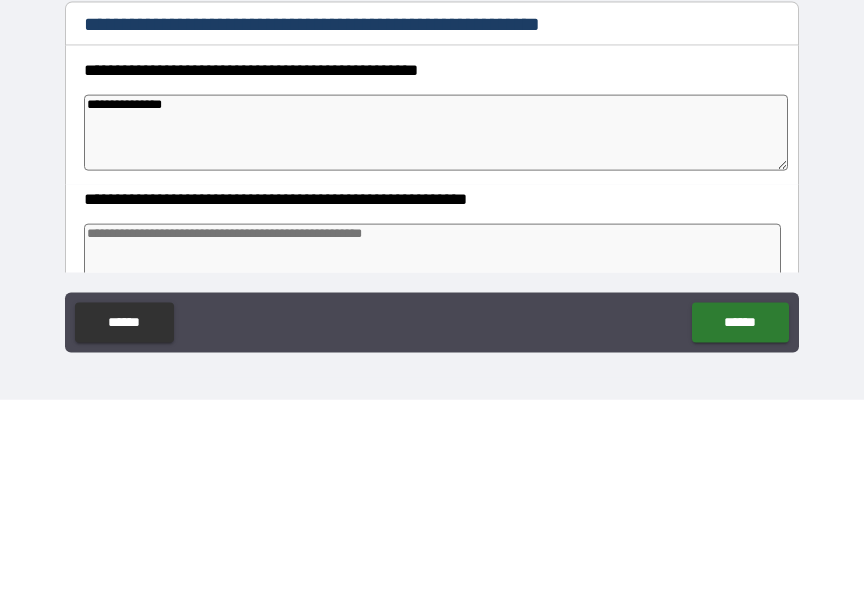 type on "*" 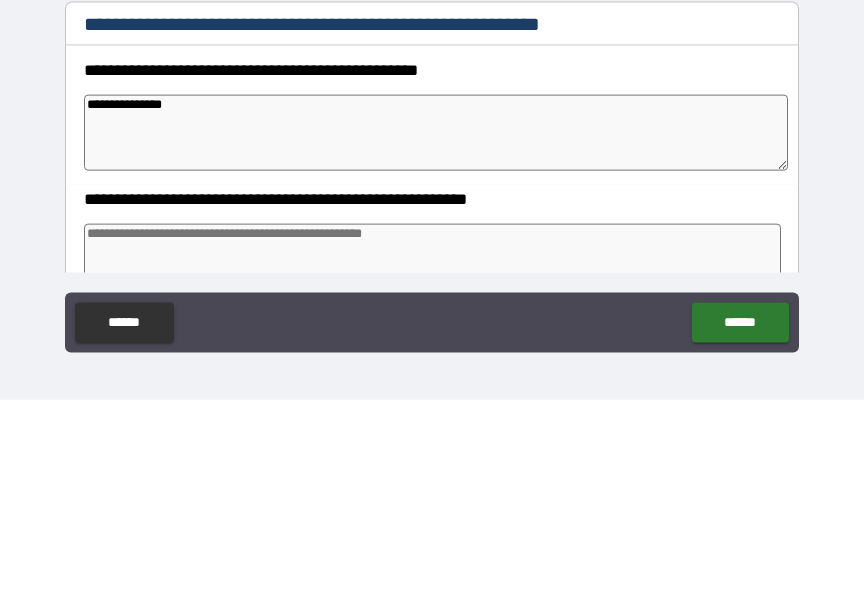 type on "*" 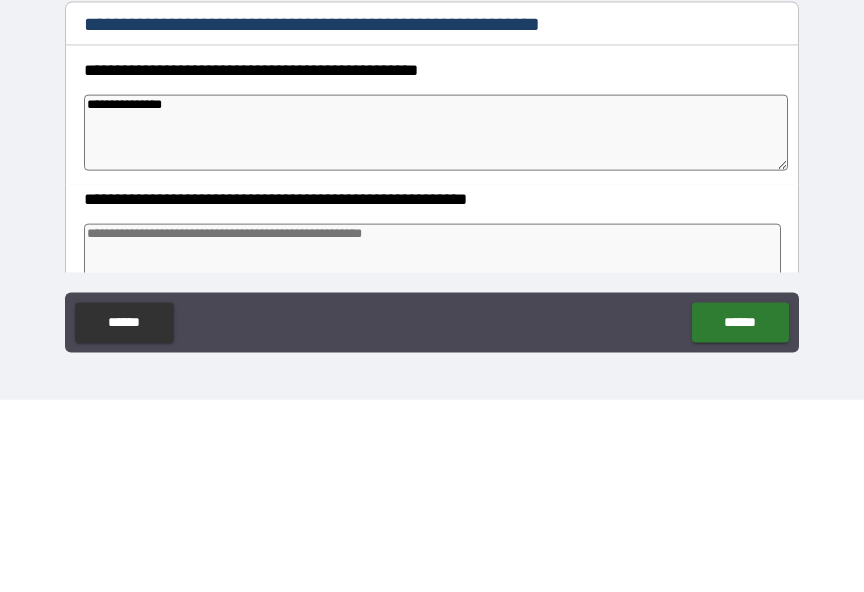 type on "*" 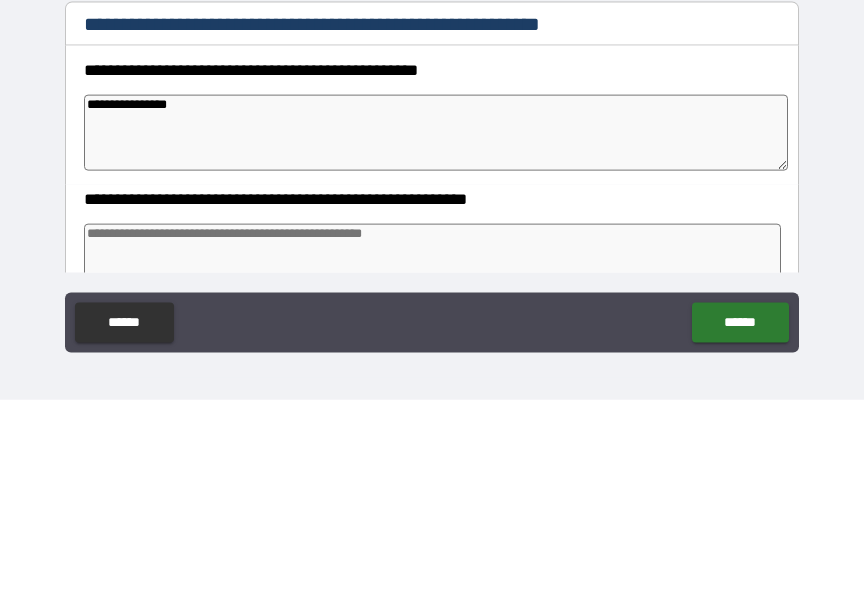 type on "*" 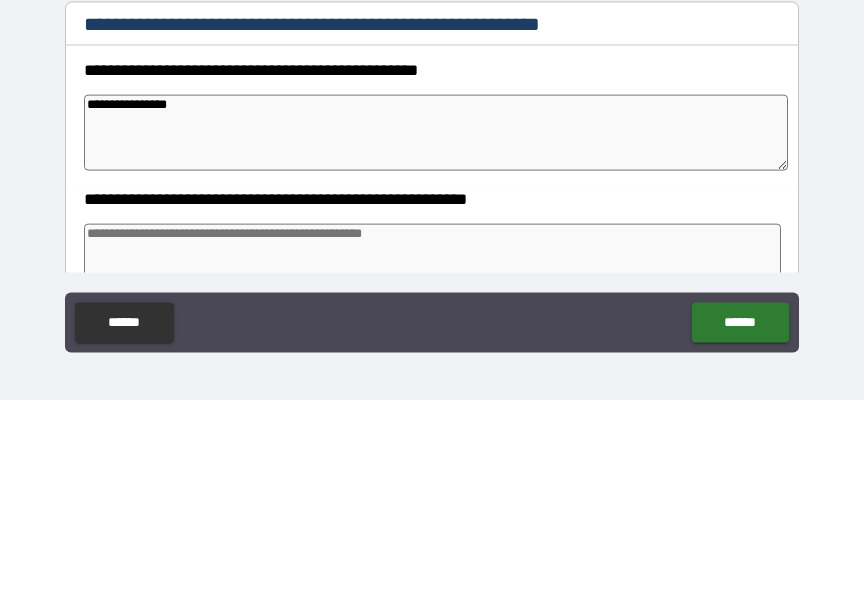 type on "*" 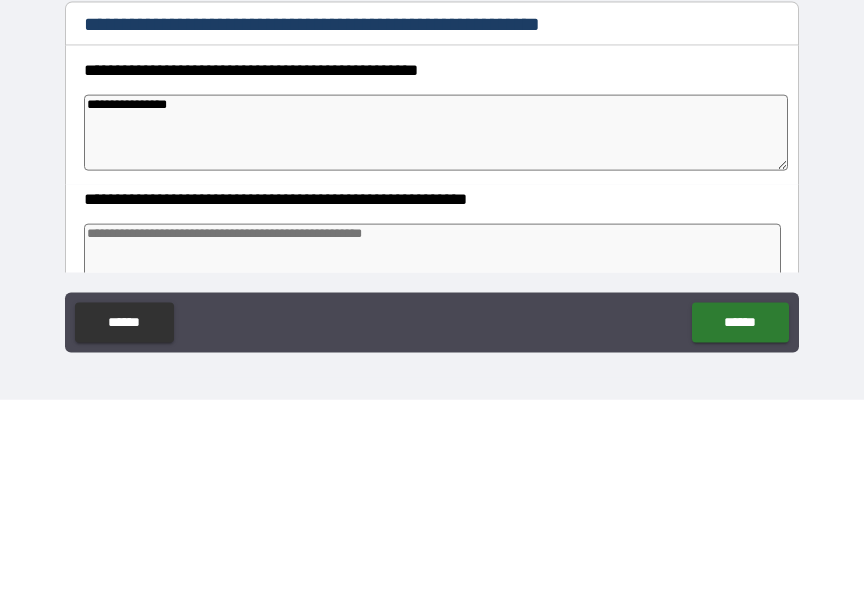 type on "*" 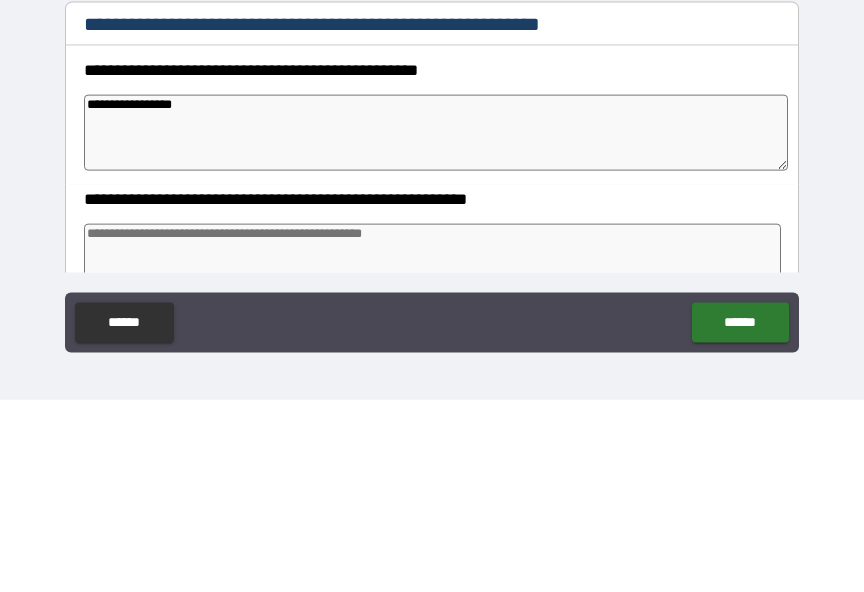type on "*" 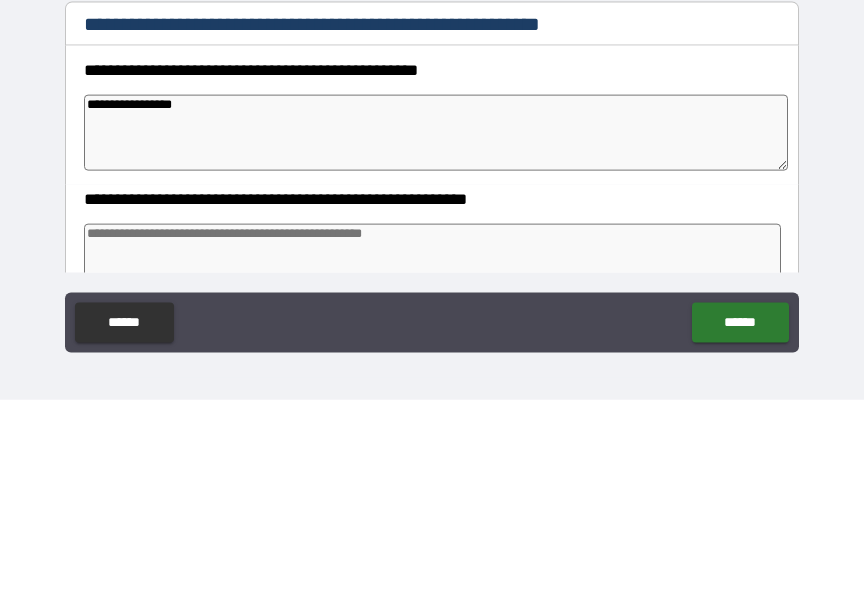 type on "*" 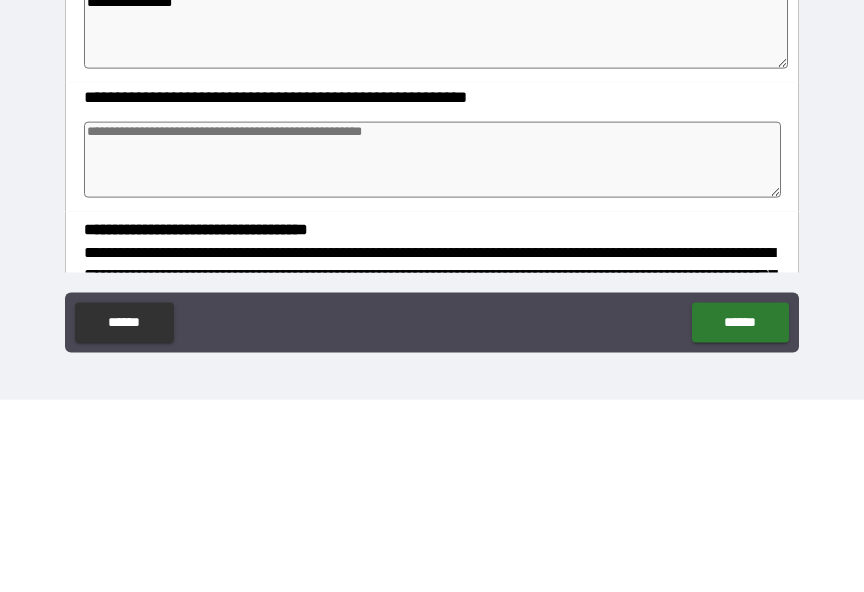 scroll, scrollTop: 226, scrollLeft: 0, axis: vertical 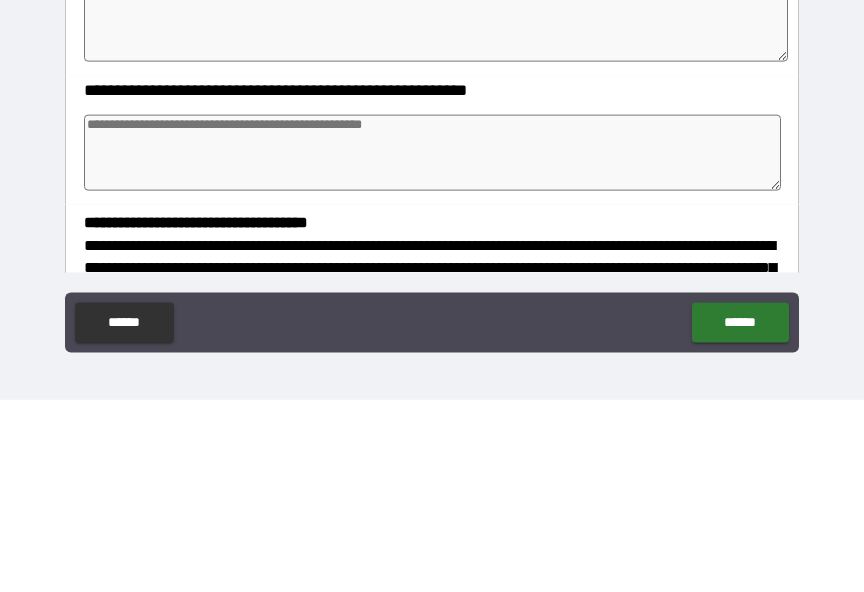 type on "**********" 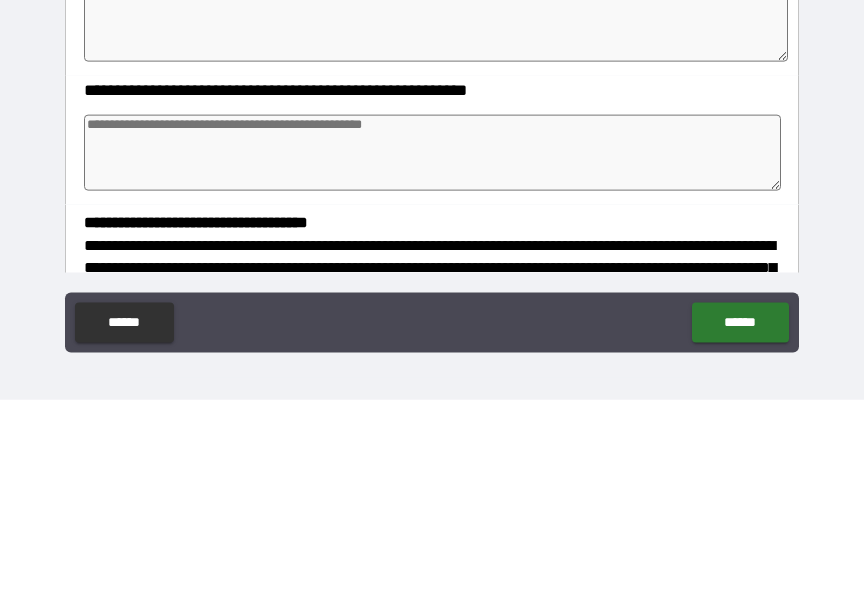 type on "*" 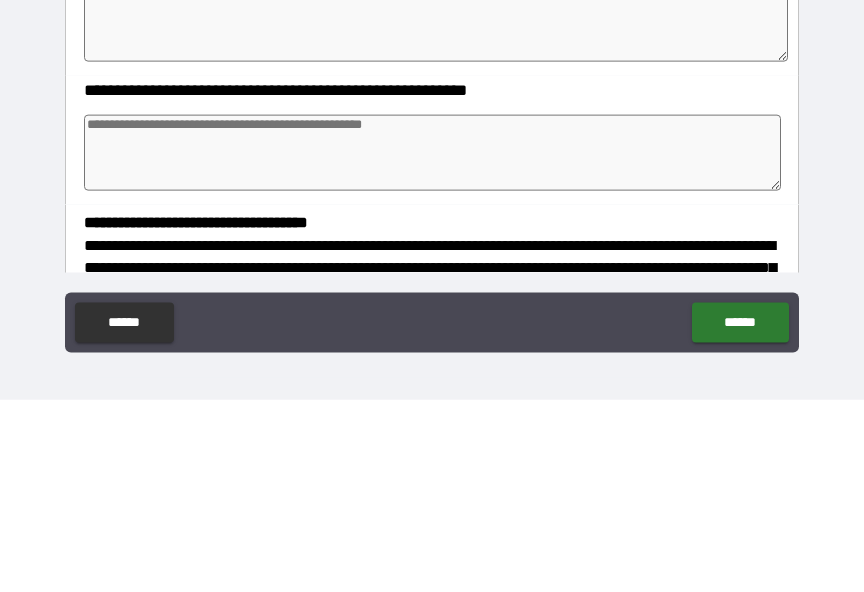 type on "*" 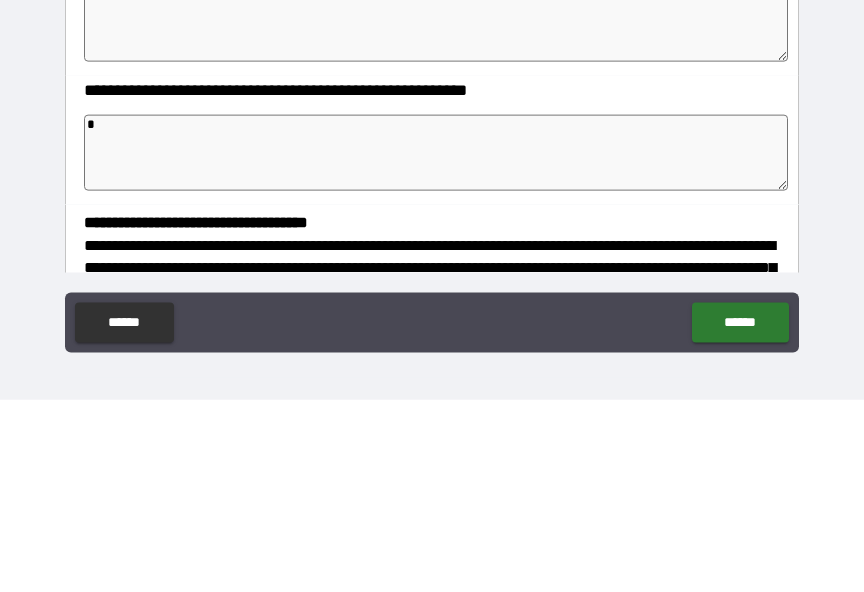 type on "**" 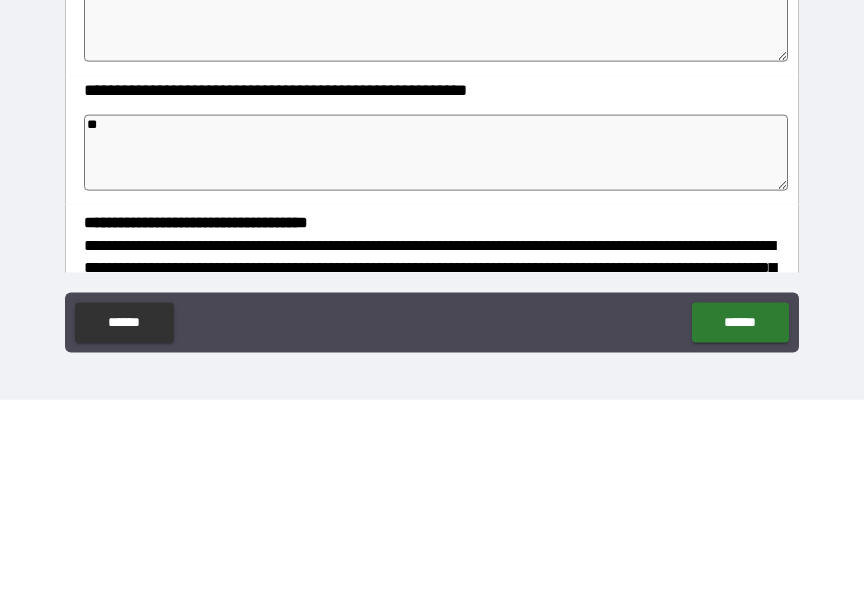 type on "*" 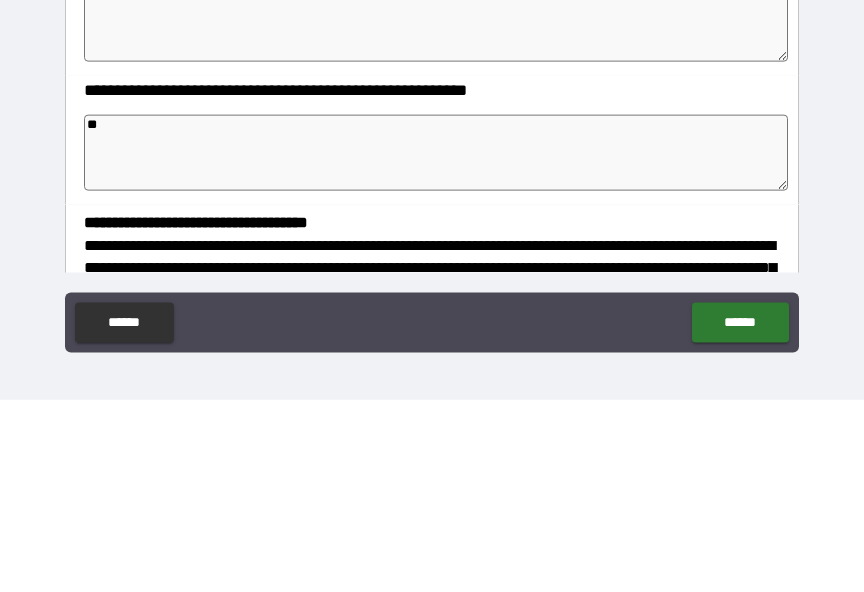 type on "*" 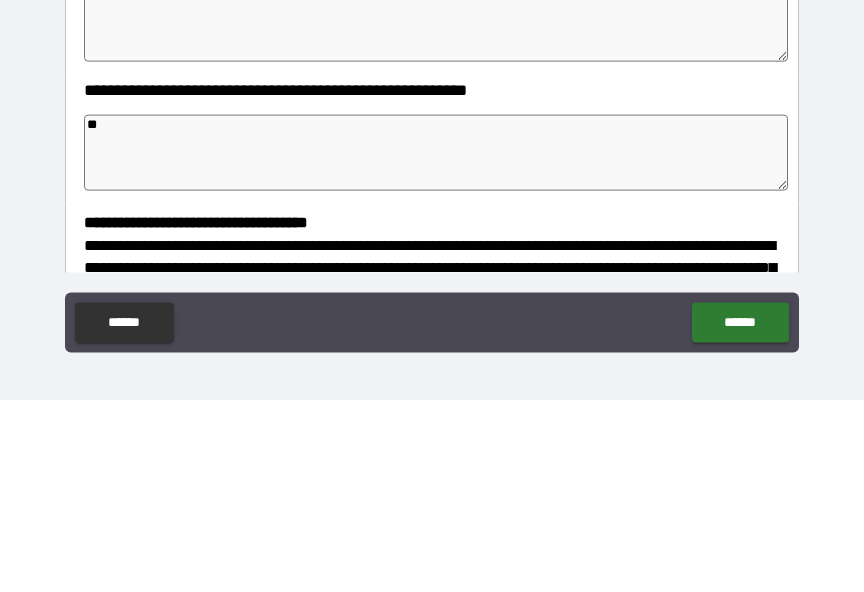 type on "*" 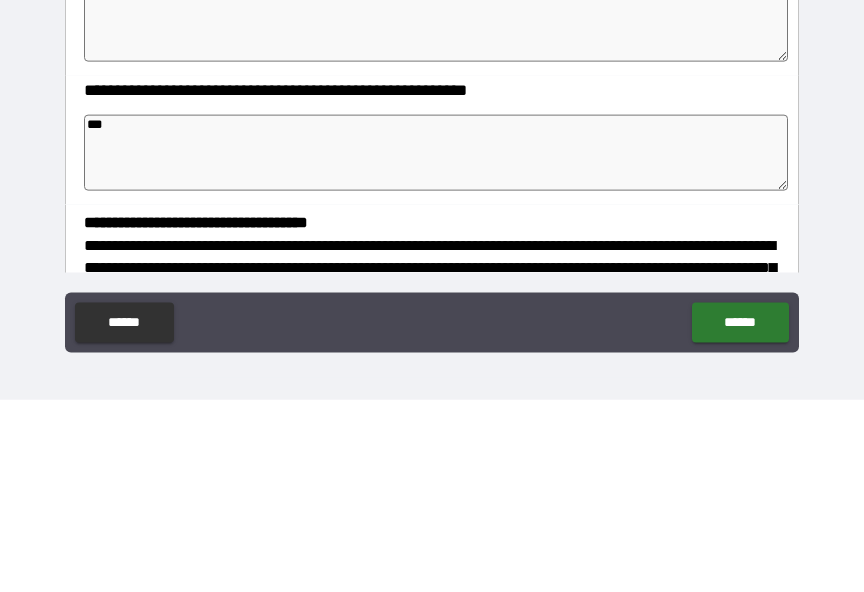 type on "*" 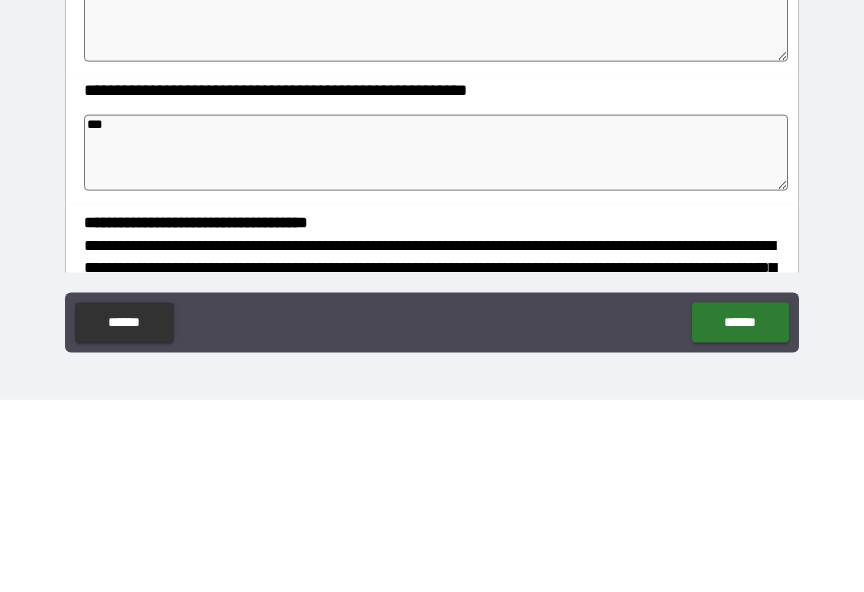 type on "*" 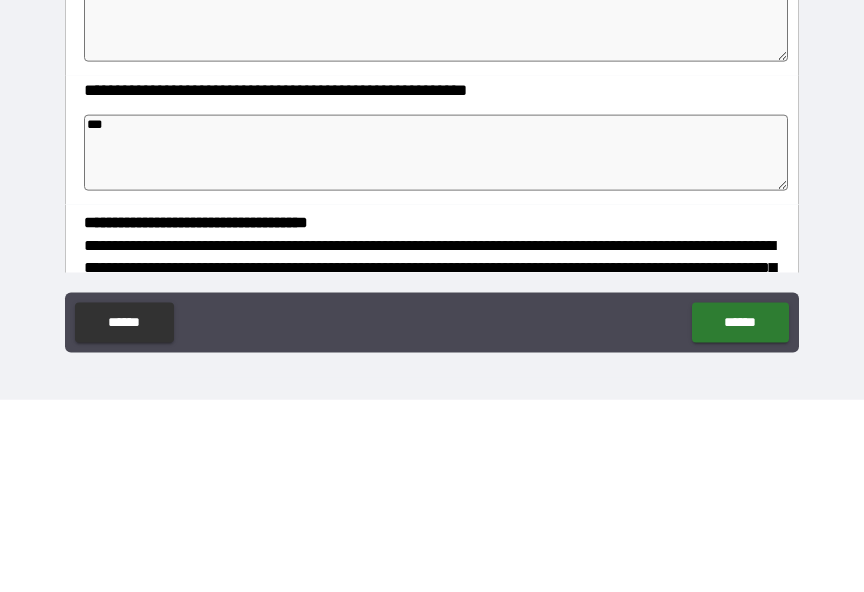 type on "*" 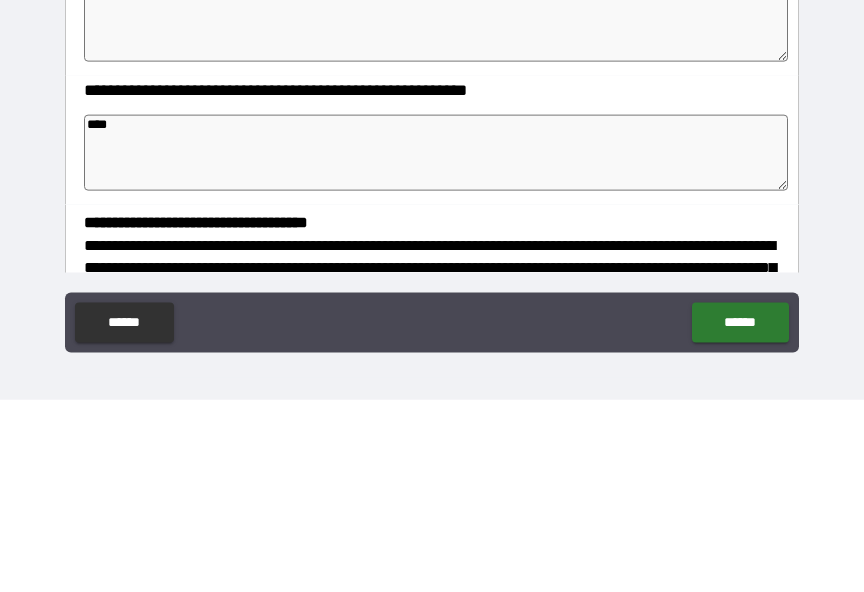 type on "*" 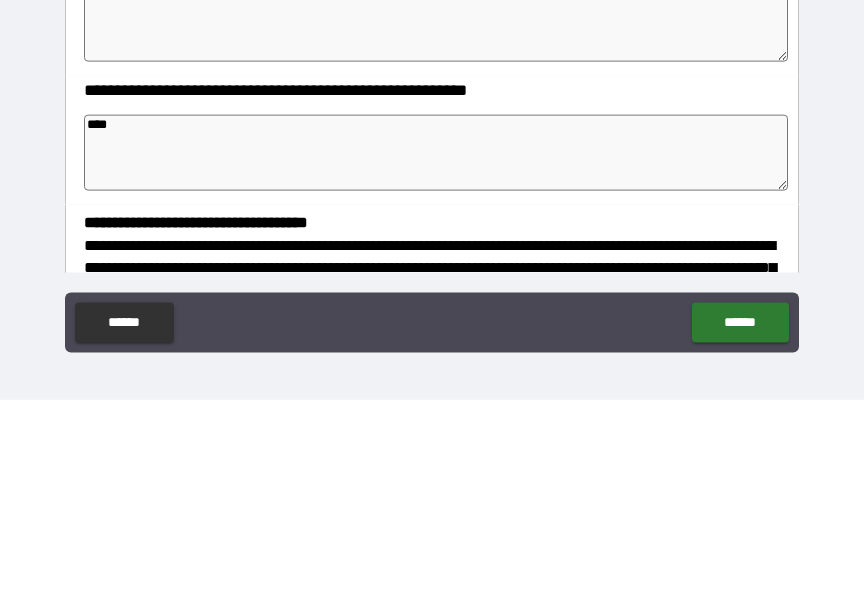 type on "*" 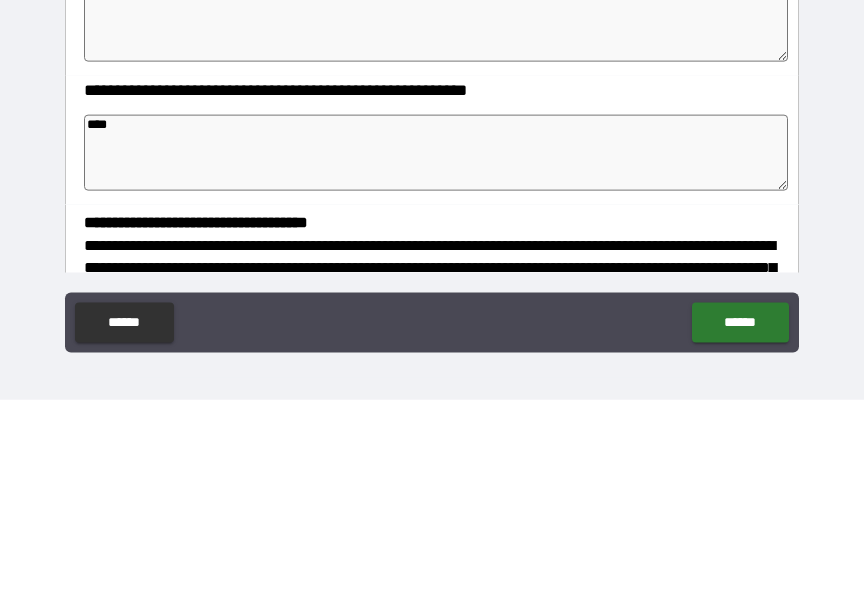 type on "*" 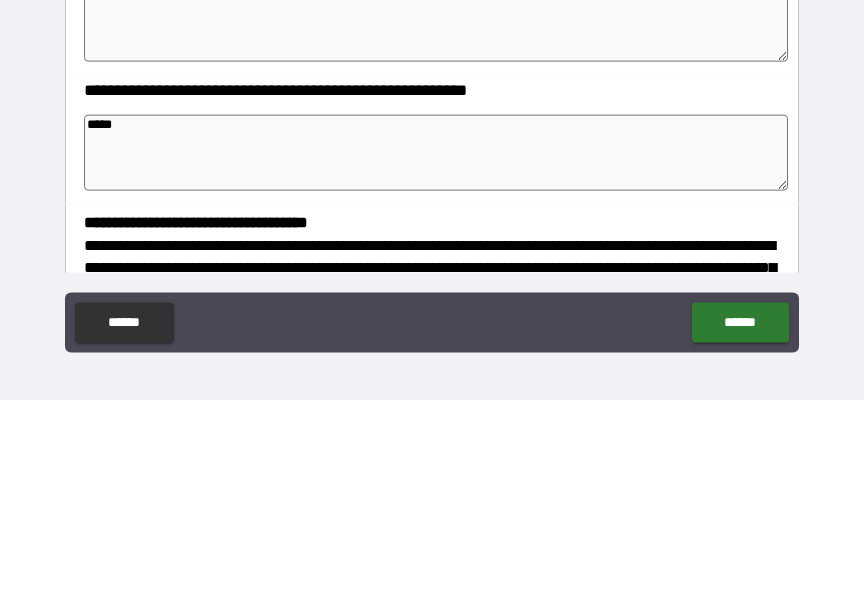 type on "*" 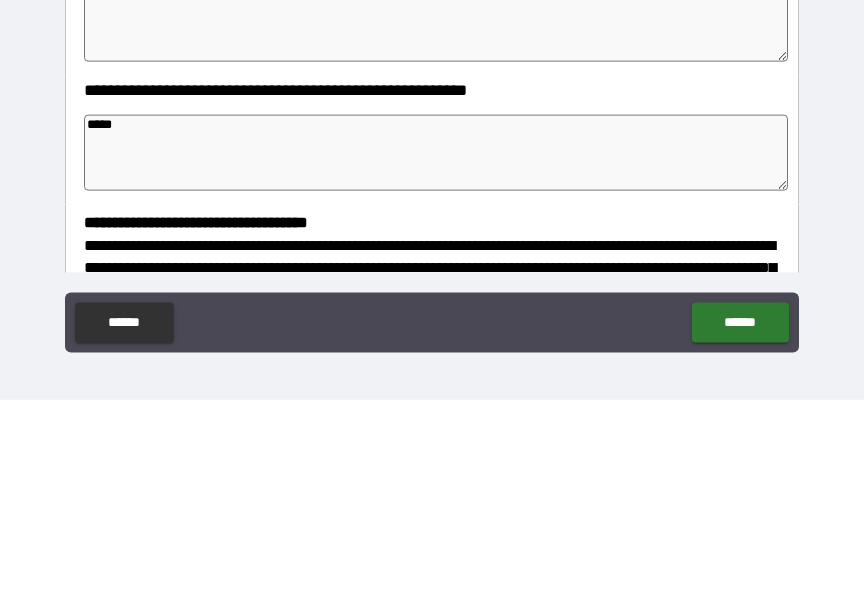 type on "*" 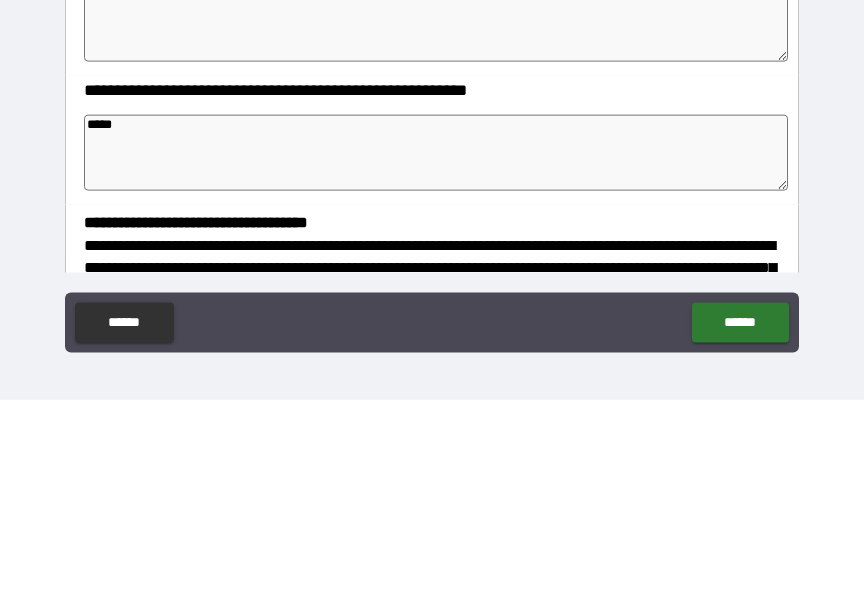 type on "*" 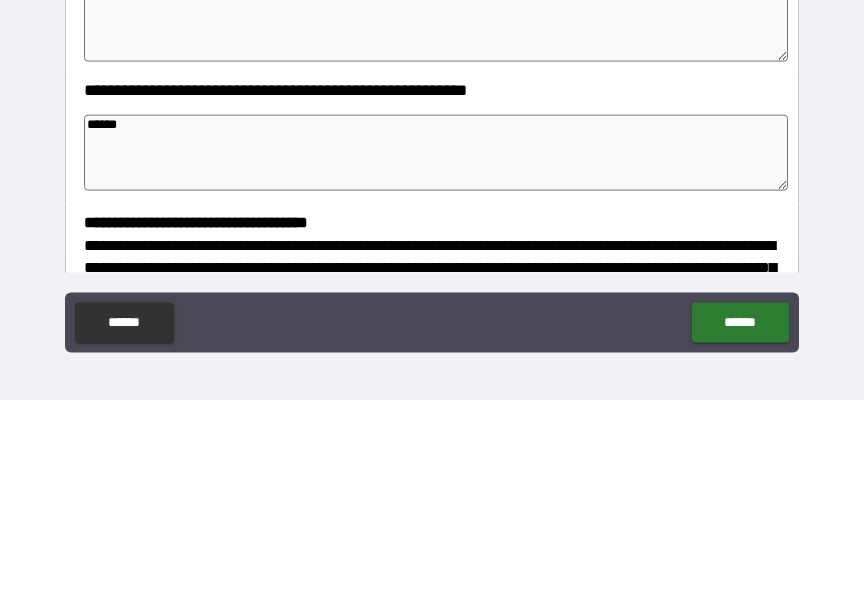 type on "*" 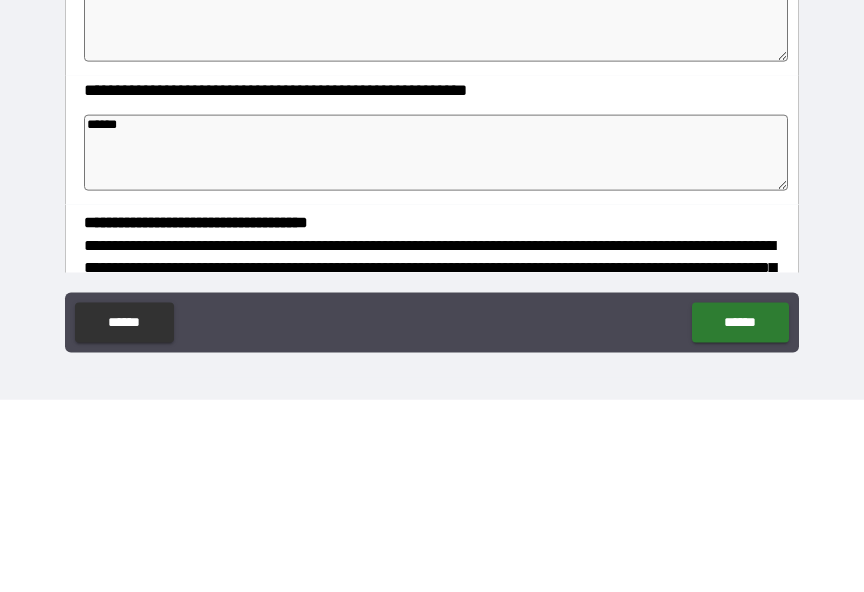 type on "*" 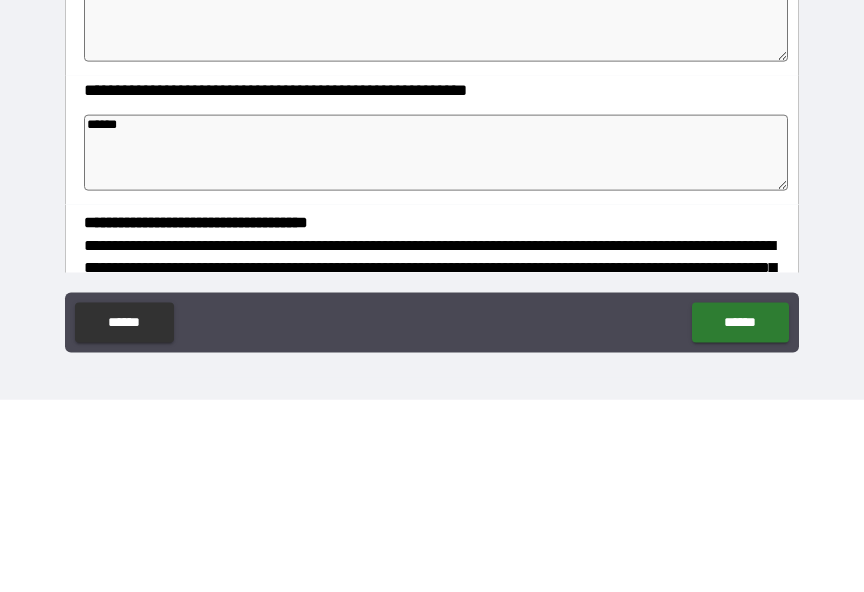 type on "*" 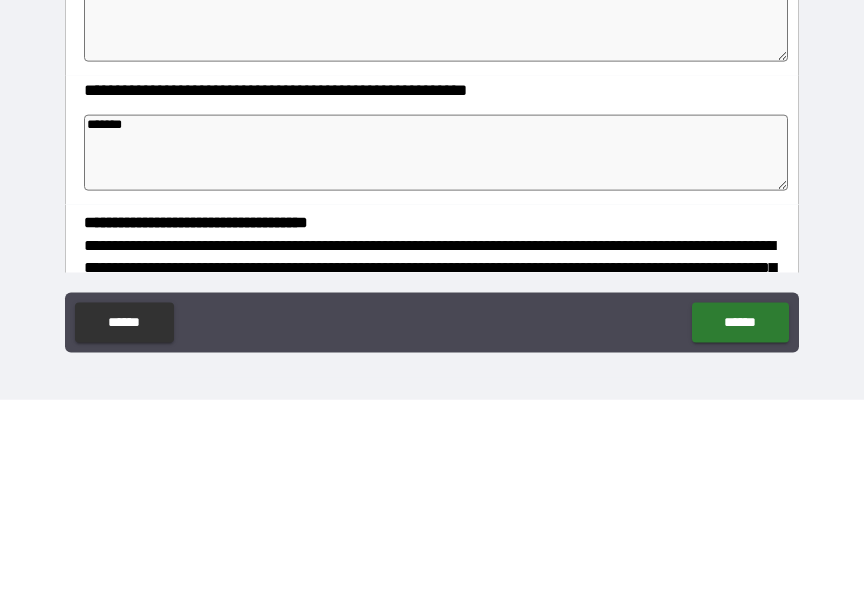 type on "*" 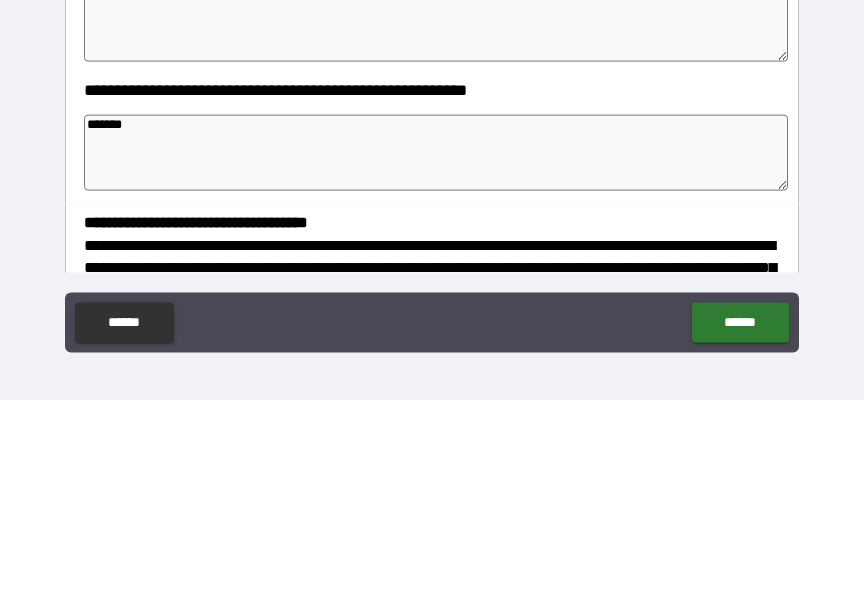 type on "********" 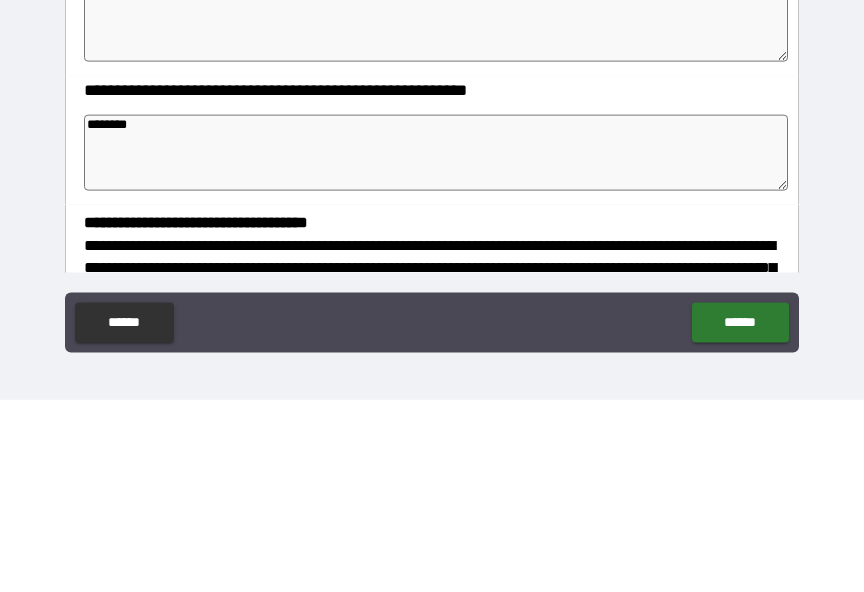 type on "*" 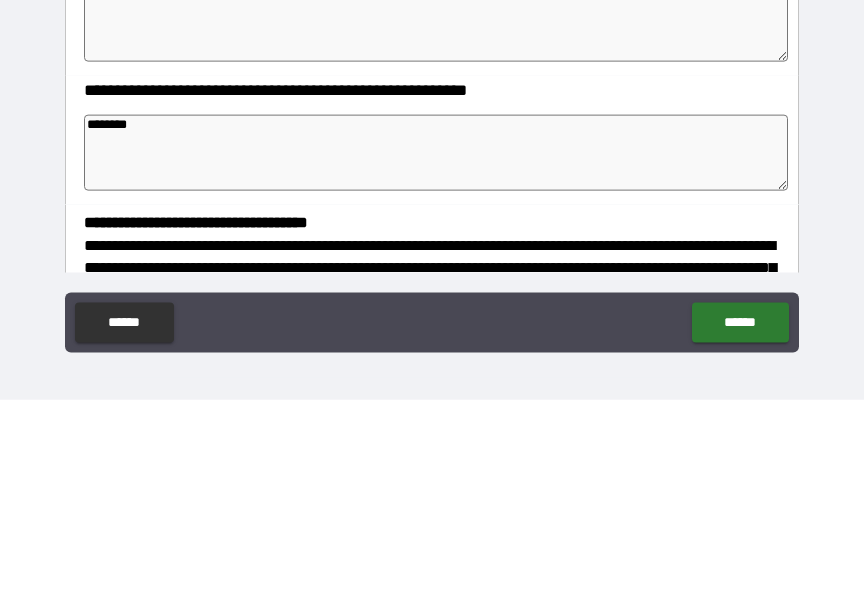 type on "*" 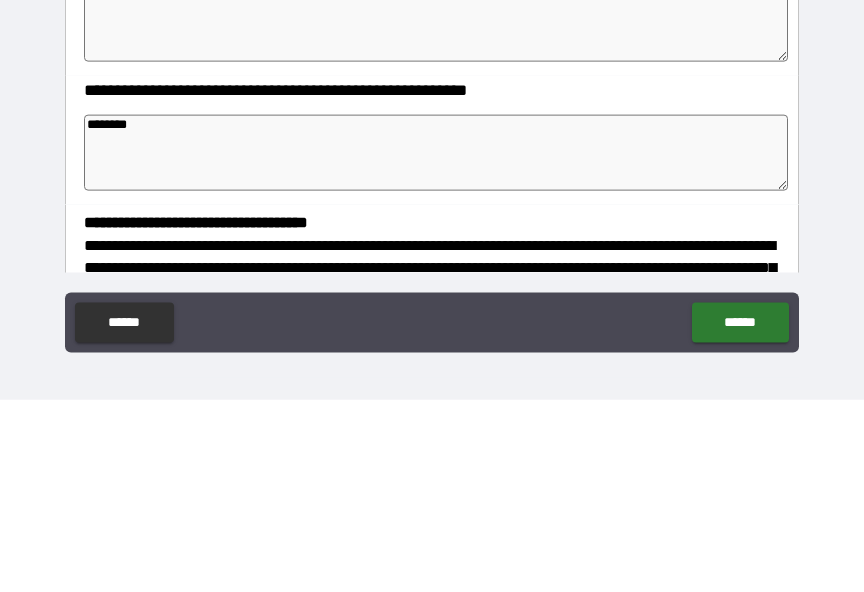 type on "*" 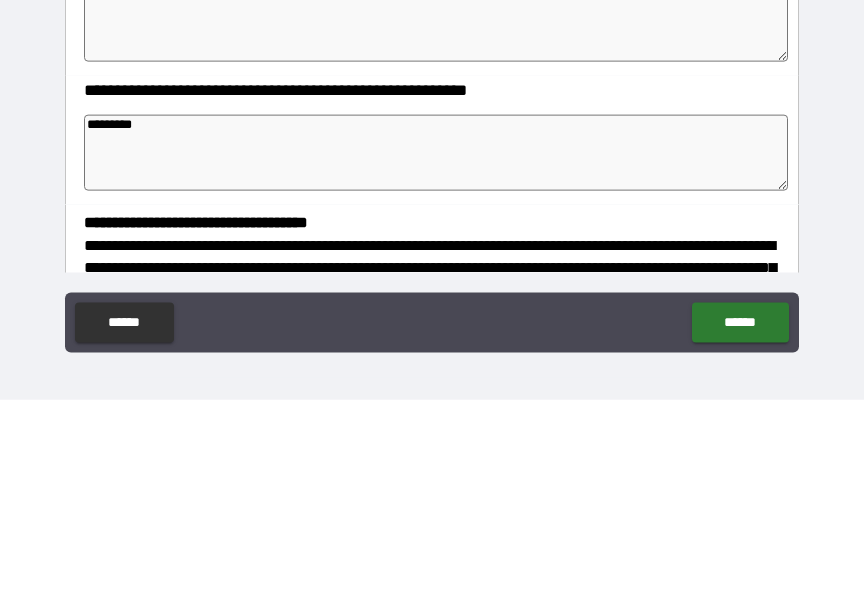 type on "*" 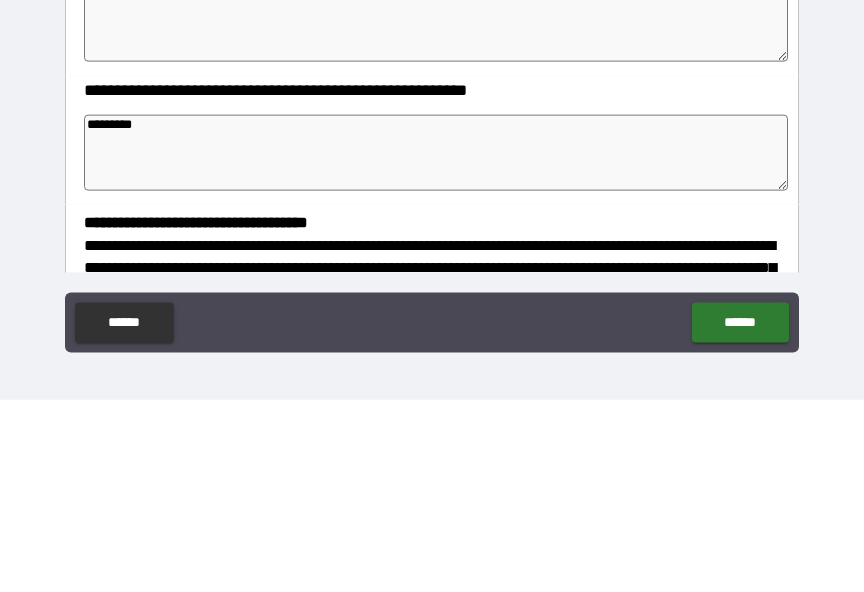 type on "*" 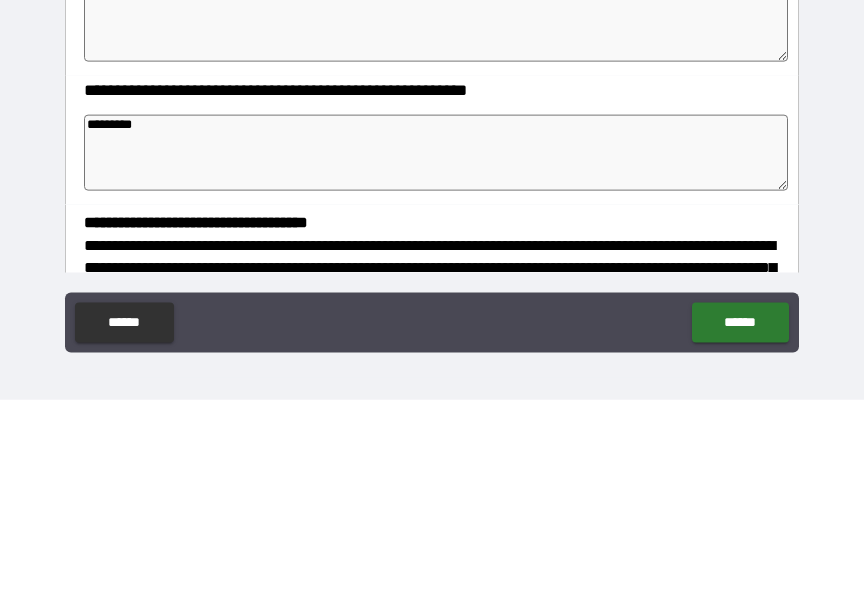 type on "*" 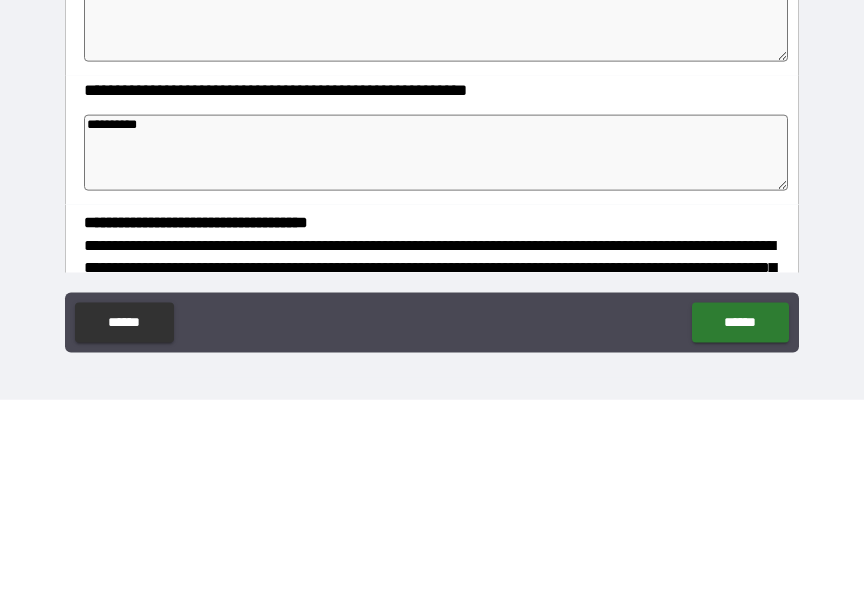 type on "*" 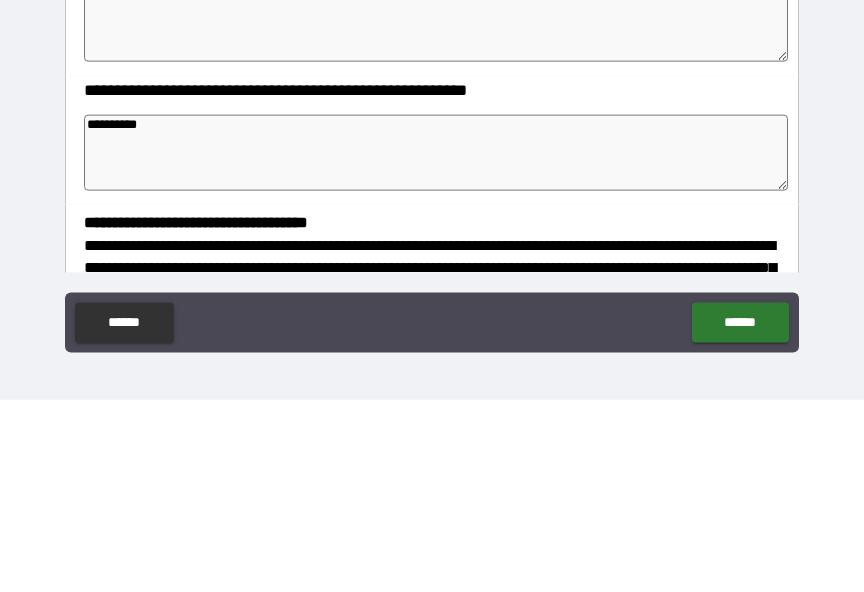 type on "*" 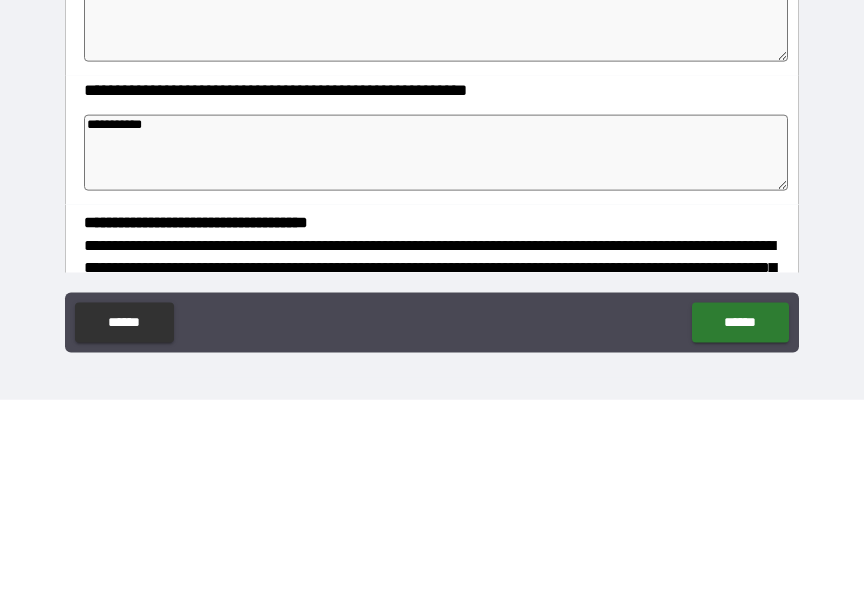 type on "*" 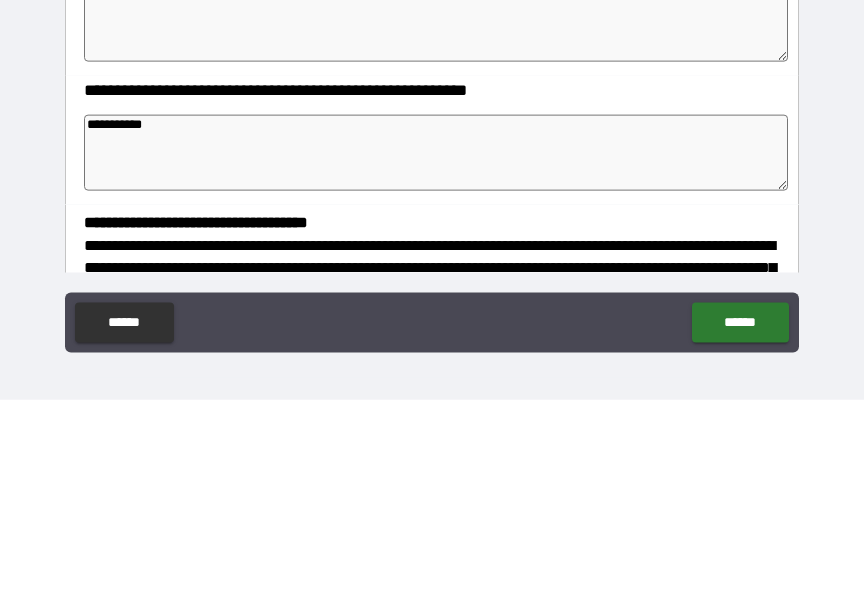 type on "*" 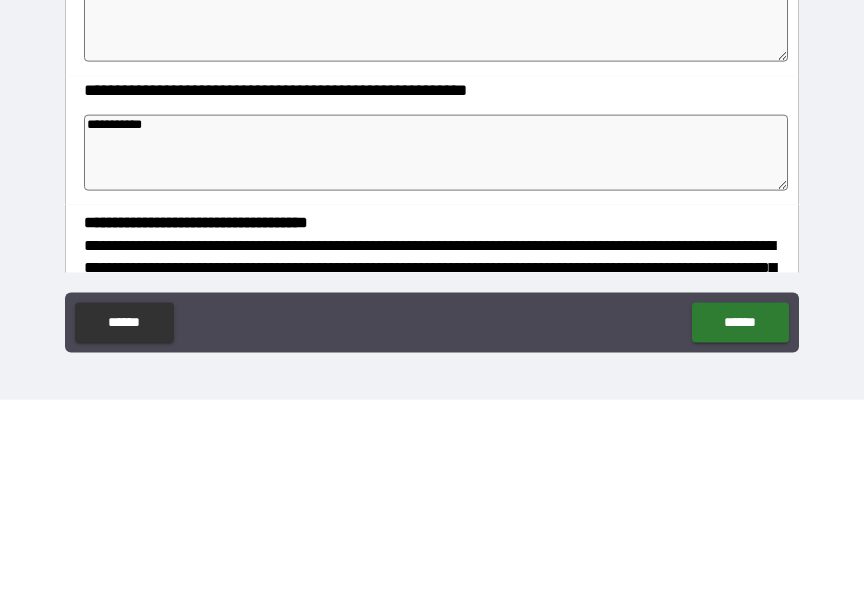 type on "*" 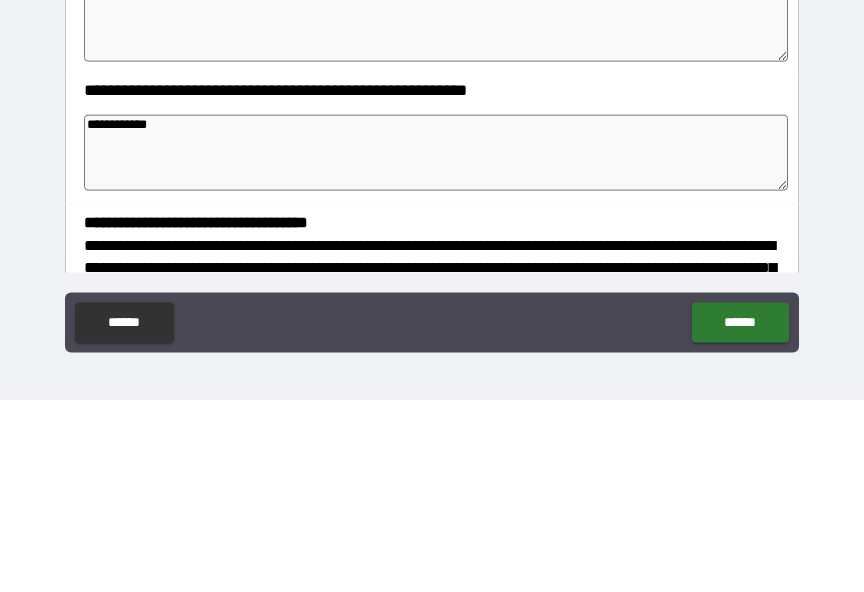 type on "*" 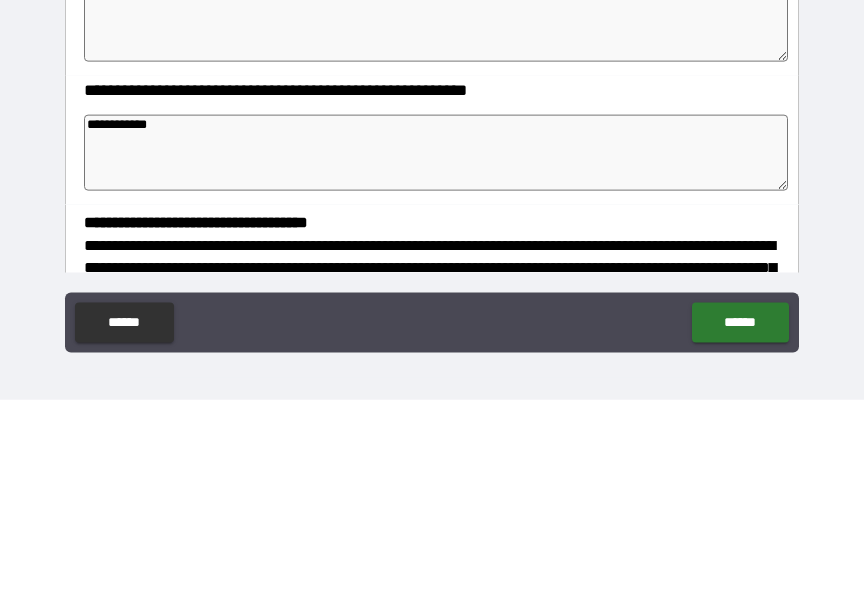 type on "*" 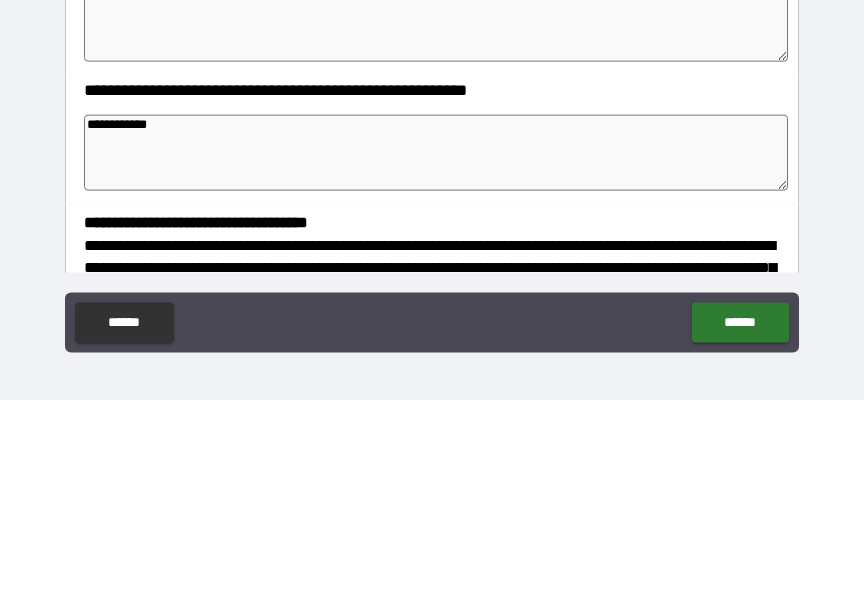 type on "*" 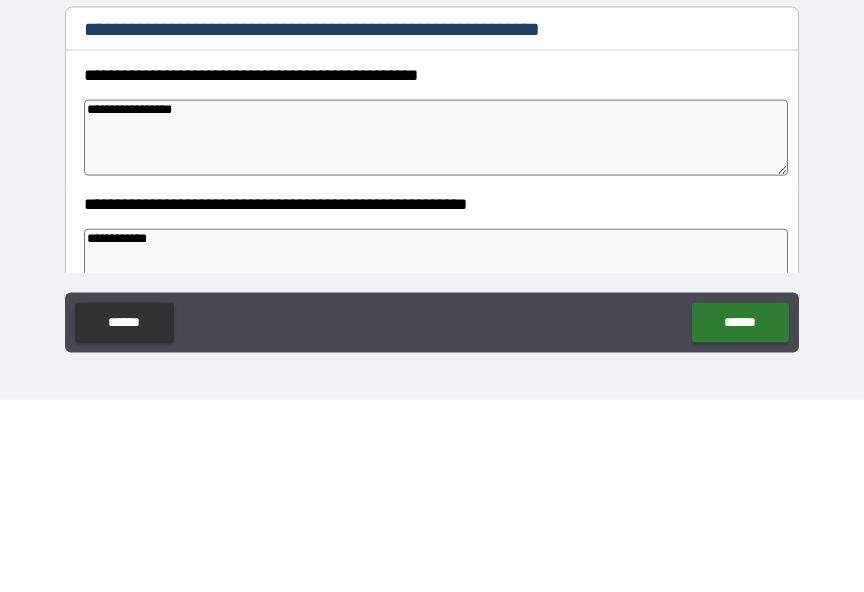 scroll, scrollTop: 114, scrollLeft: 0, axis: vertical 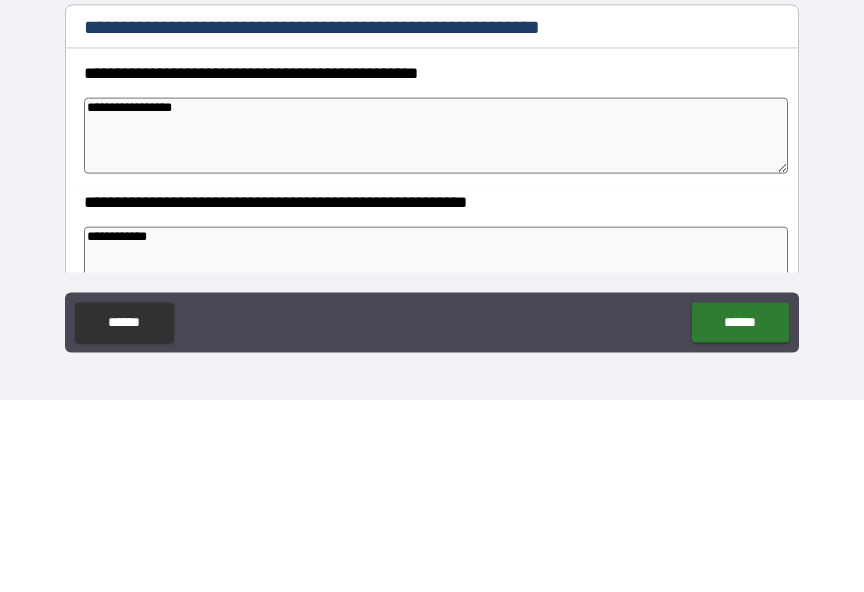 type on "**********" 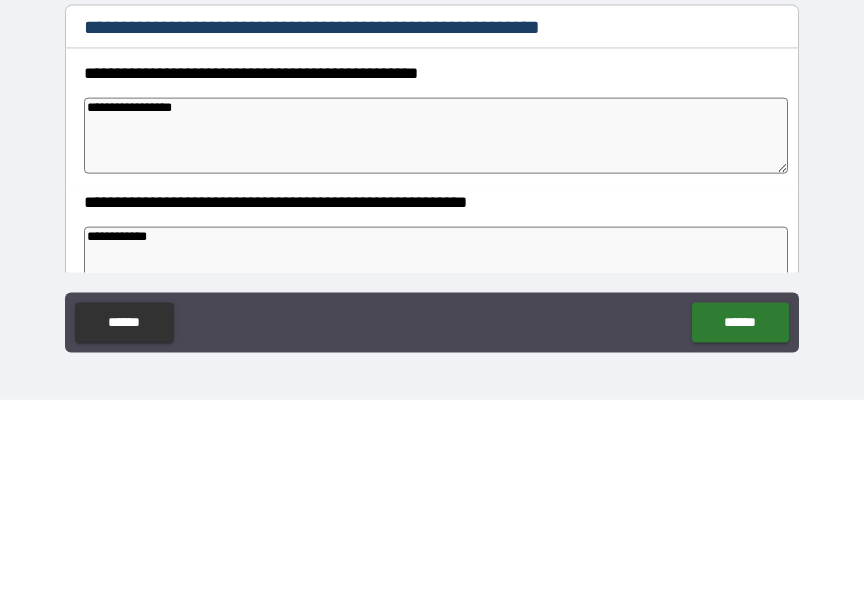 type on "**********" 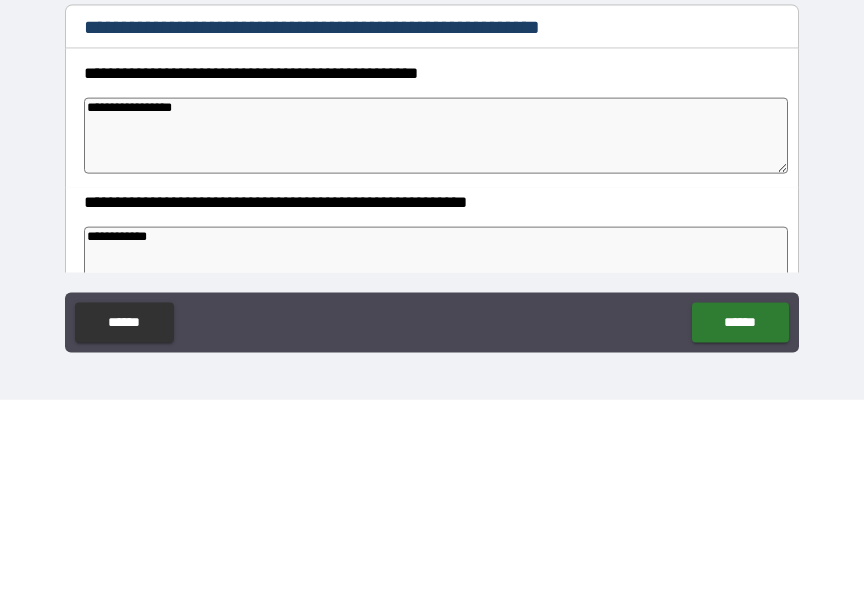 type on "*" 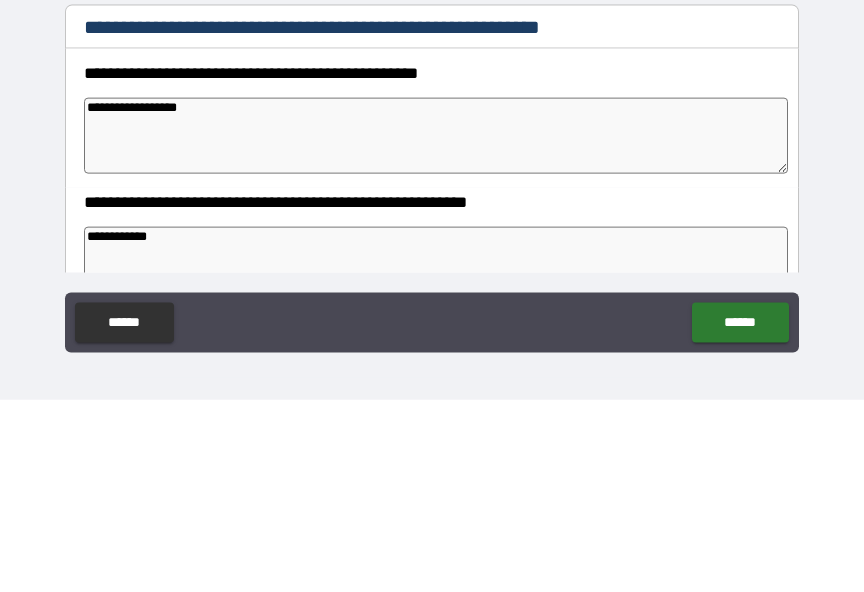 type on "*" 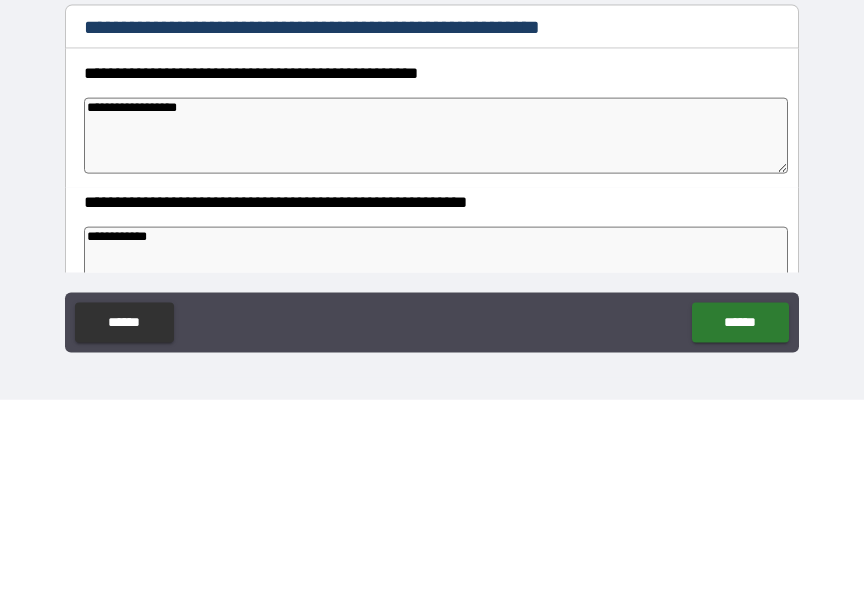 type on "**********" 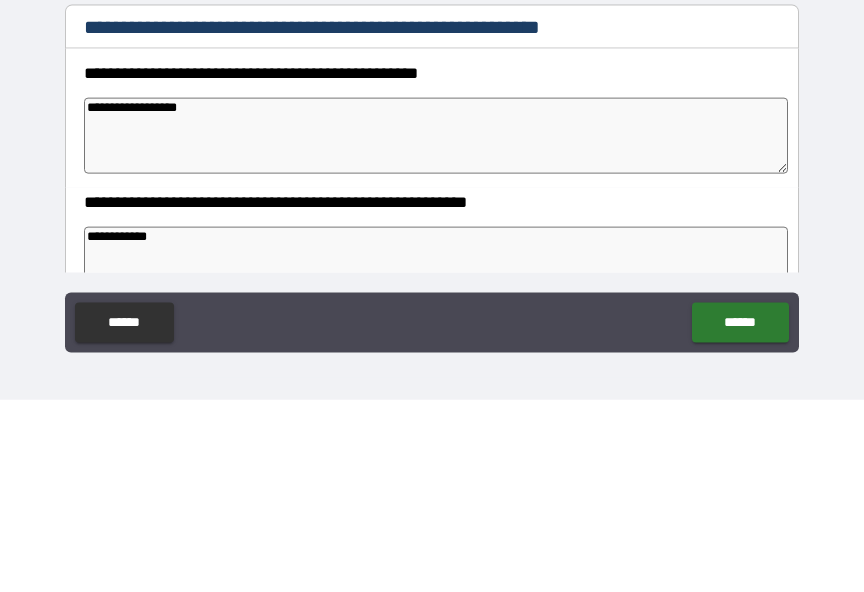 type on "*" 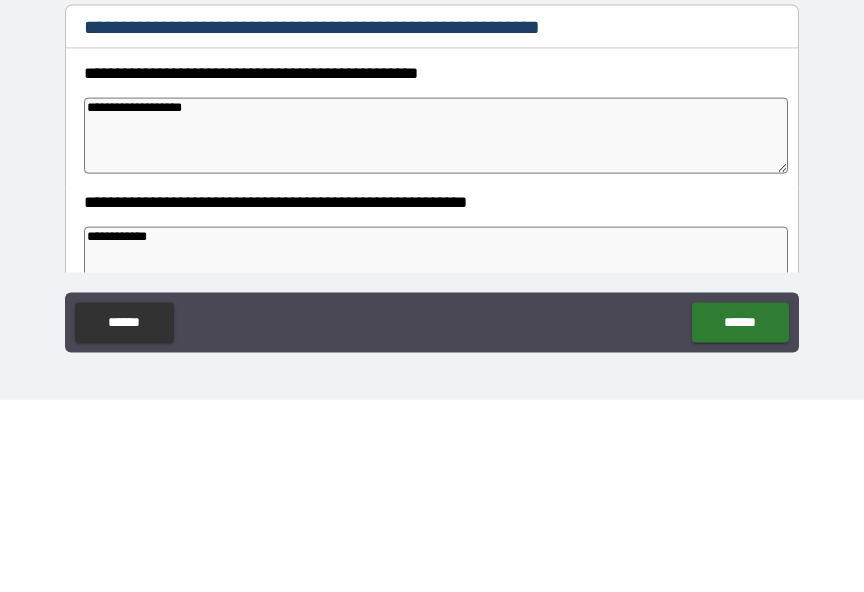 type on "*" 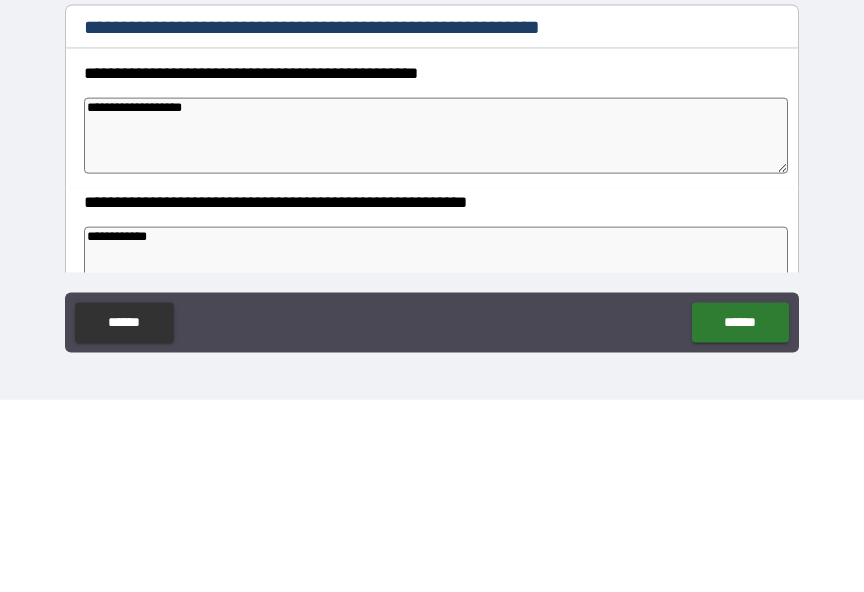 type on "**********" 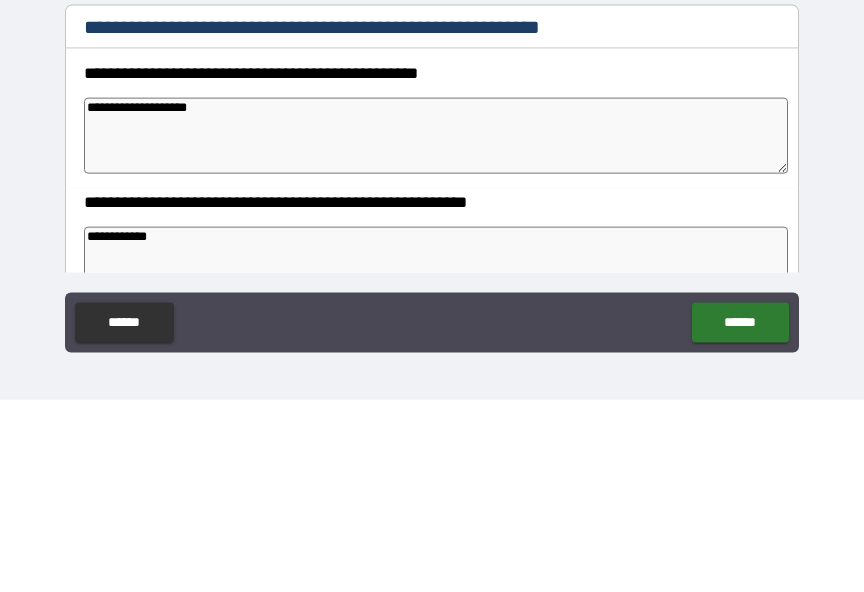 type on "*" 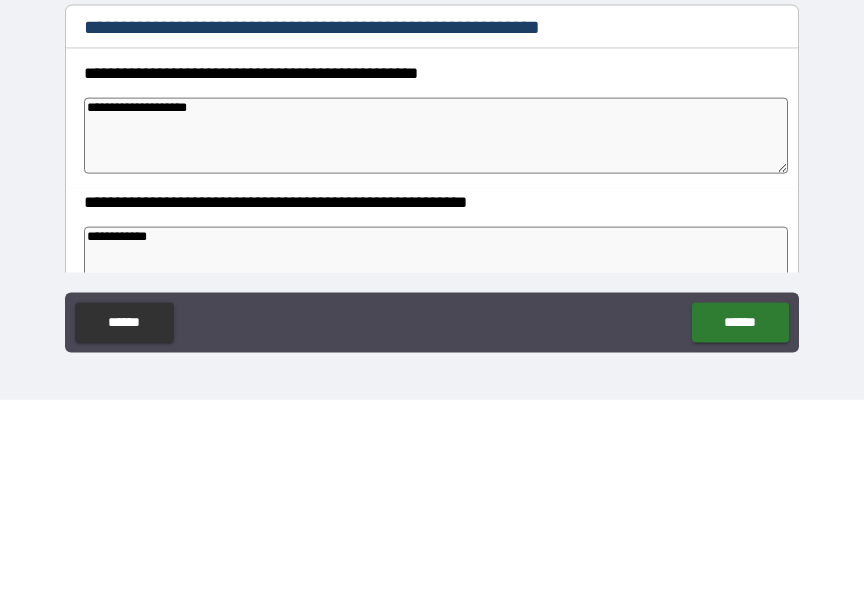 type on "*" 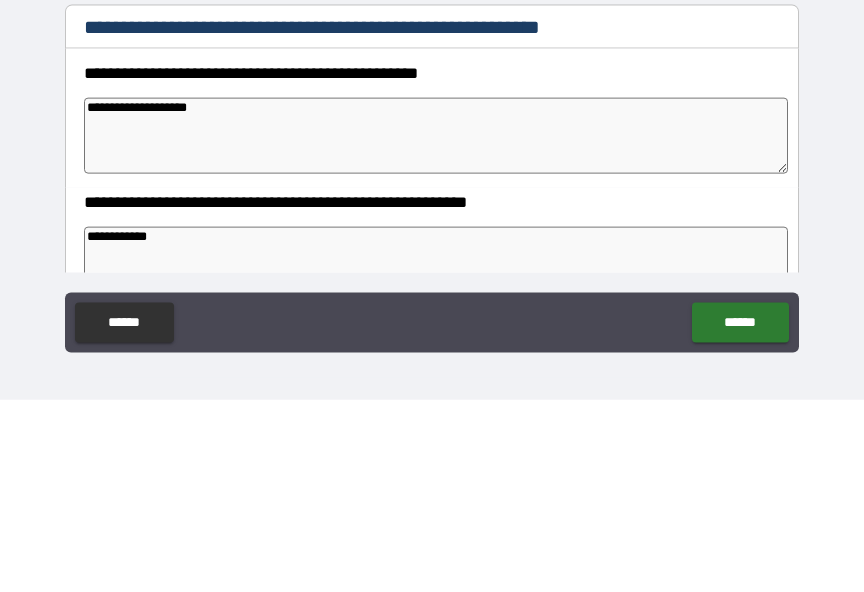 type on "*" 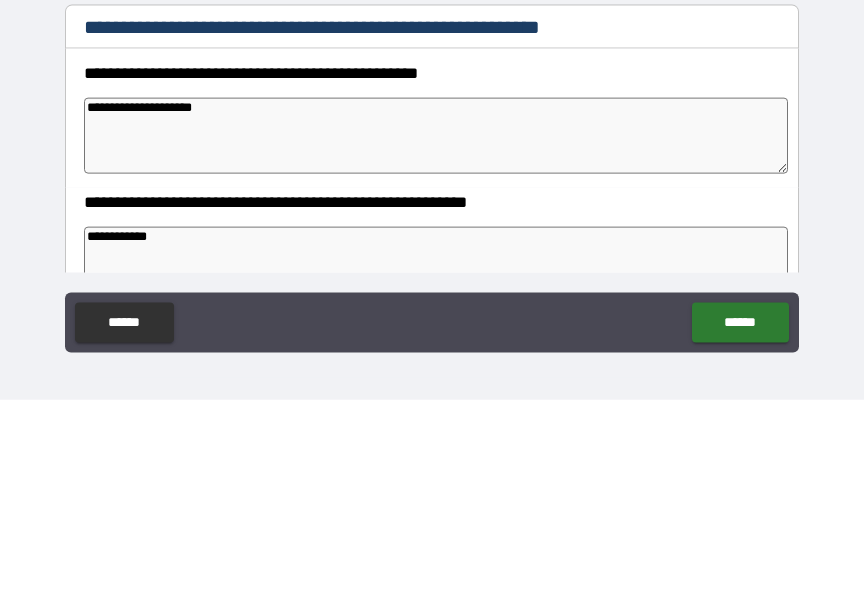 type on "*" 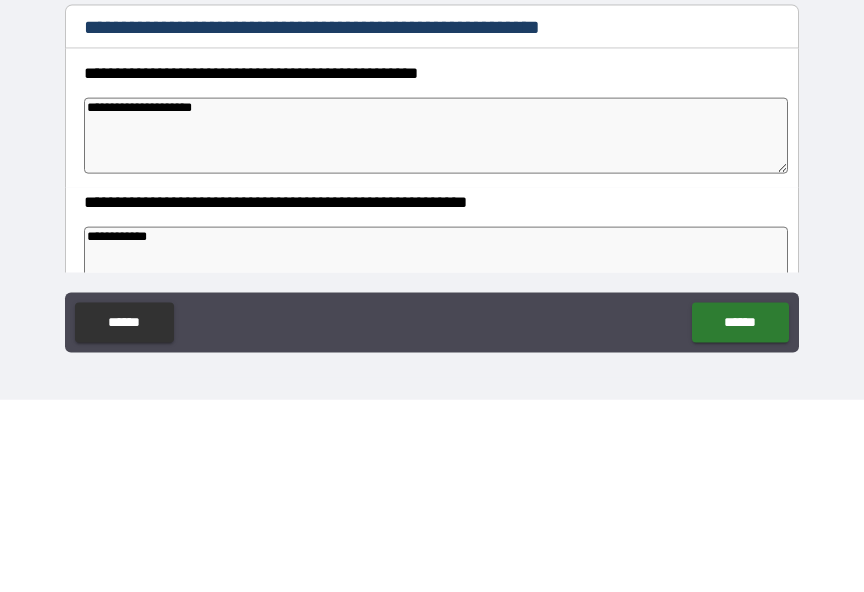 type on "*" 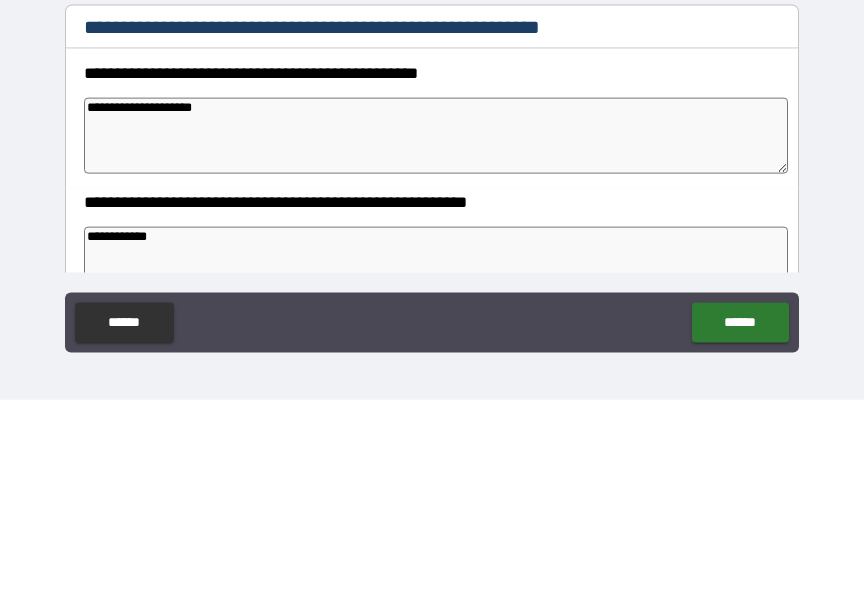 type on "*" 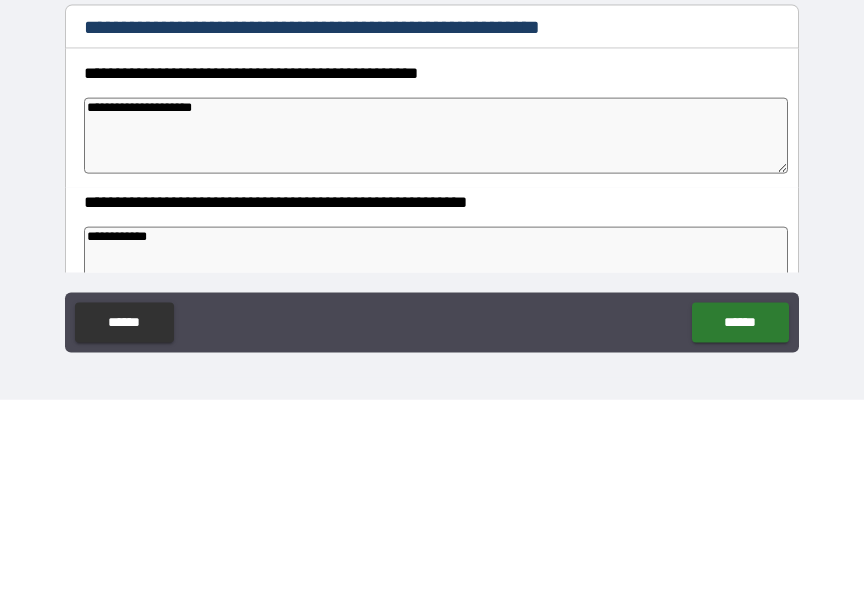 type on "**********" 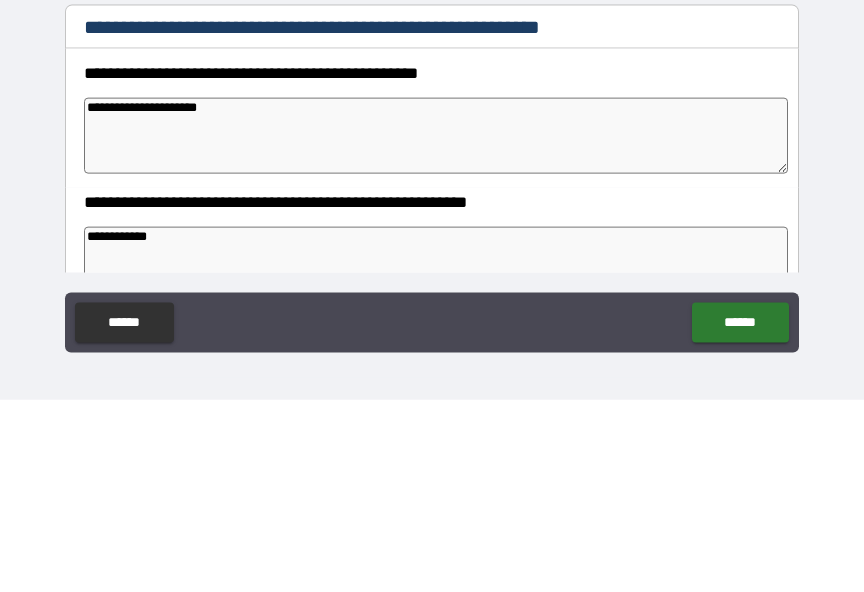 type on "*" 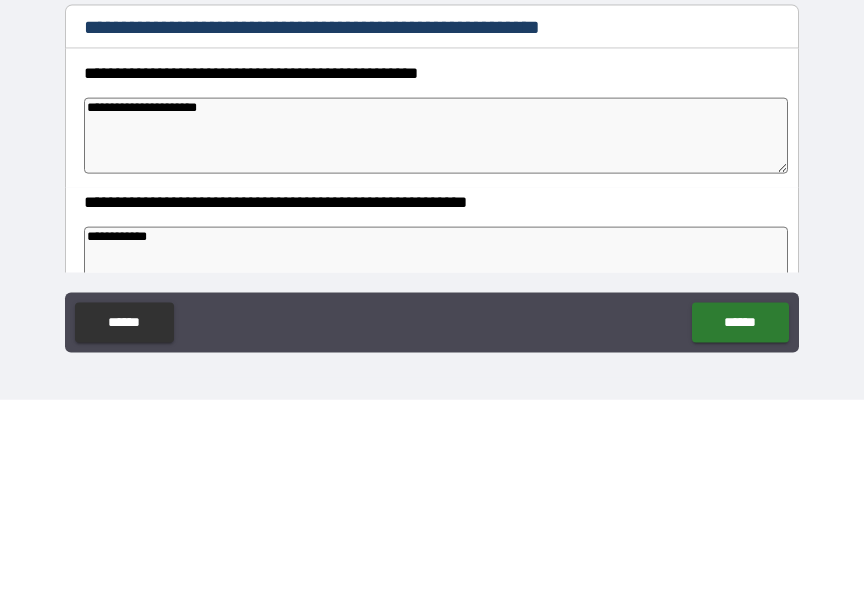 type on "*" 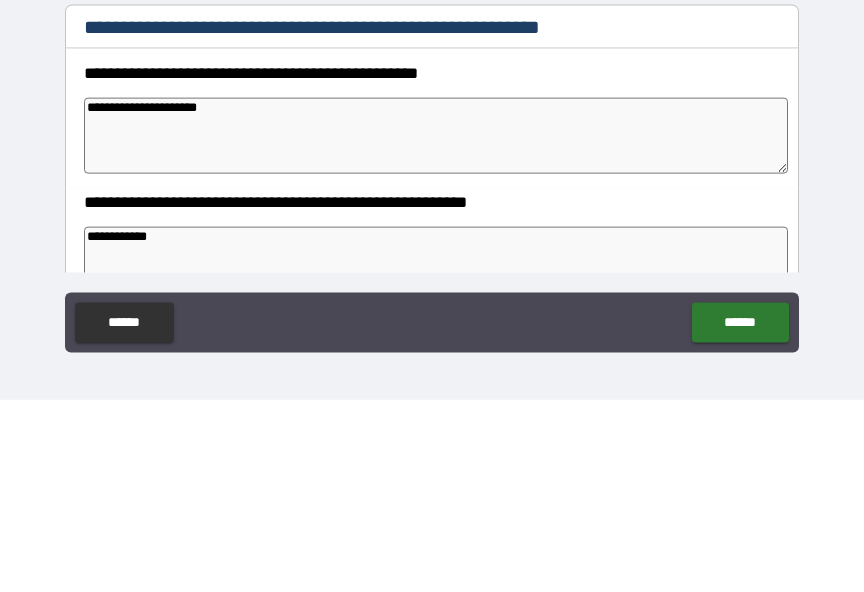 type on "*" 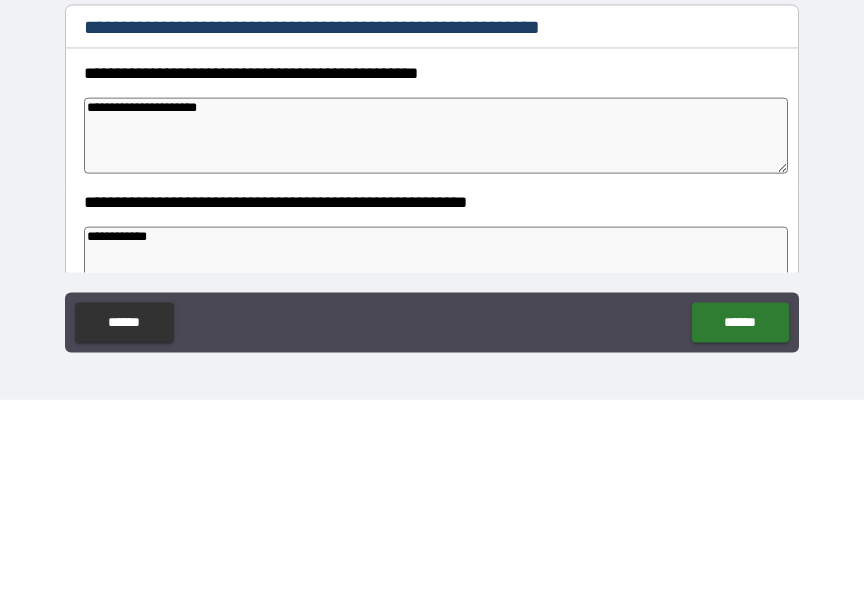 type on "**********" 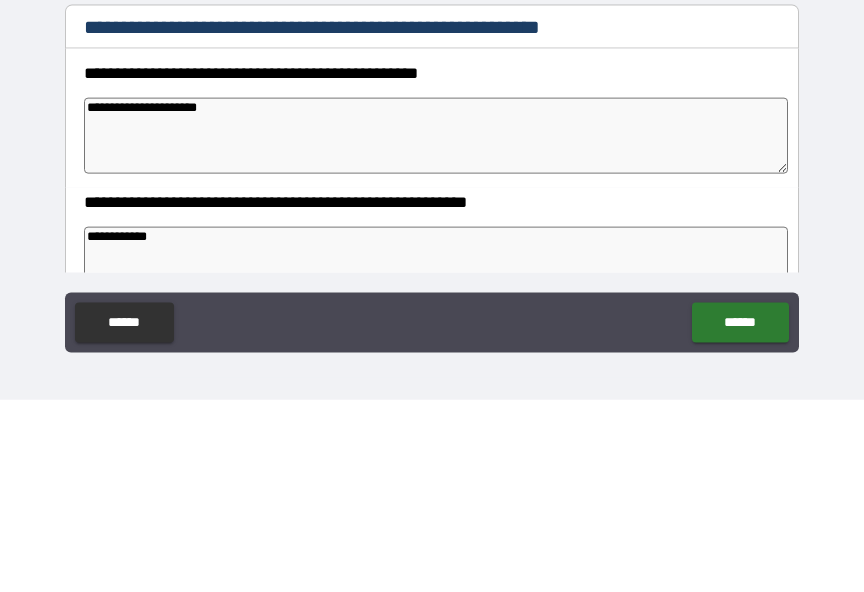 type on "*" 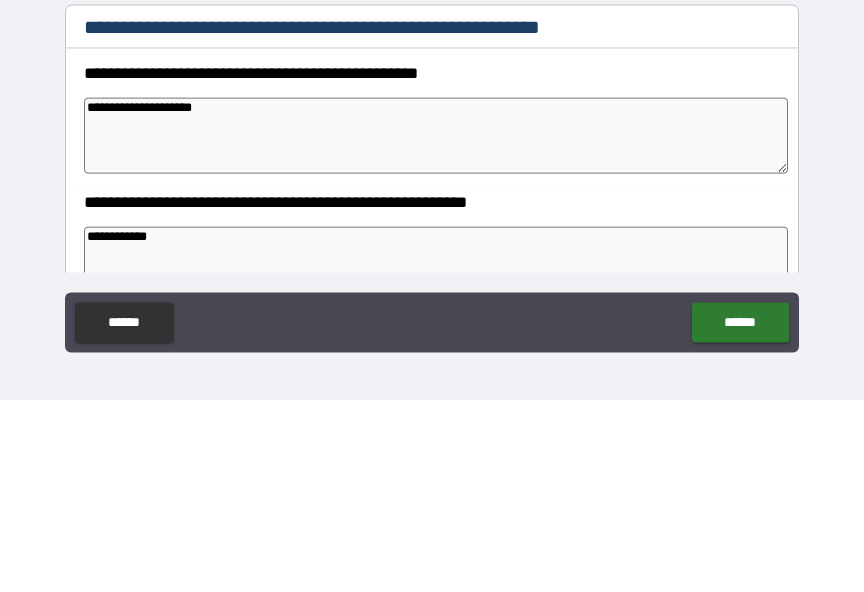 type on "*" 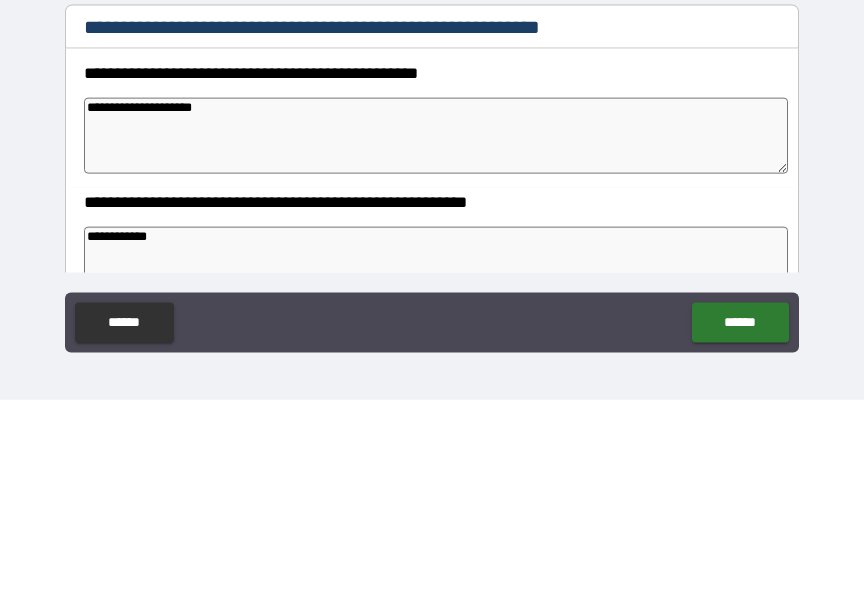 type on "**********" 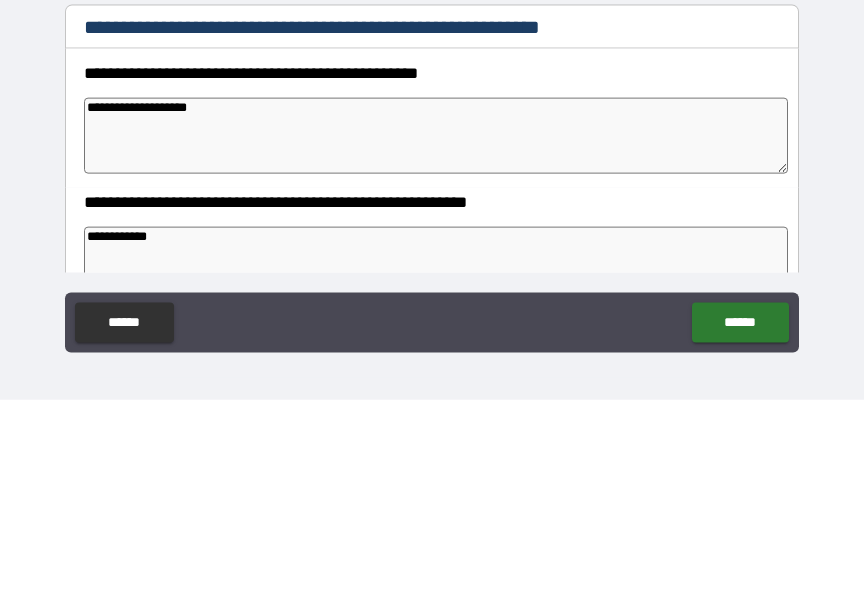 type on "*" 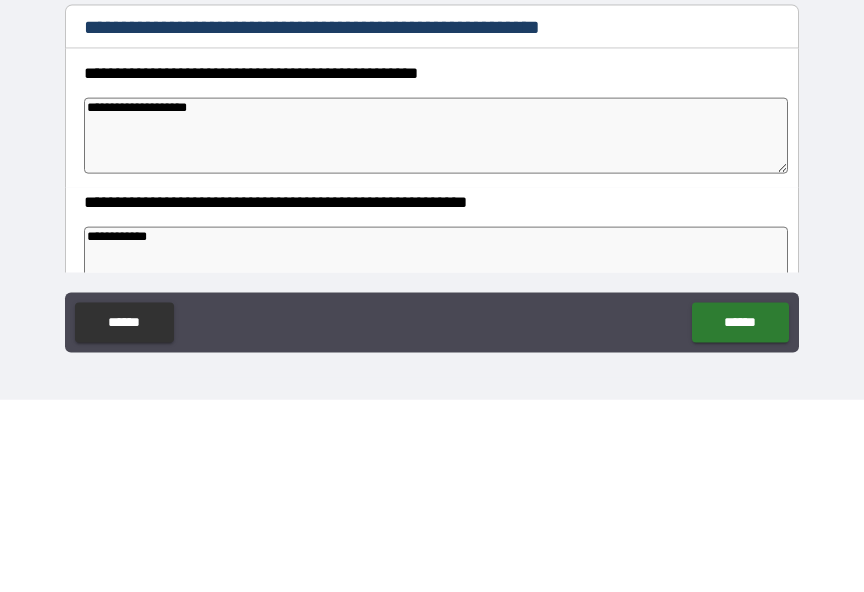 type on "*" 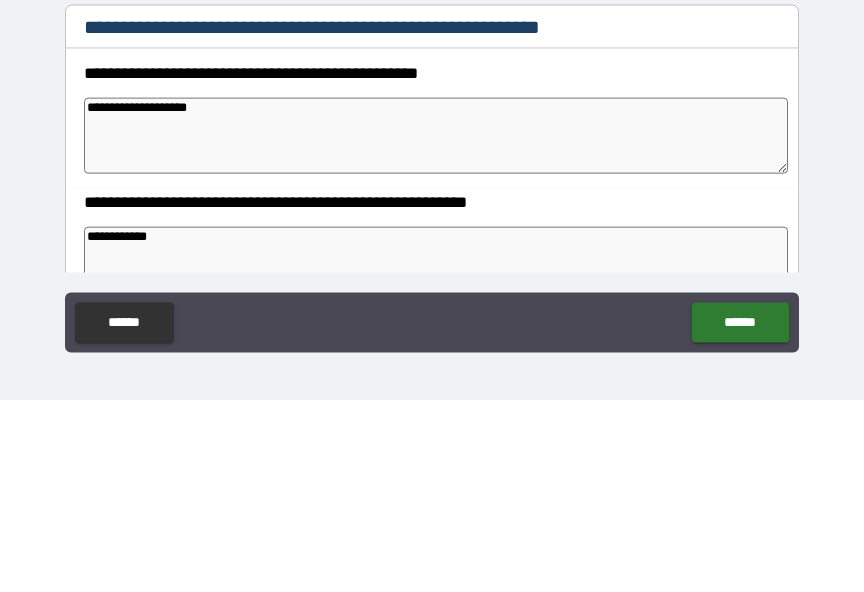type on "*" 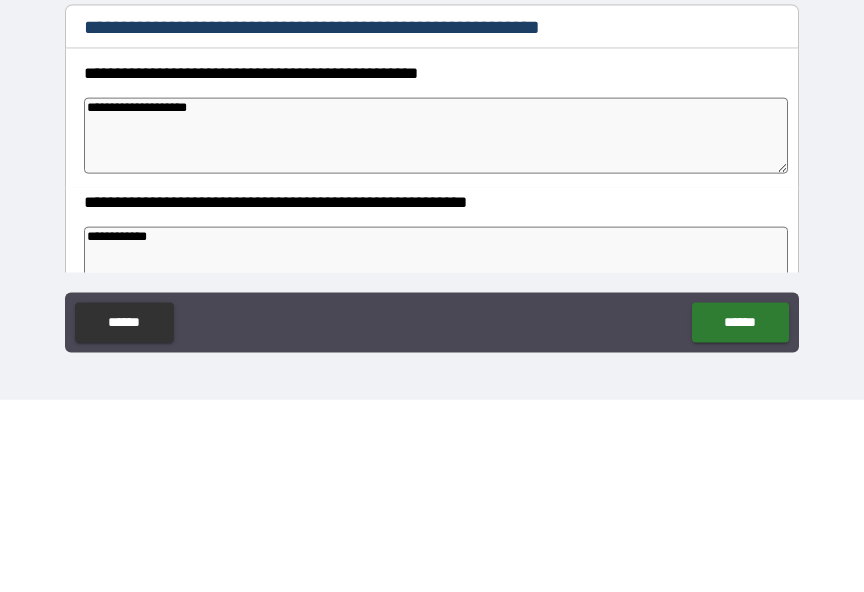 type on "**********" 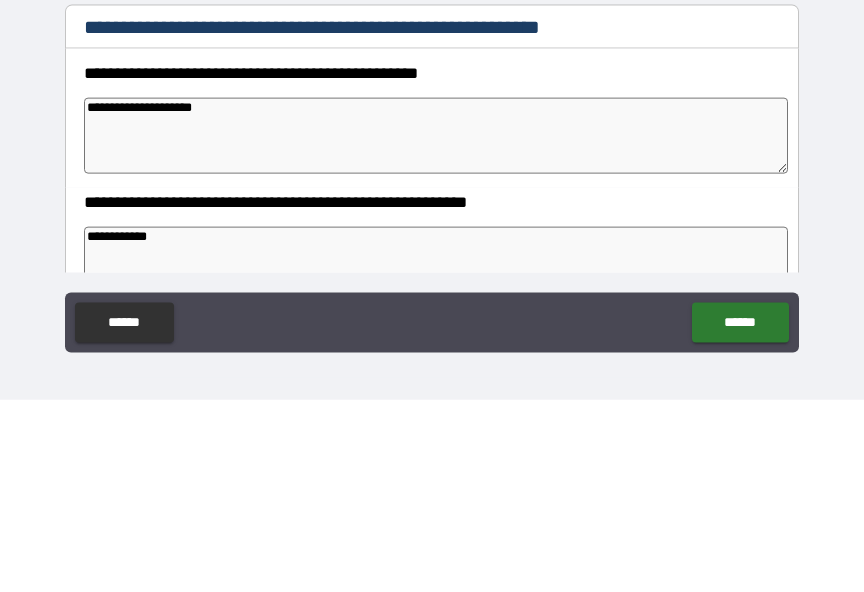 type on "*" 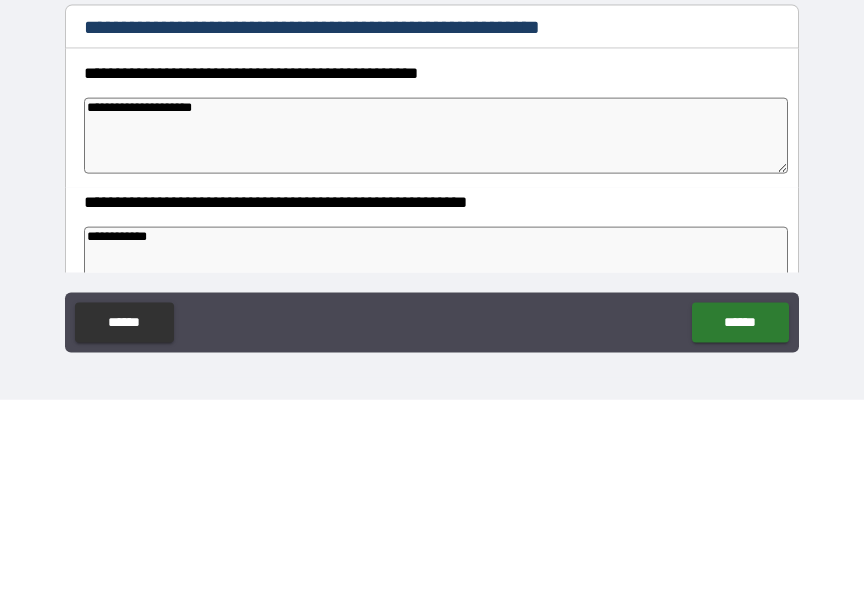 type on "*" 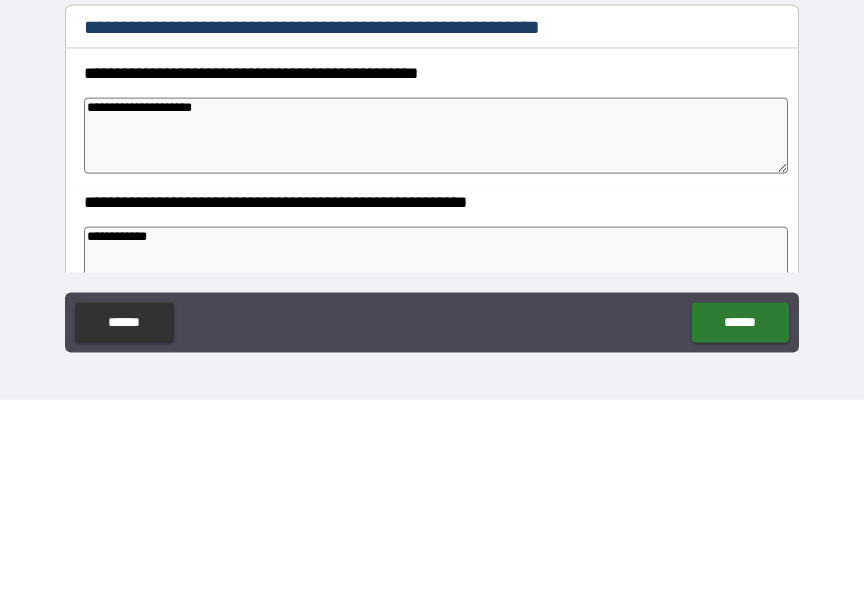 type on "*" 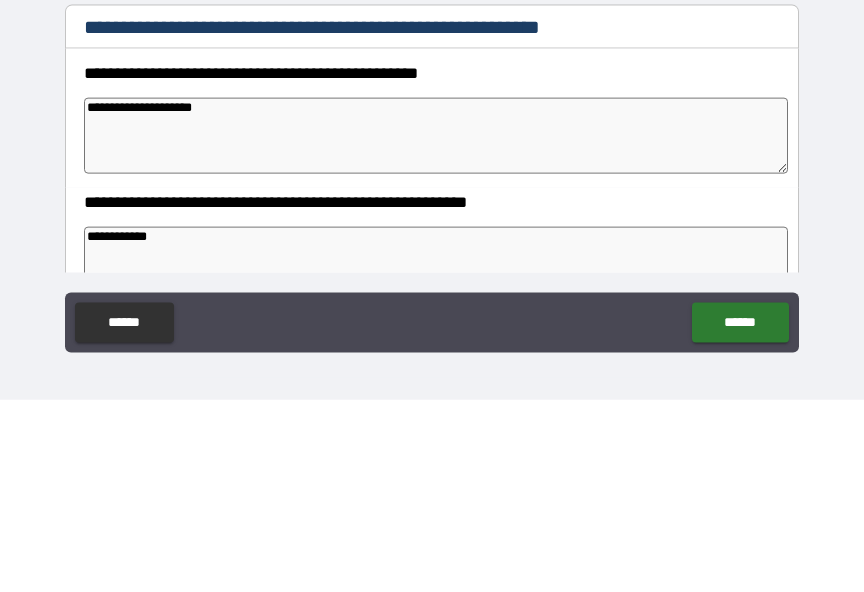 type on "**********" 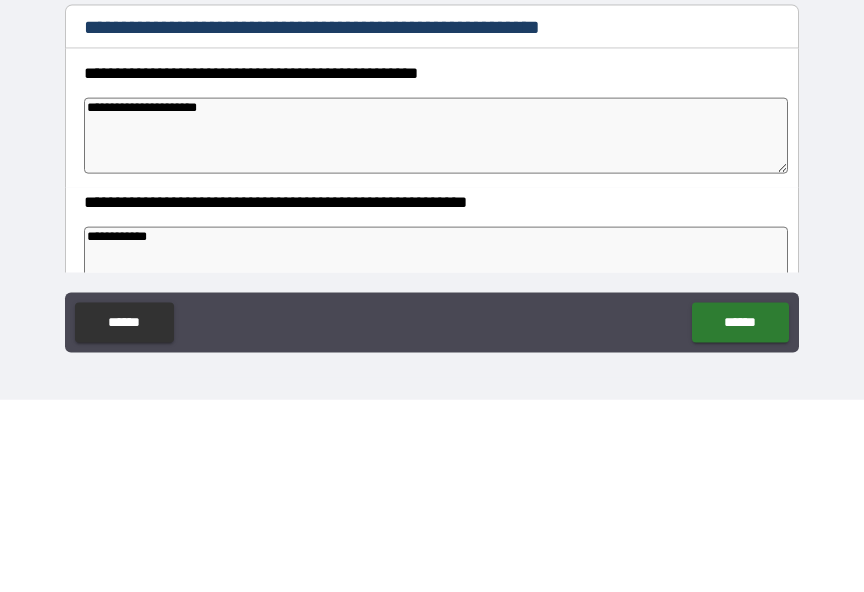type on "*" 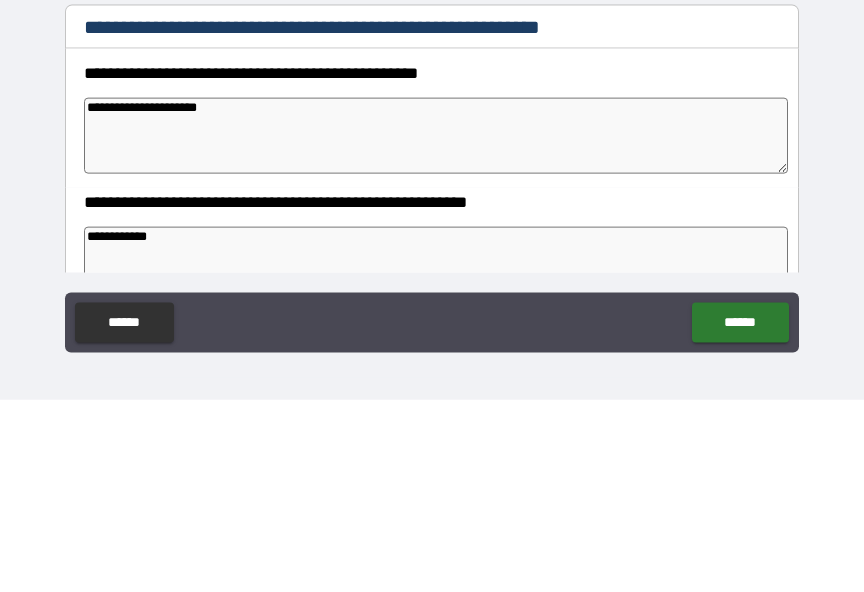 type on "*" 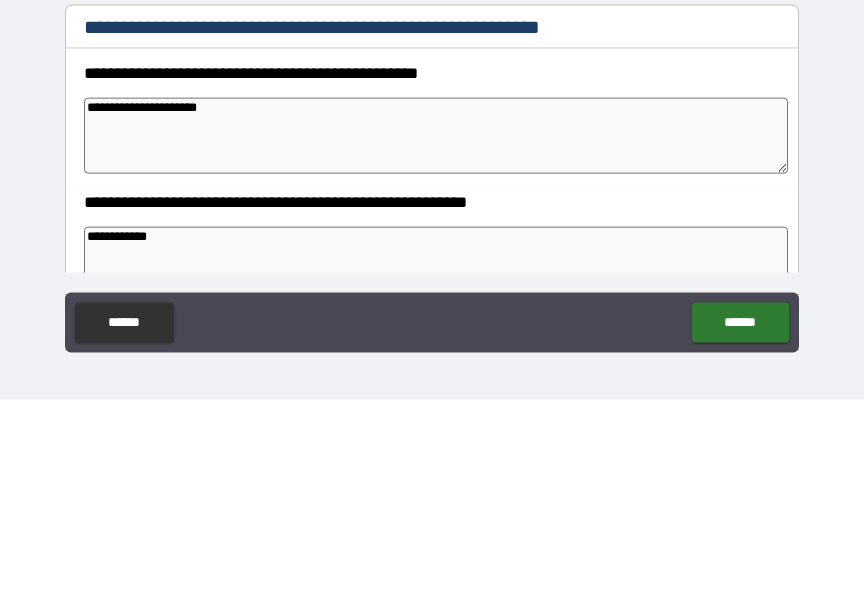 type on "*" 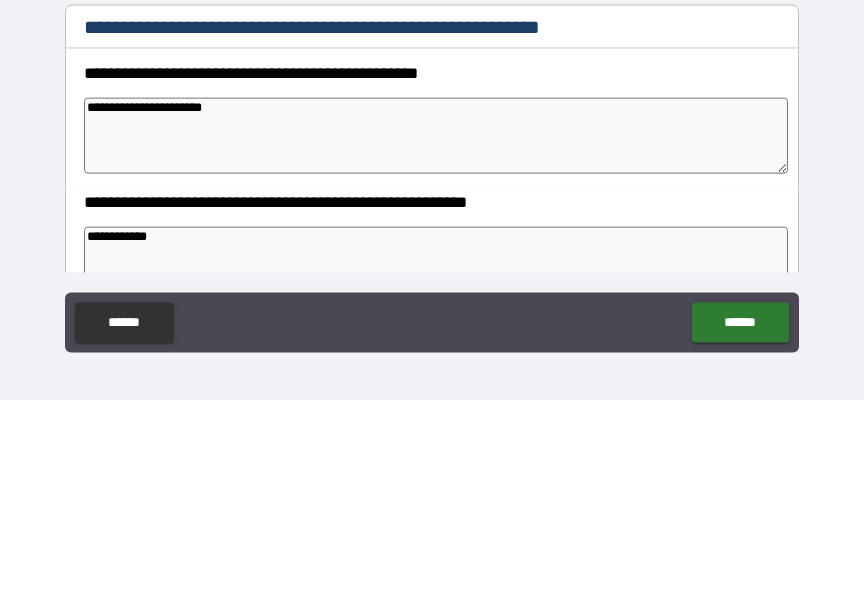 type on "*" 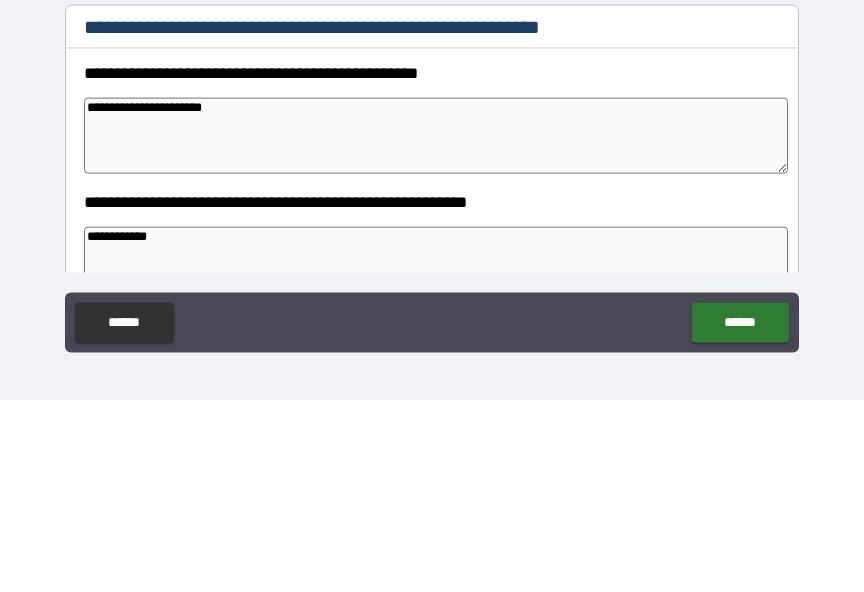 type on "*" 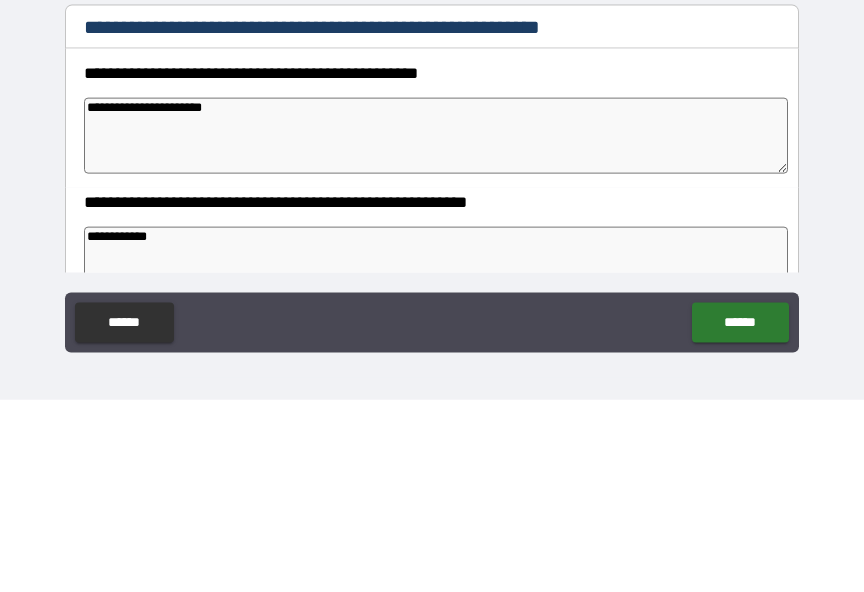 type on "*" 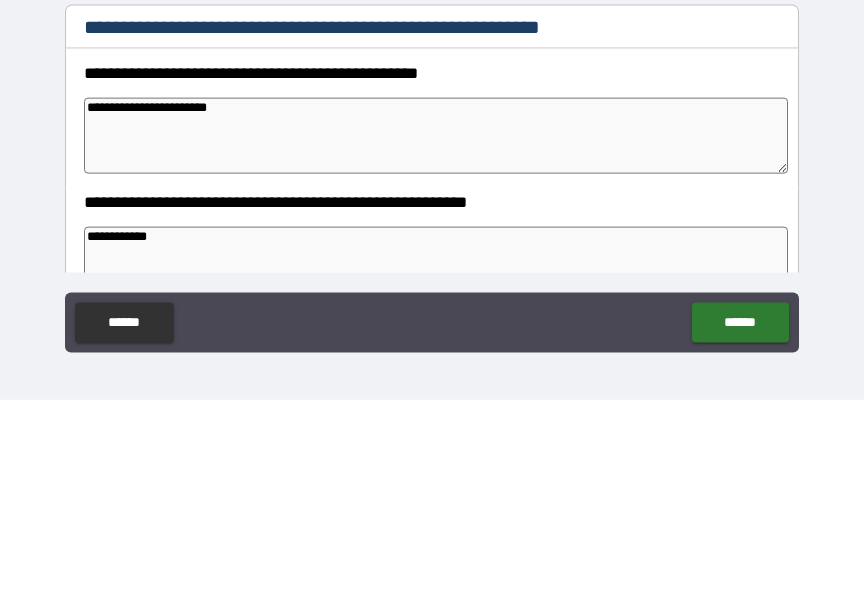 type on "*" 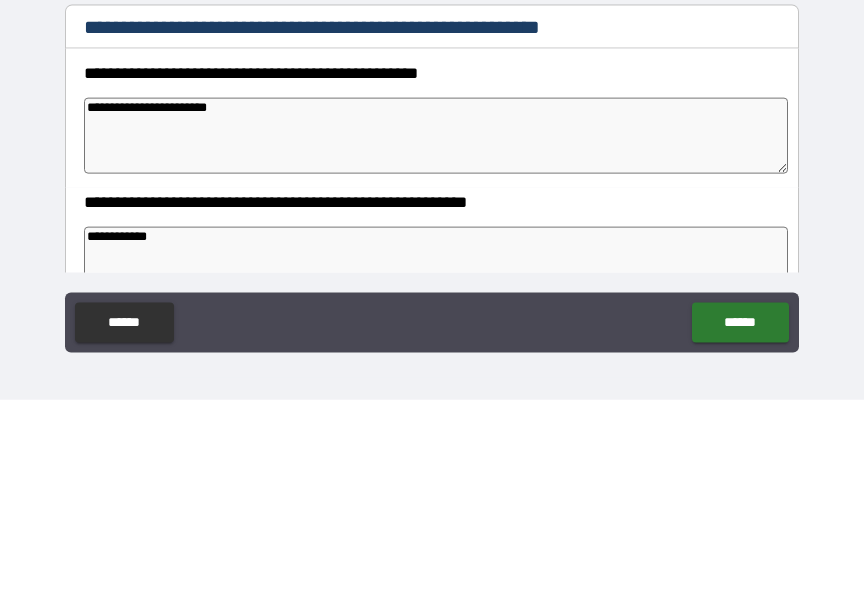 type 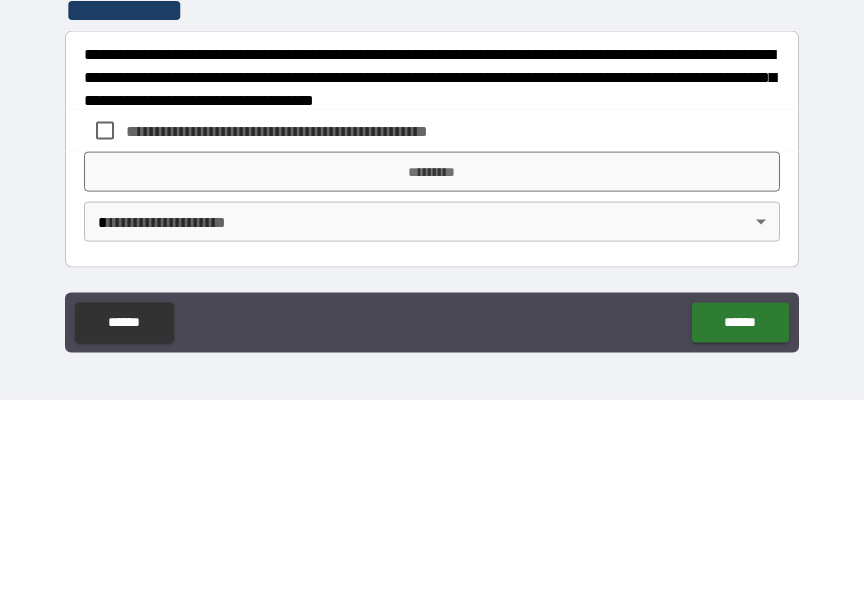scroll, scrollTop: 743, scrollLeft: 0, axis: vertical 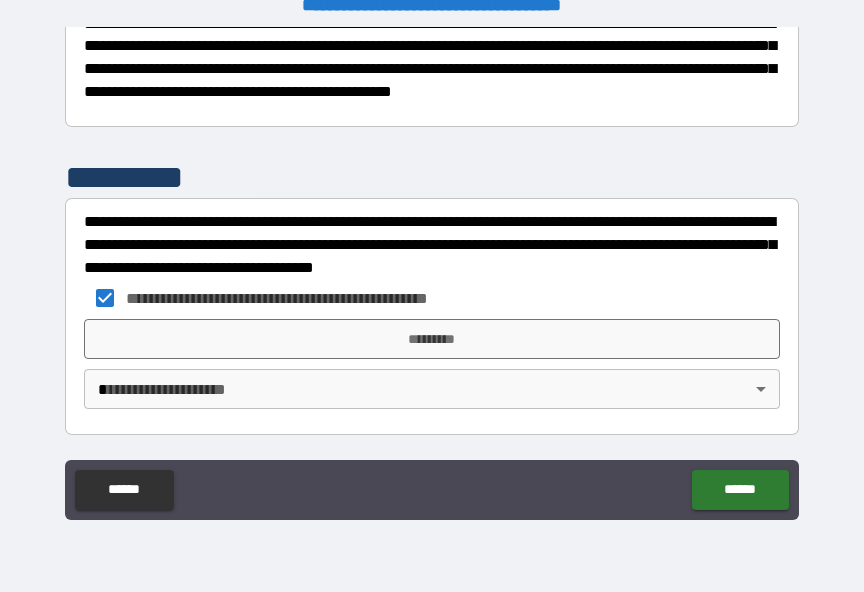 click on "*********" at bounding box center (432, 339) 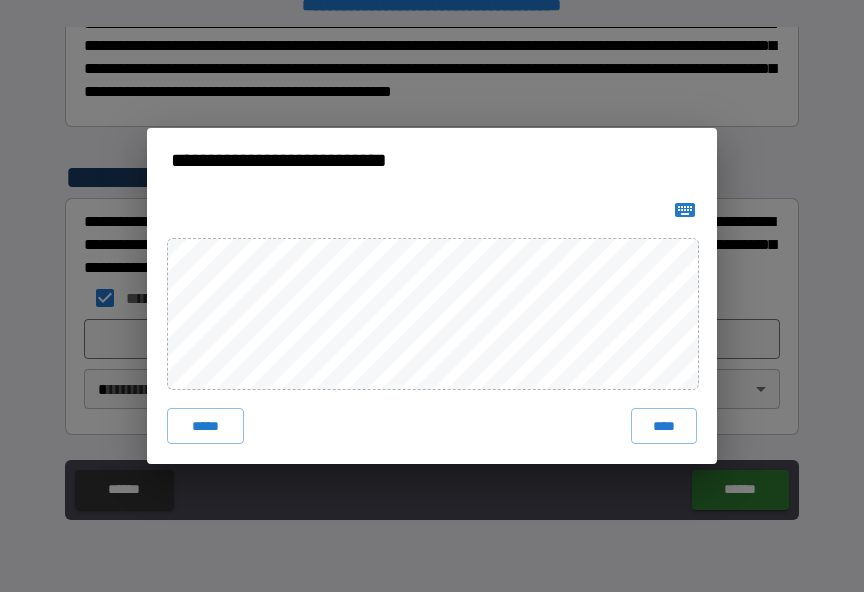 click on "****" at bounding box center [664, 426] 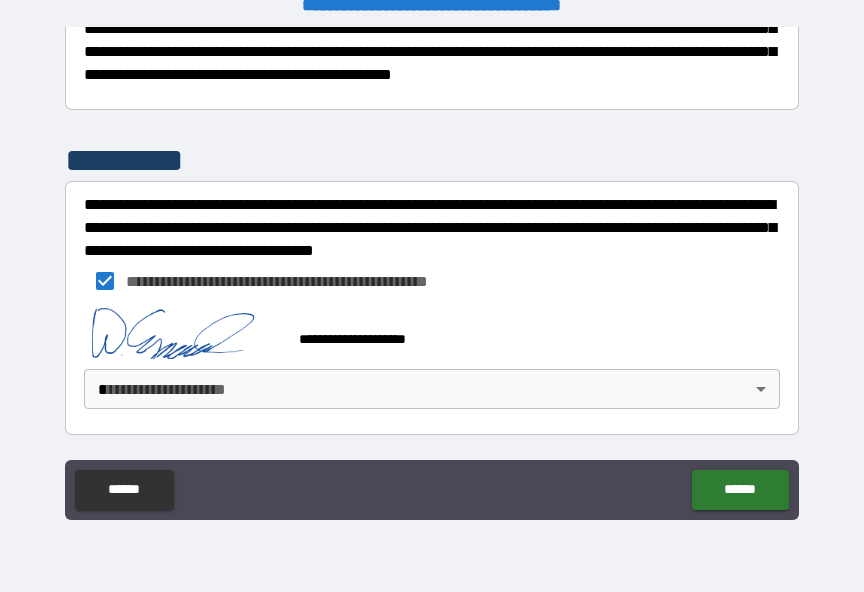 scroll, scrollTop: 760, scrollLeft: 0, axis: vertical 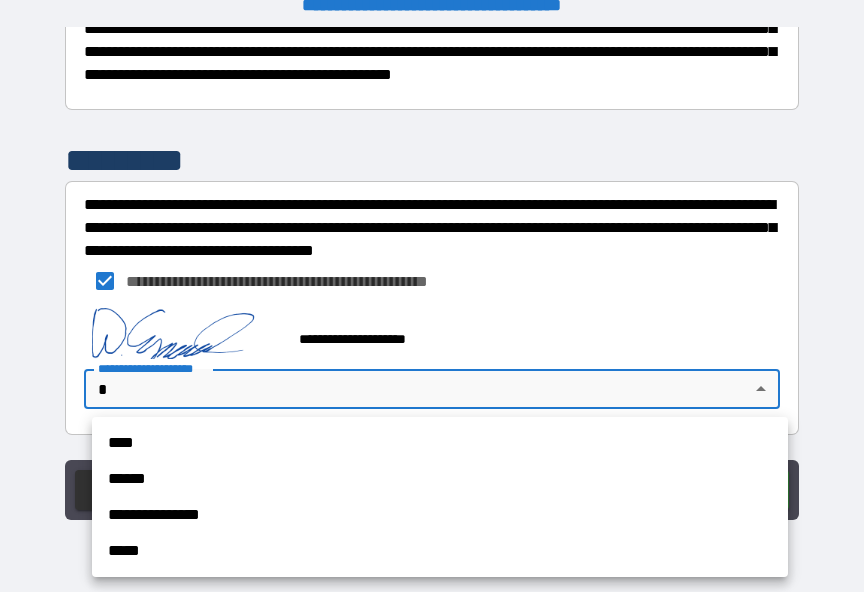 click on "****" at bounding box center [440, 443] 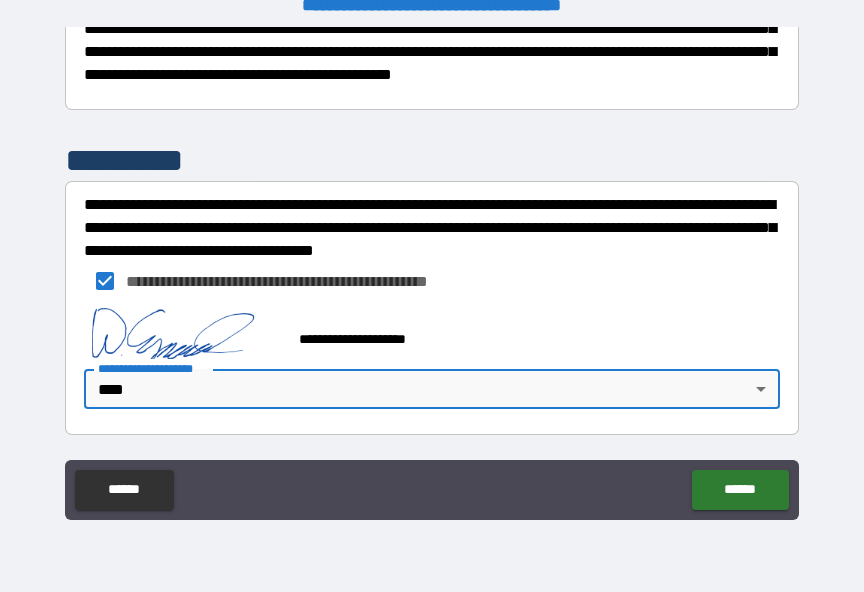 click on "******" at bounding box center (740, 490) 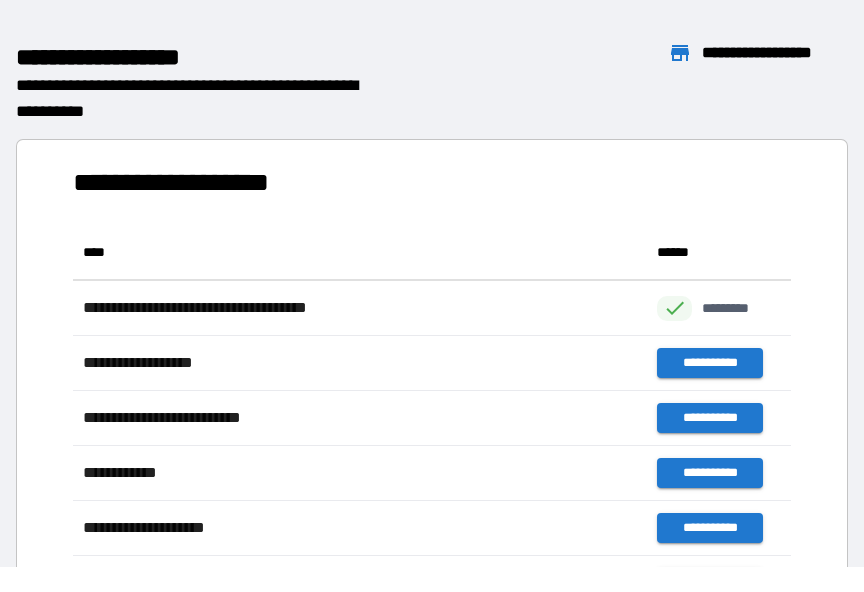scroll, scrollTop: 1, scrollLeft: 1, axis: both 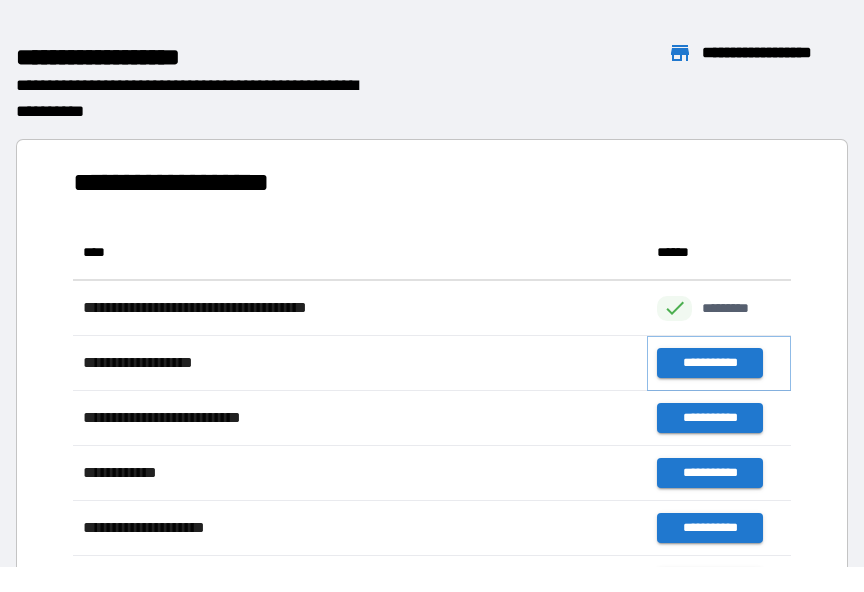 click on "**********" at bounding box center (709, 363) 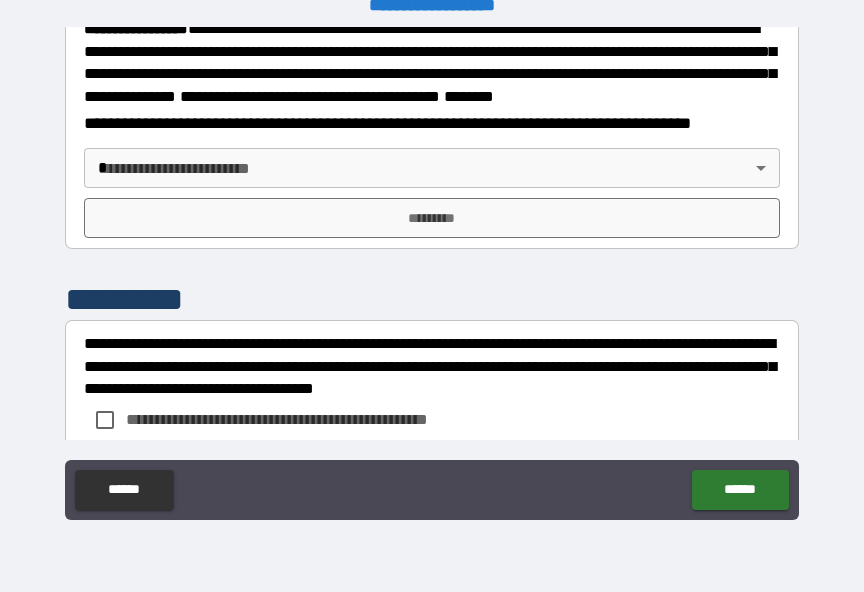 scroll, scrollTop: 2423, scrollLeft: 0, axis: vertical 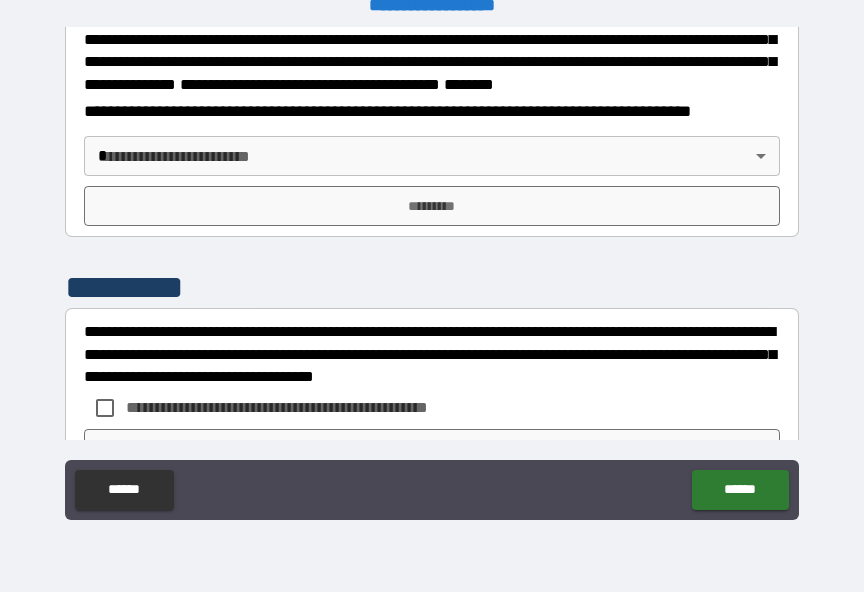 click on "**********" at bounding box center [432, 283] 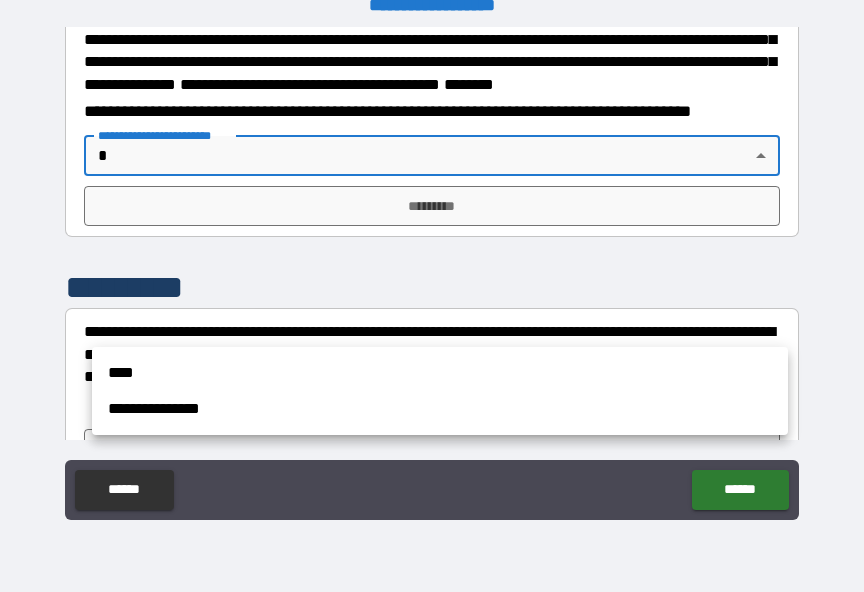 click on "****" at bounding box center [440, 373] 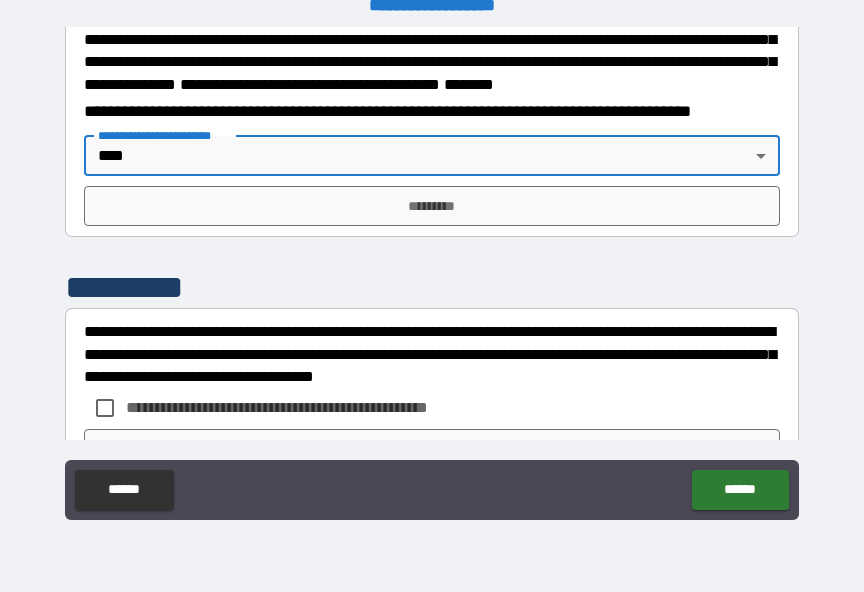 click on "*********" at bounding box center [432, 206] 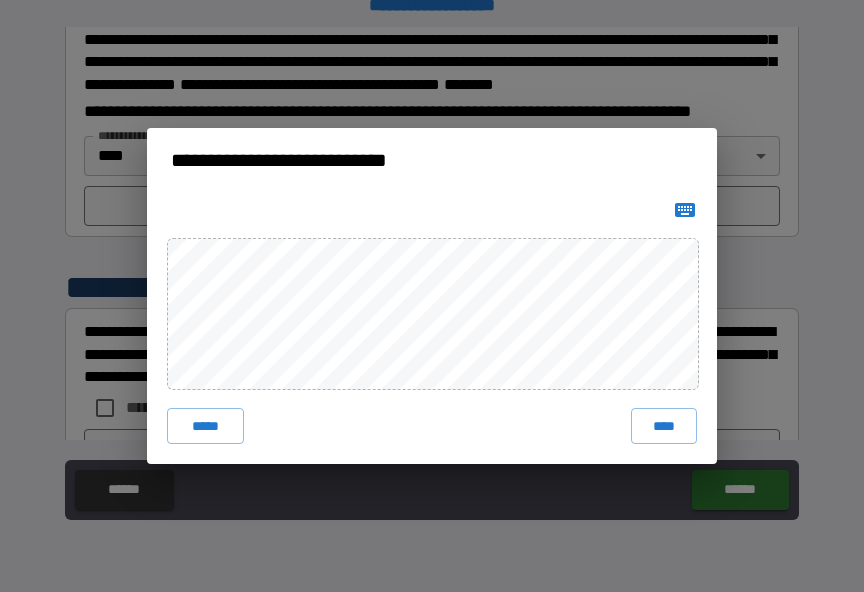 click on "****" at bounding box center (664, 426) 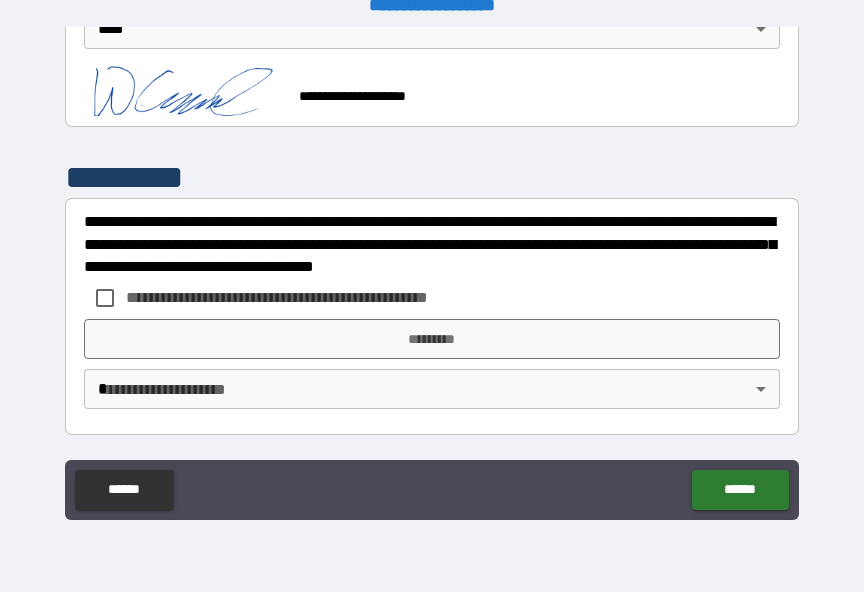 scroll, scrollTop: 2712, scrollLeft: 0, axis: vertical 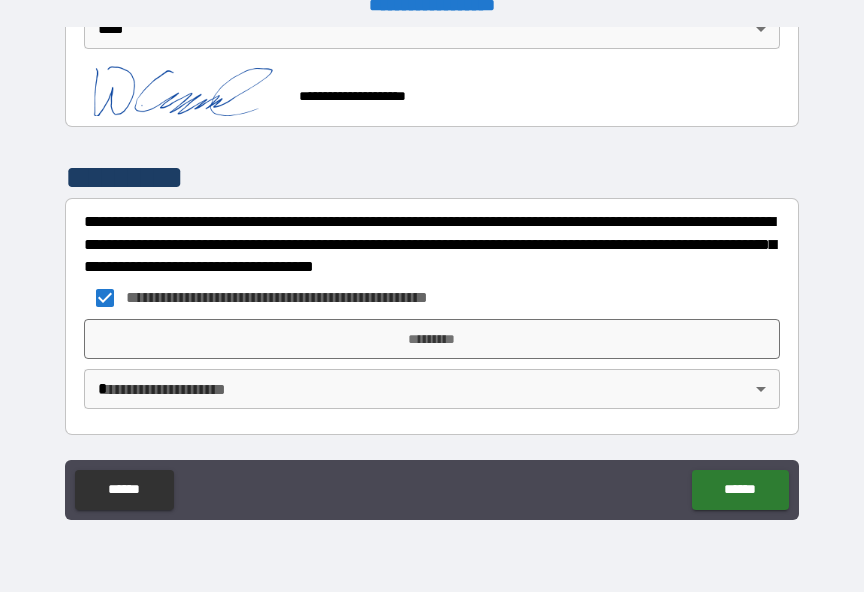 click on "*********" at bounding box center [432, 339] 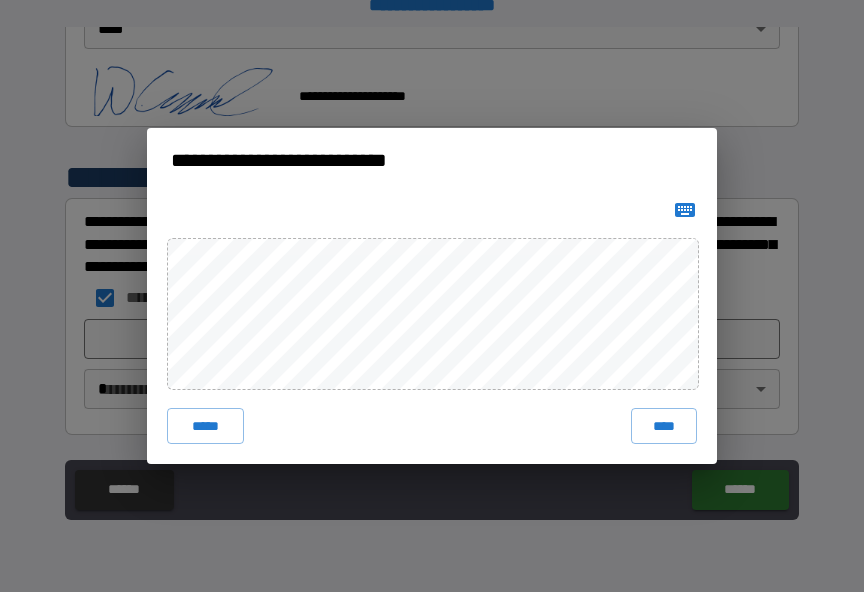 click on "****" at bounding box center (664, 426) 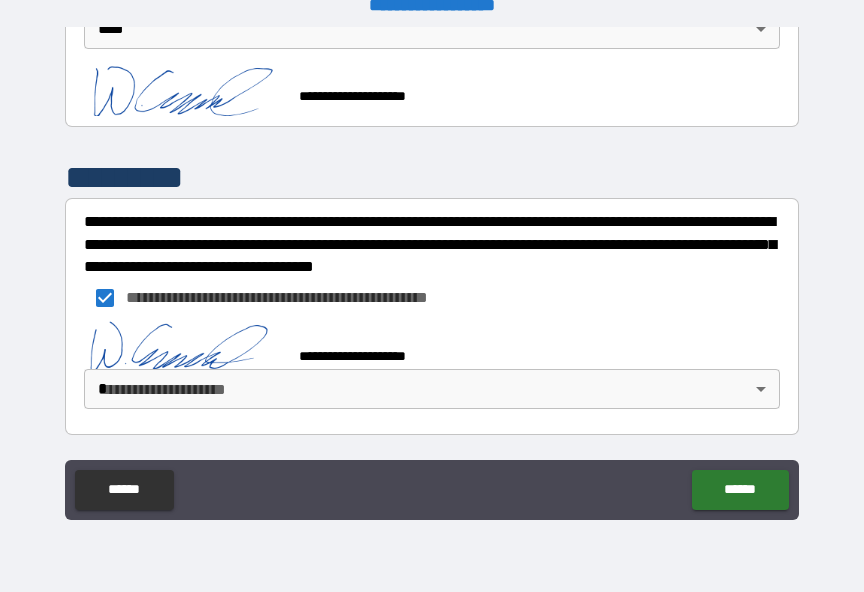 scroll, scrollTop: 2703, scrollLeft: 0, axis: vertical 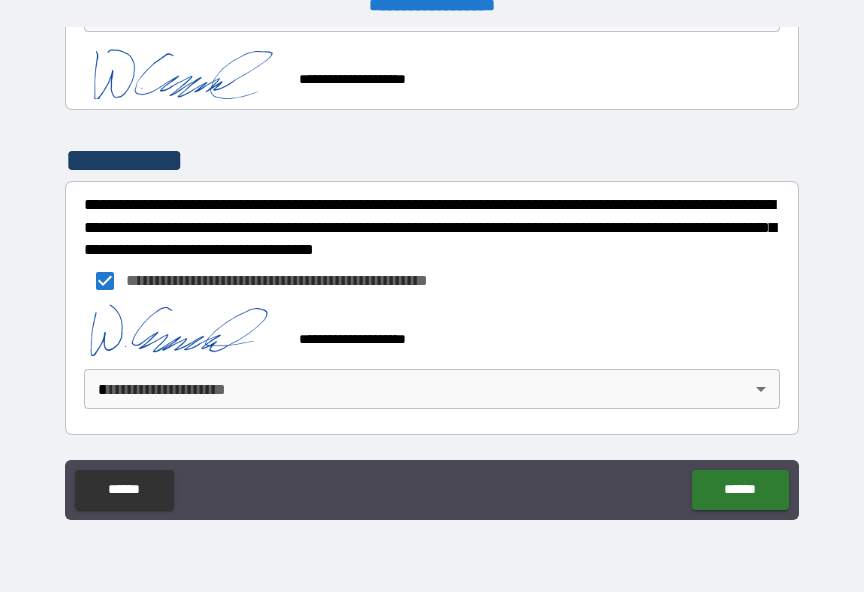 click on "**********" at bounding box center (432, 283) 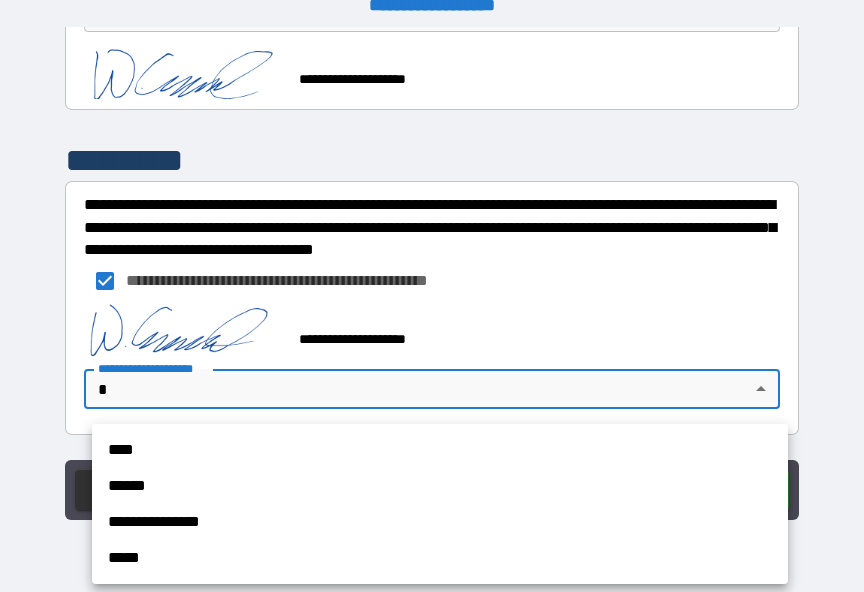 click on "****" at bounding box center [440, 450] 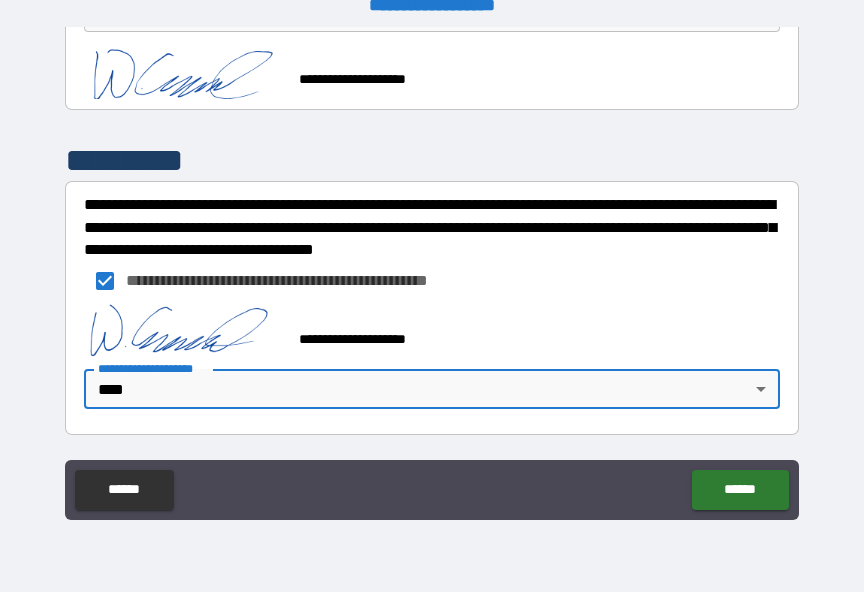 scroll, scrollTop: 2730, scrollLeft: 0, axis: vertical 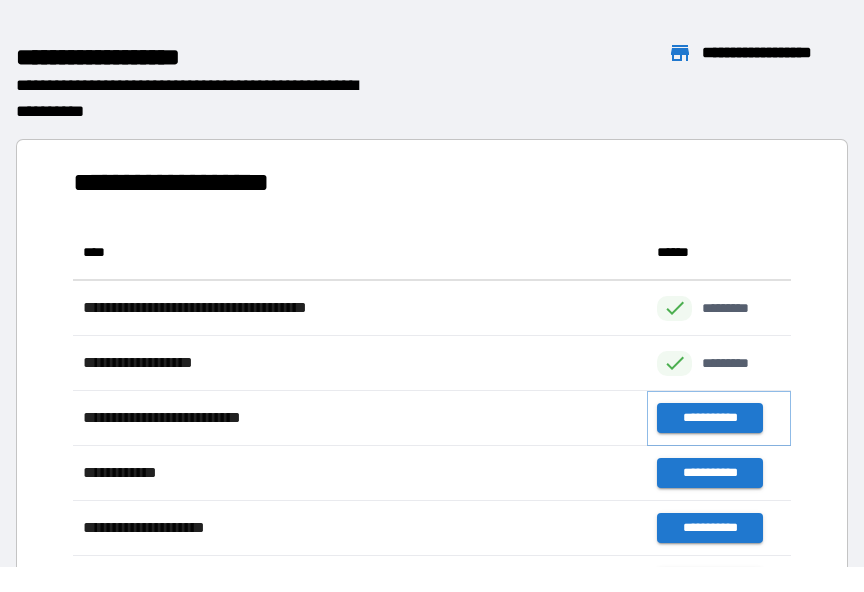click on "**********" at bounding box center [709, 418] 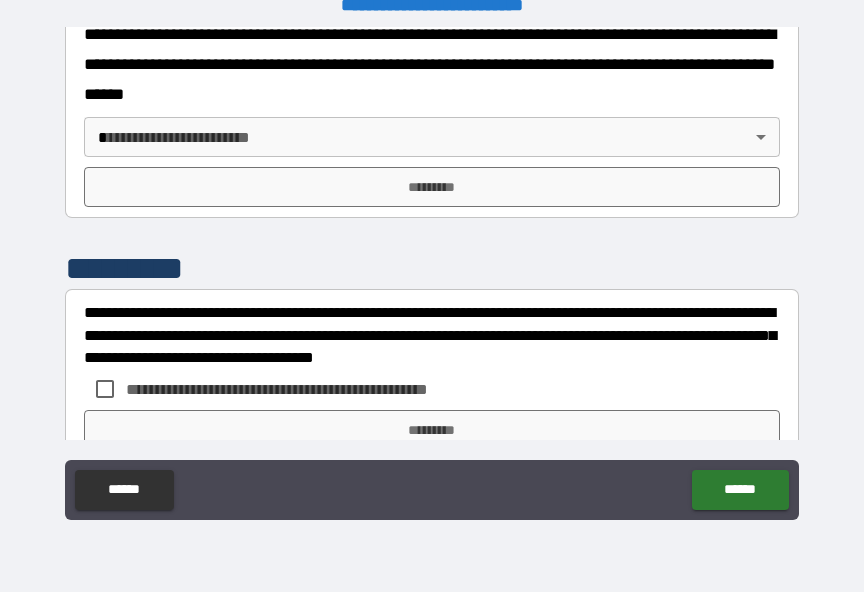 scroll, scrollTop: 907, scrollLeft: 0, axis: vertical 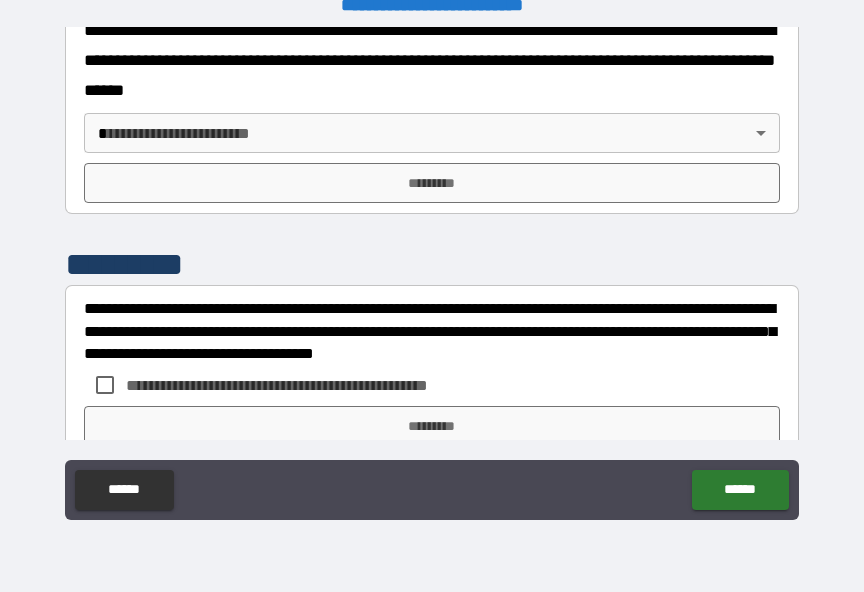 click on "**********" at bounding box center (432, 283) 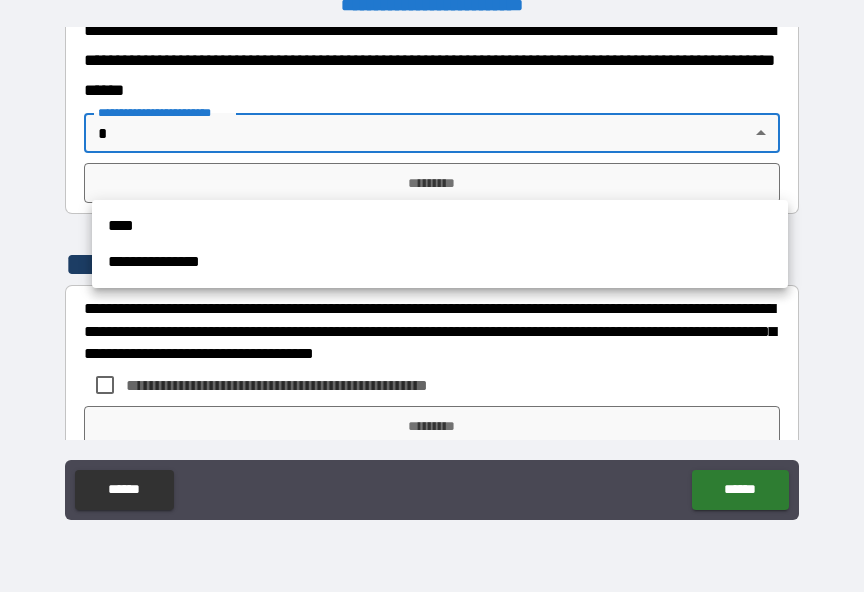 click on "****" at bounding box center [440, 226] 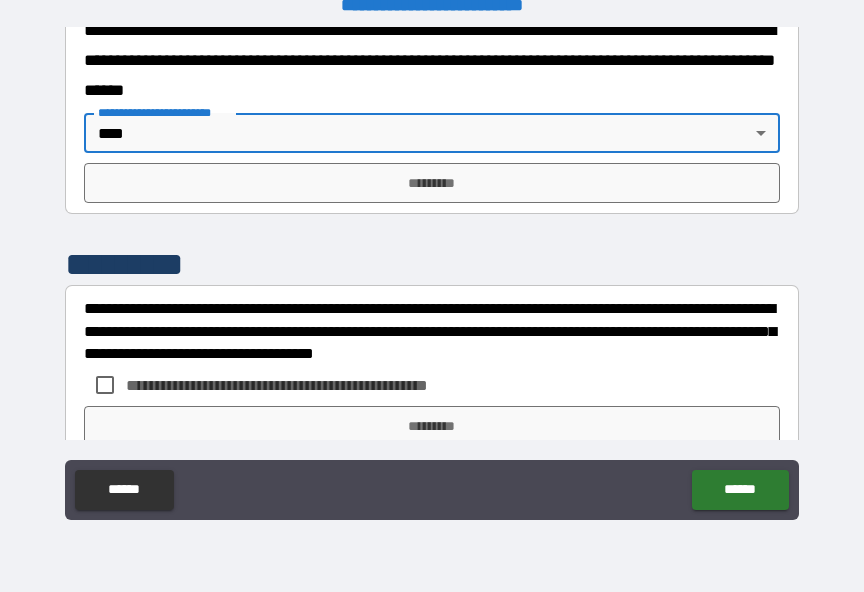 click on "*********" at bounding box center [432, 183] 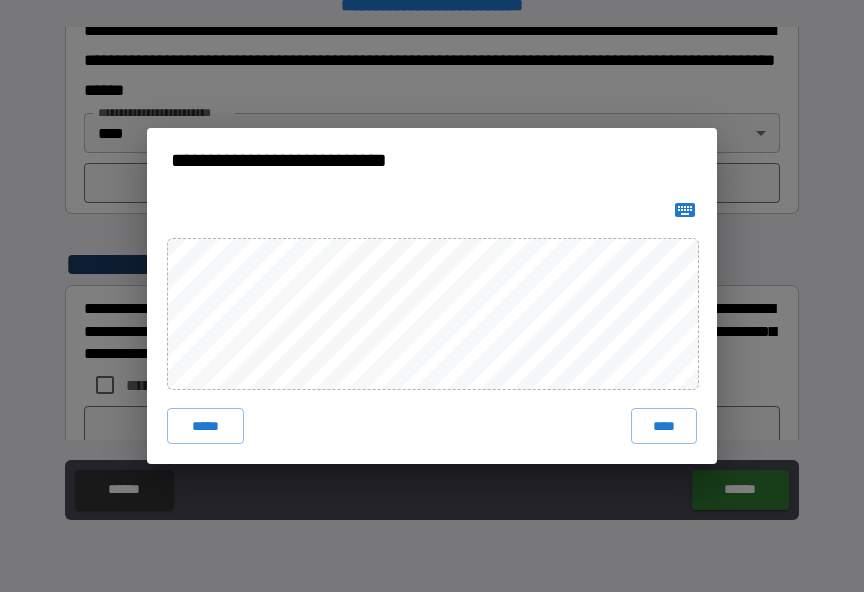 click on "****" at bounding box center [664, 426] 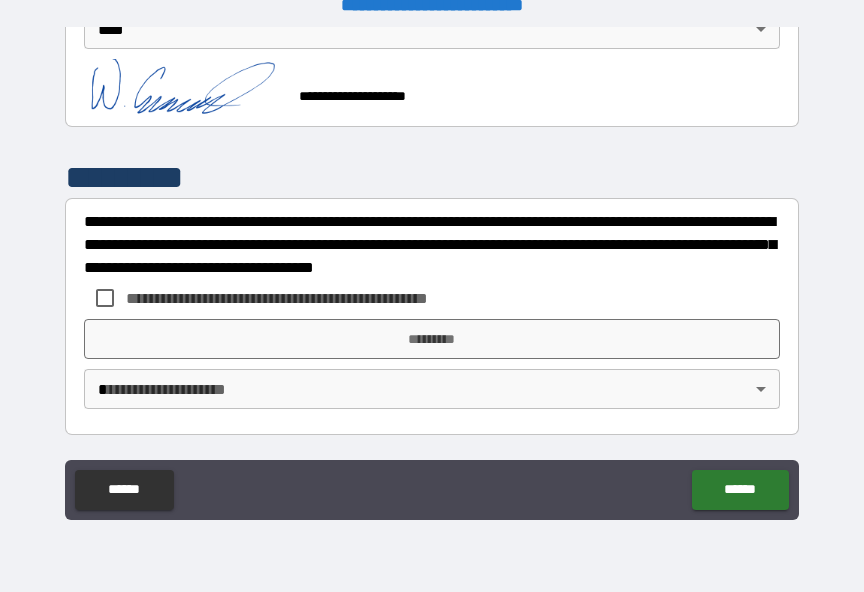 scroll, scrollTop: 1050, scrollLeft: 0, axis: vertical 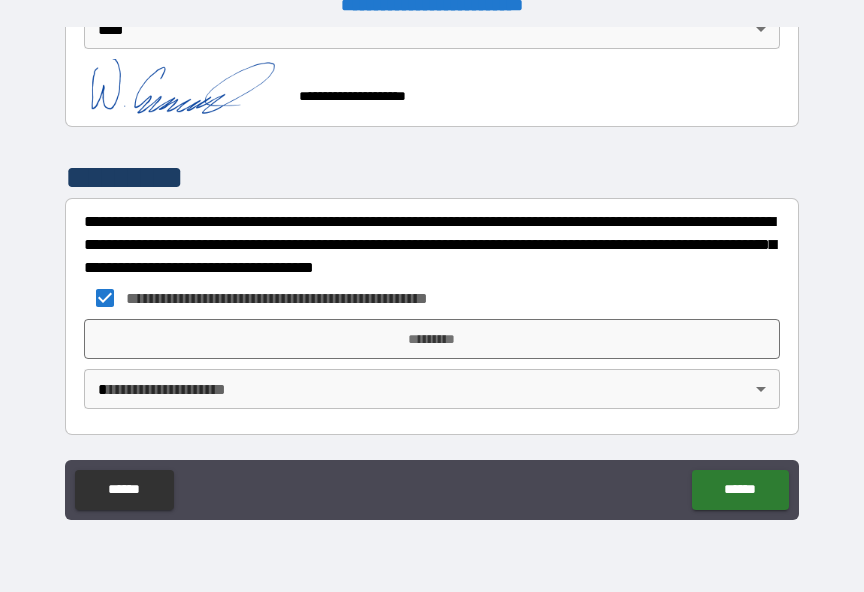 click on "*********" at bounding box center [432, 339] 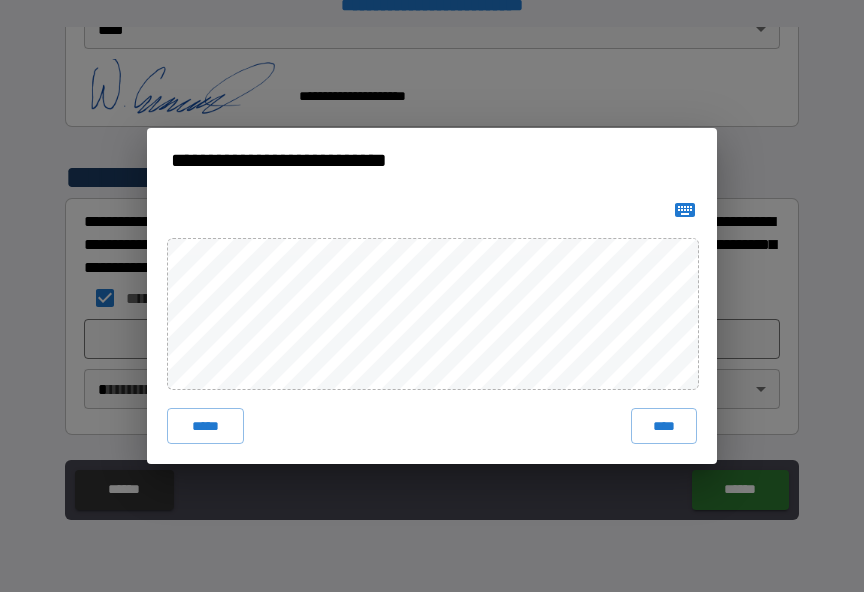 click on "****" at bounding box center (664, 426) 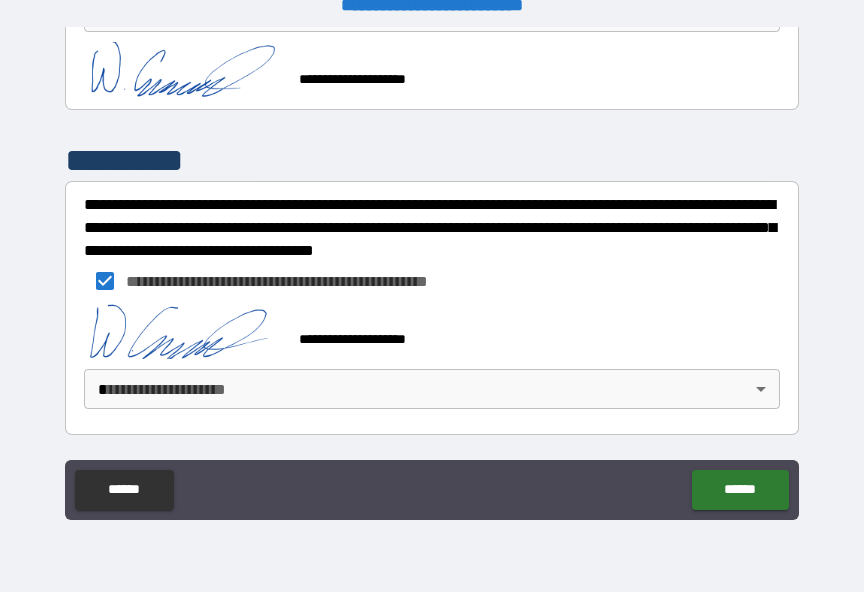 click on "**********" at bounding box center [432, 283] 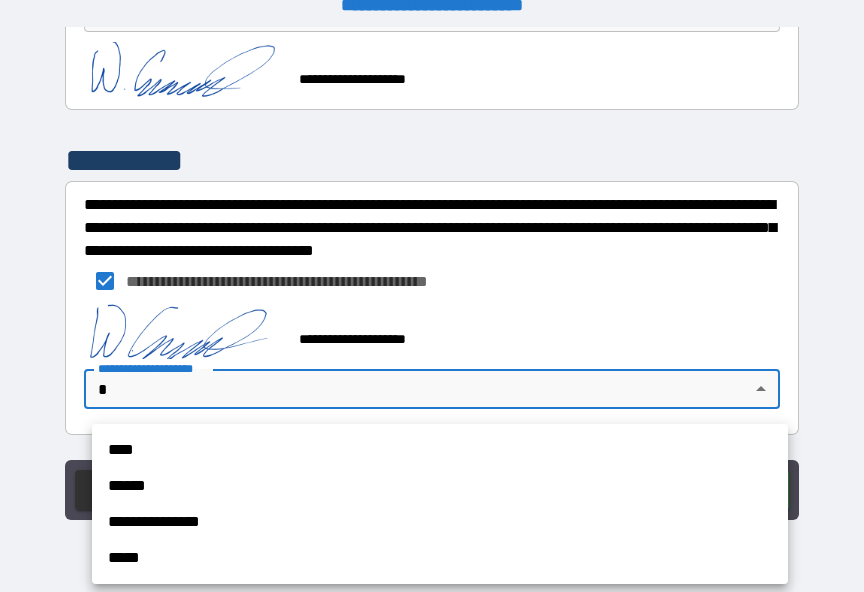 click on "****" at bounding box center (440, 450) 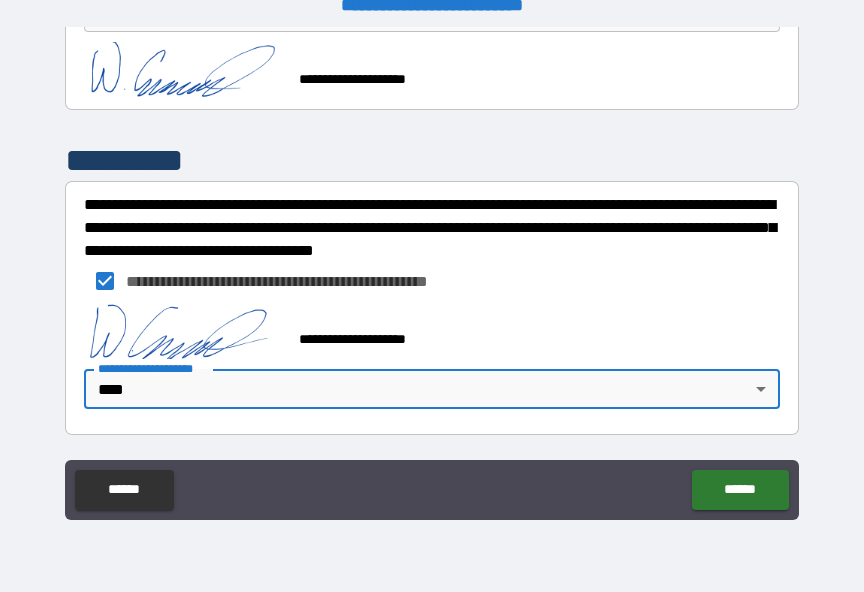 click on "******" at bounding box center (740, 490) 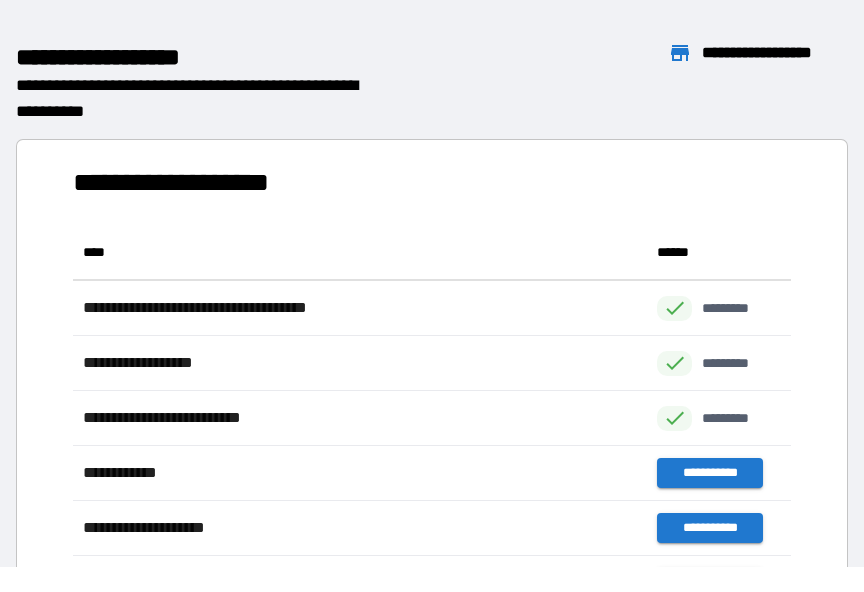scroll, scrollTop: 1, scrollLeft: 1, axis: both 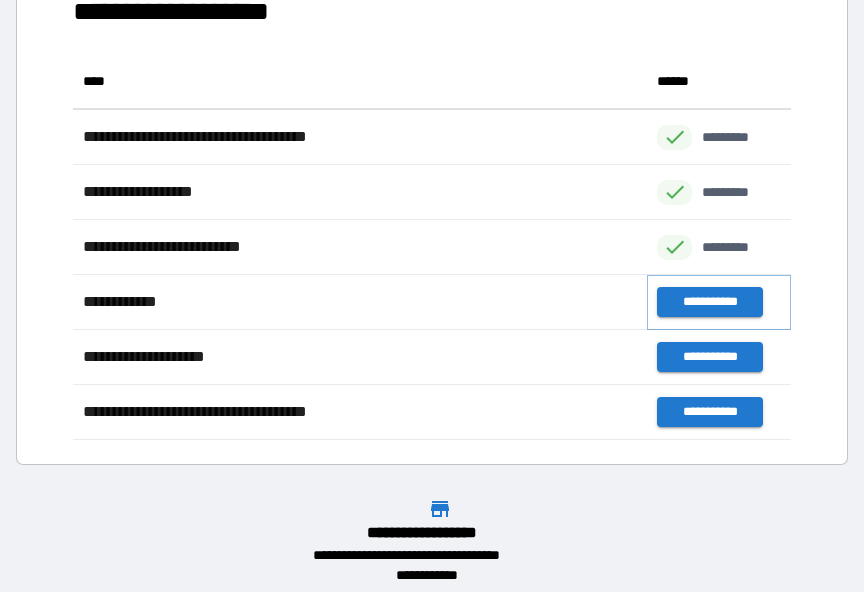 click on "**********" at bounding box center (709, 302) 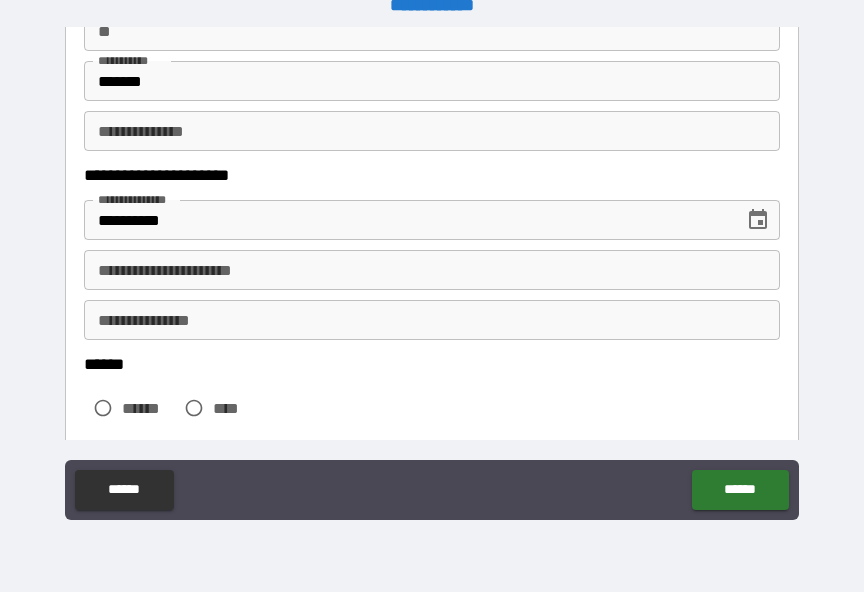scroll, scrollTop: 225, scrollLeft: 0, axis: vertical 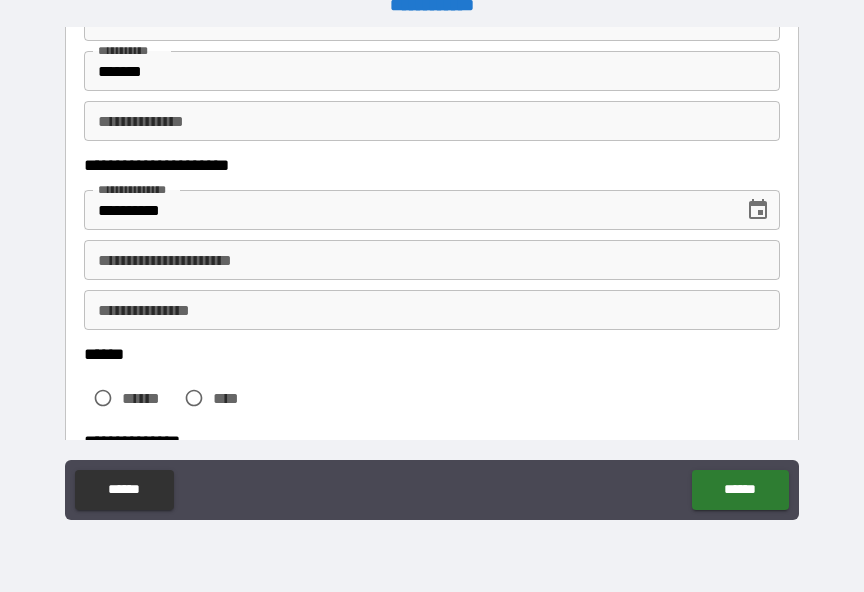click on "**********" at bounding box center (432, 260) 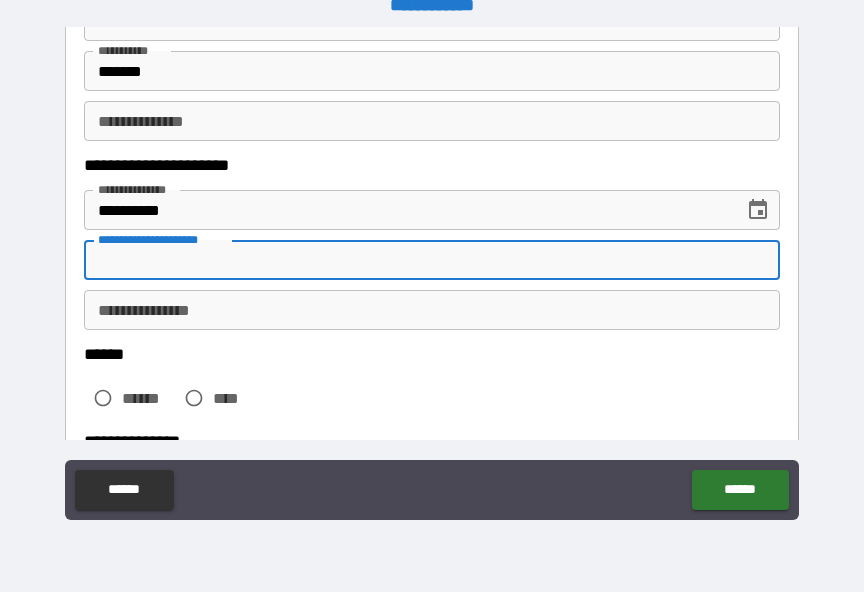 scroll, scrollTop: 24, scrollLeft: 0, axis: vertical 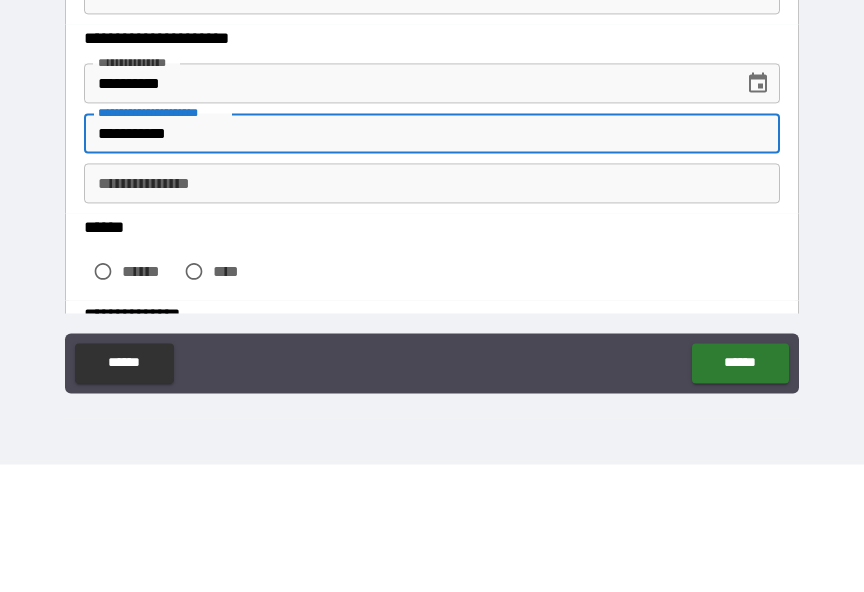 click on "**********" at bounding box center [432, 311] 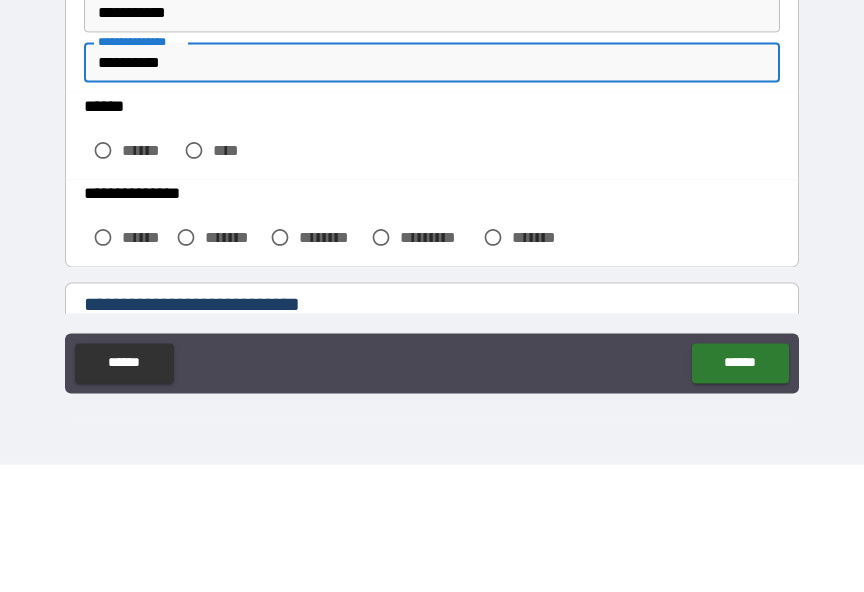scroll, scrollTop: 360, scrollLeft: 0, axis: vertical 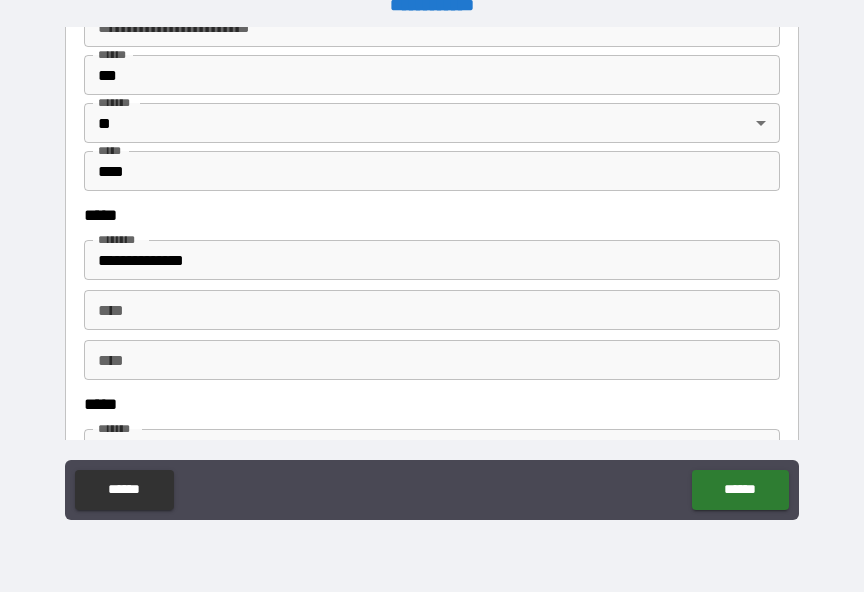 click on "****" at bounding box center [432, 171] 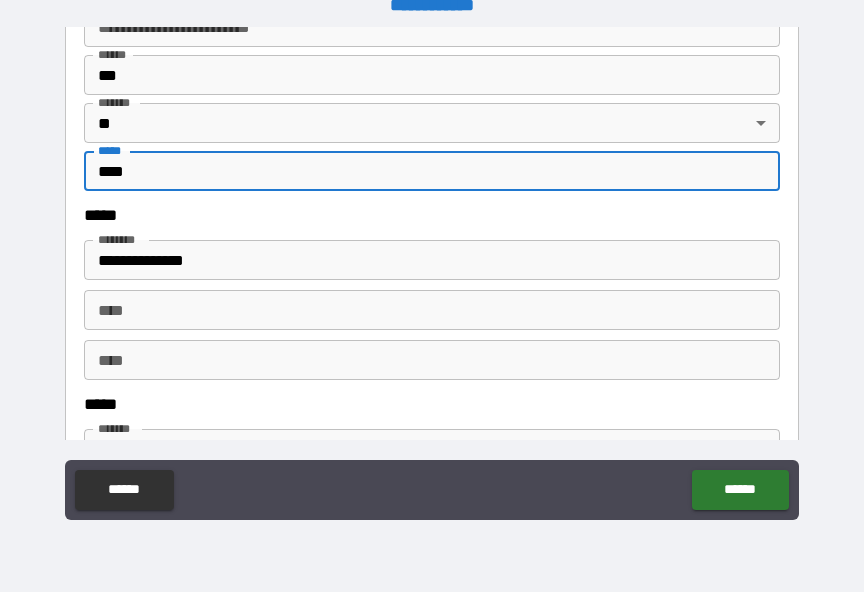 scroll, scrollTop: 24, scrollLeft: 0, axis: vertical 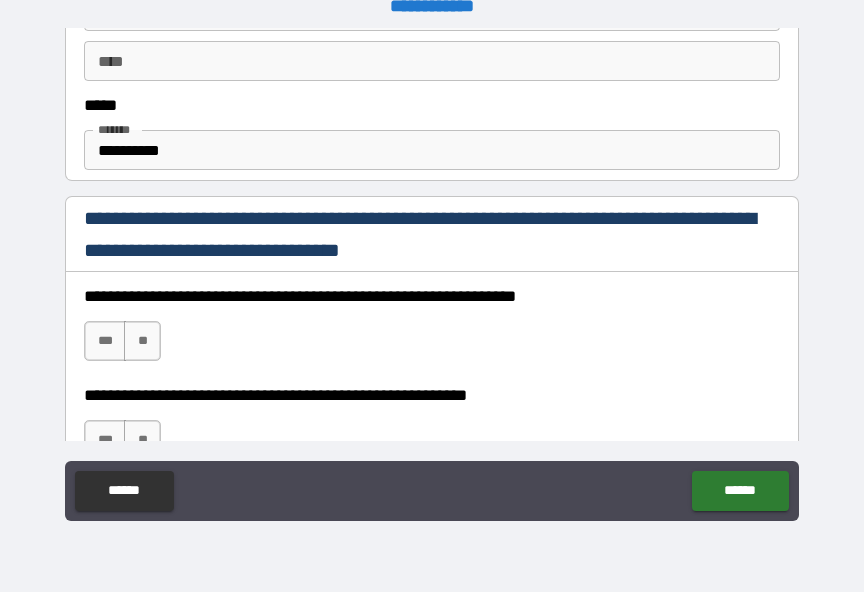 click on "**********" at bounding box center (432, 150) 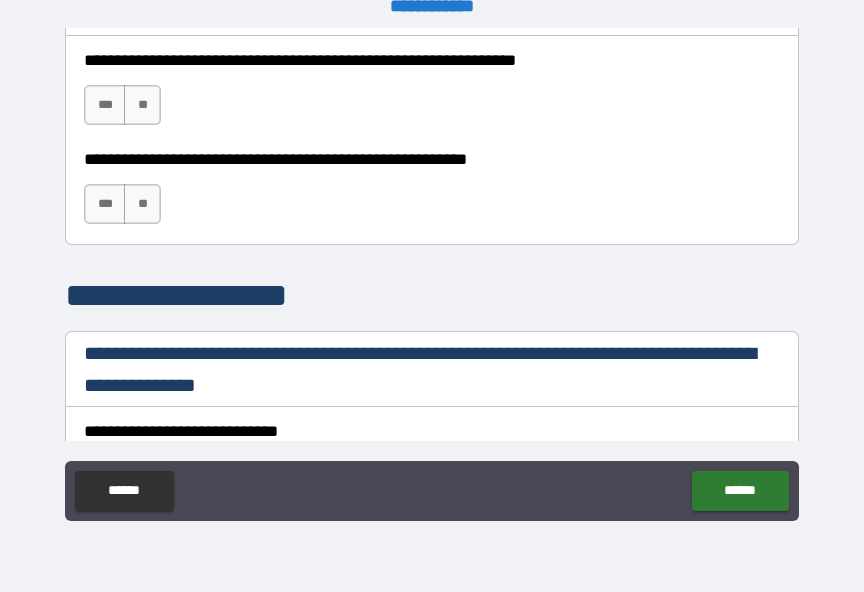 scroll, scrollTop: 1391, scrollLeft: 0, axis: vertical 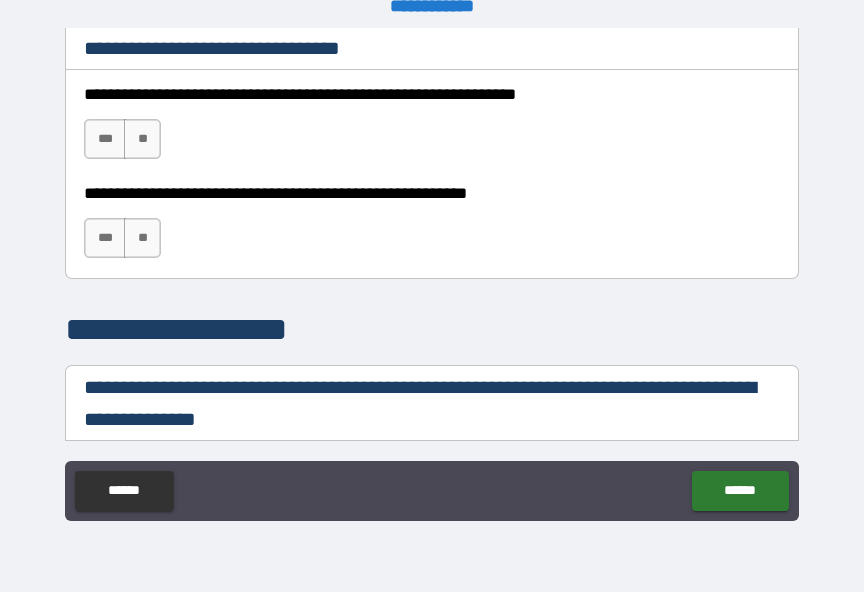 click on "***" at bounding box center [105, 139] 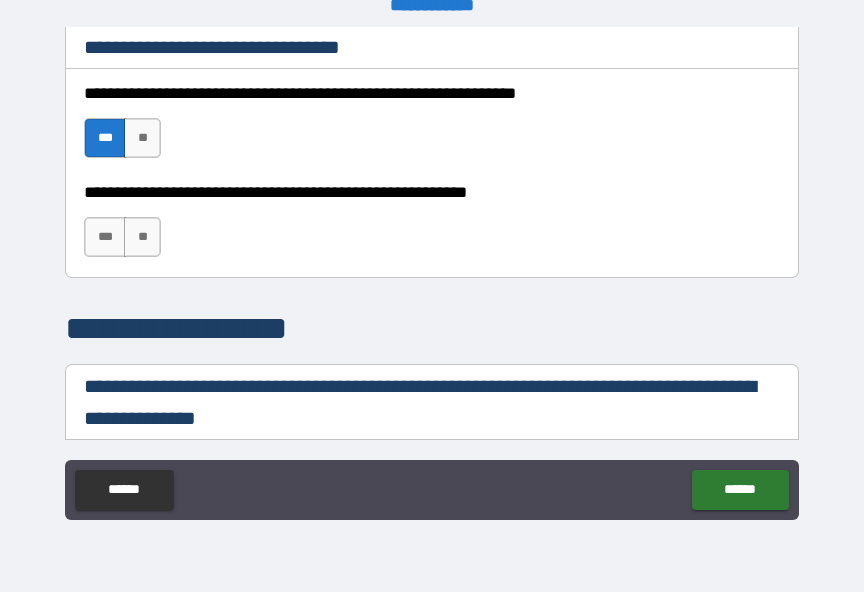 click on "***" at bounding box center [105, 237] 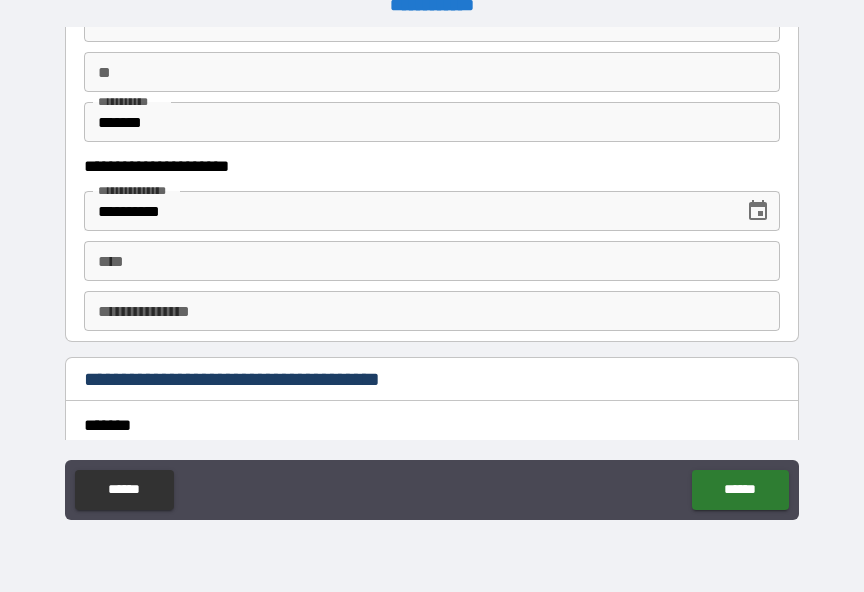 scroll, scrollTop: 2086, scrollLeft: 0, axis: vertical 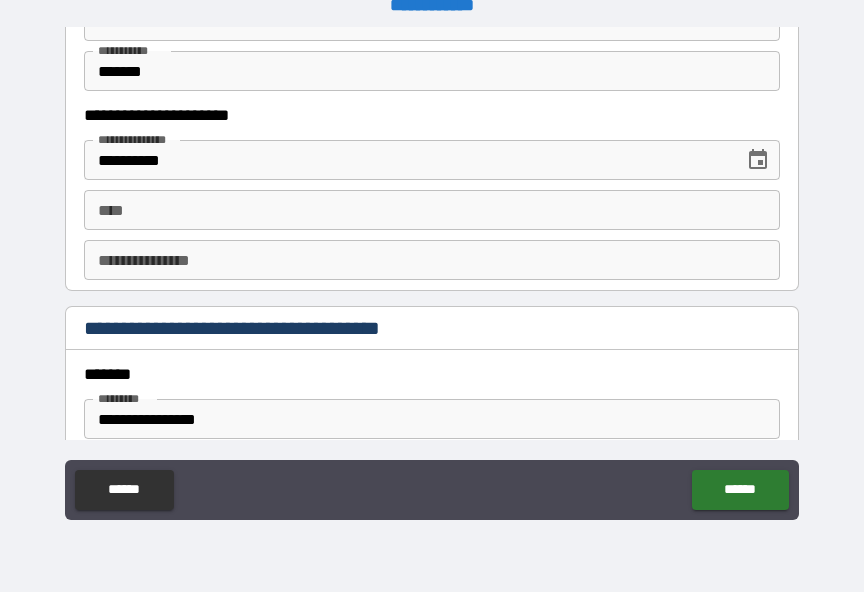 click on "**** ****" at bounding box center (432, 210) 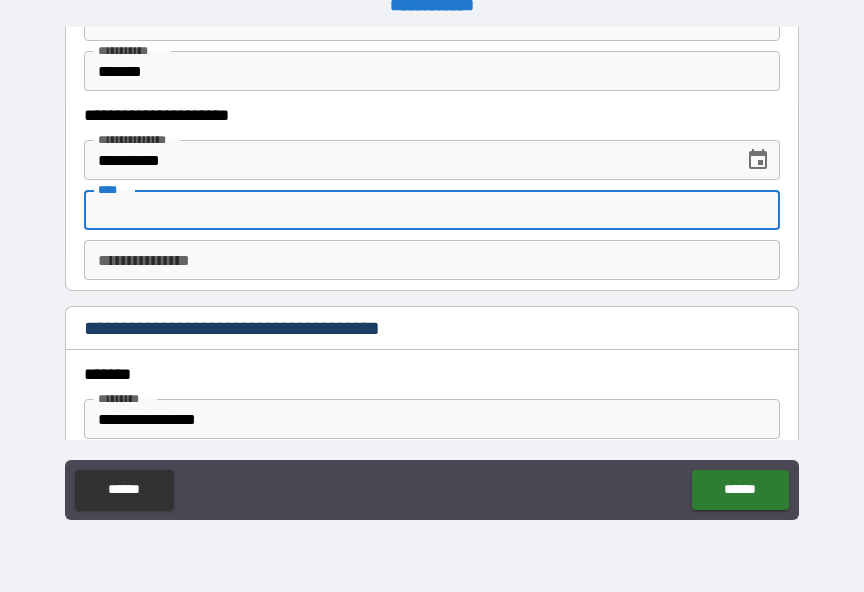 scroll, scrollTop: 24, scrollLeft: 0, axis: vertical 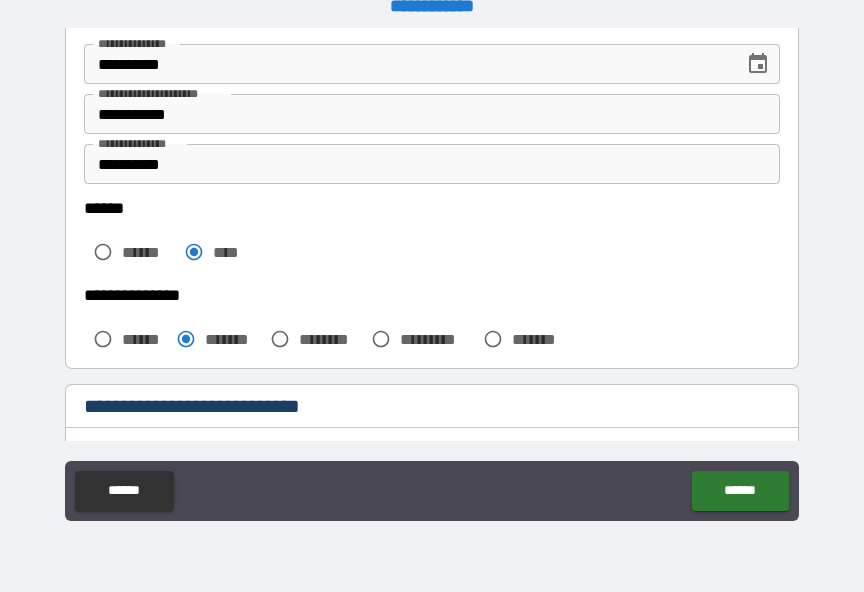 click on "**********" at bounding box center [432, 164] 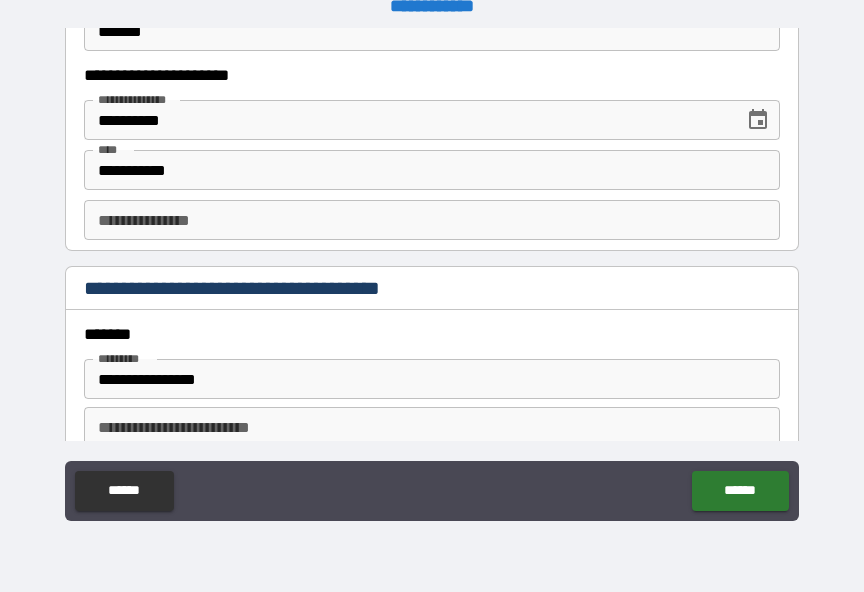 scroll, scrollTop: 2131, scrollLeft: 0, axis: vertical 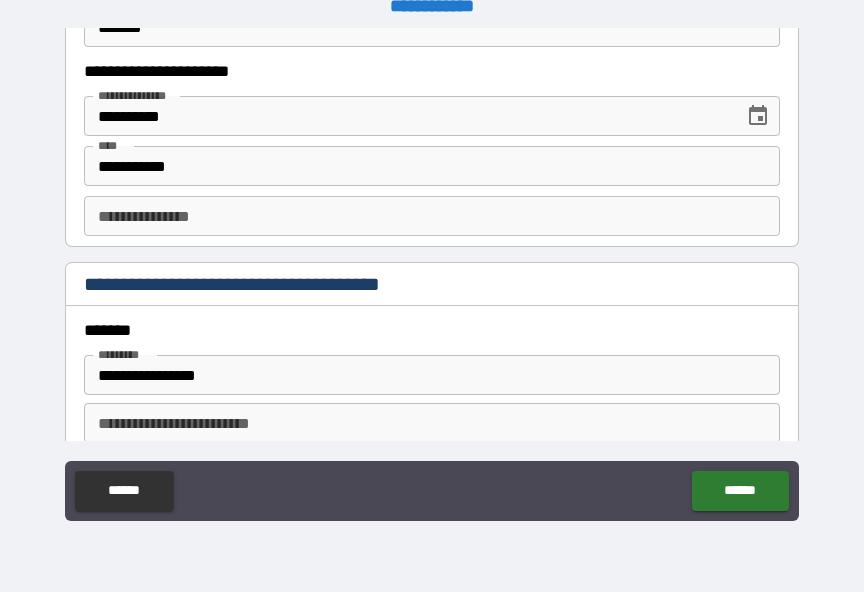 click on "**********" at bounding box center (432, 216) 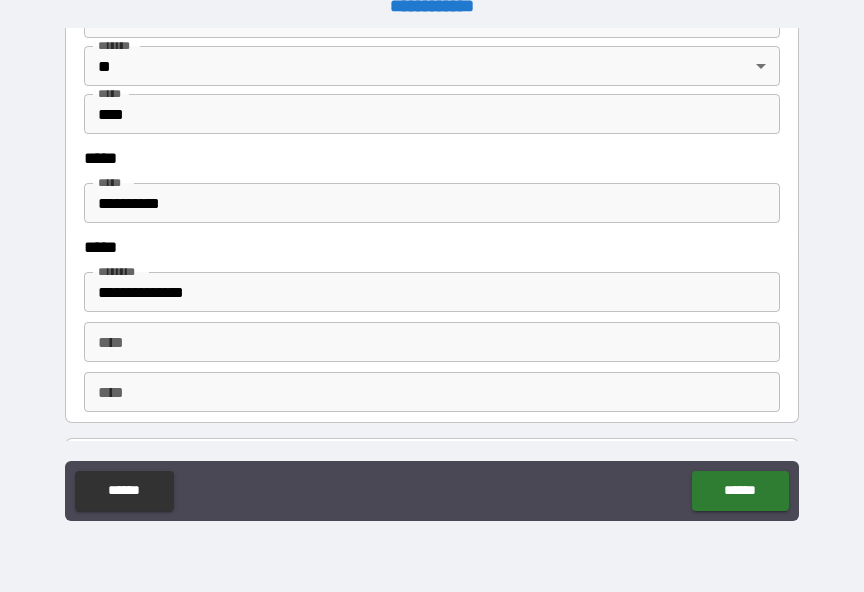 scroll, scrollTop: 2588, scrollLeft: 0, axis: vertical 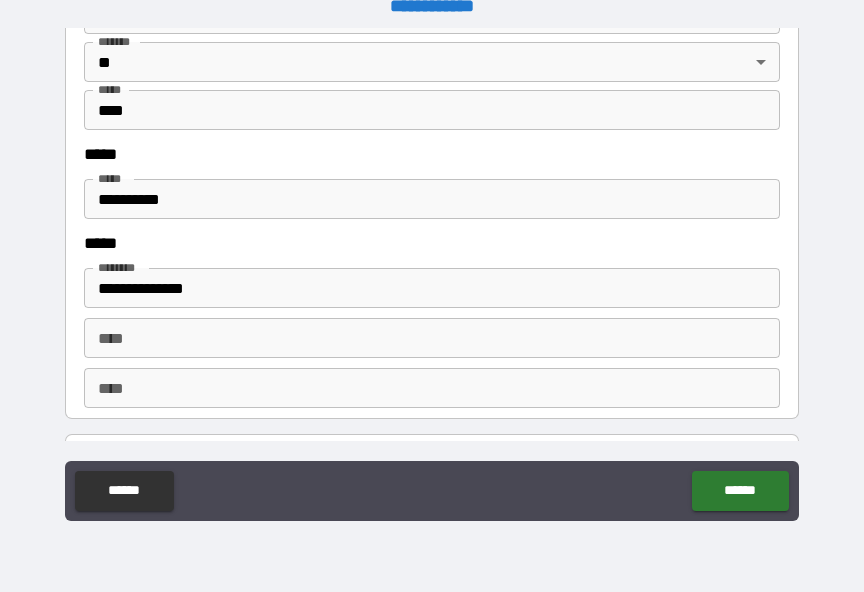 click on "***" at bounding box center [432, 14] 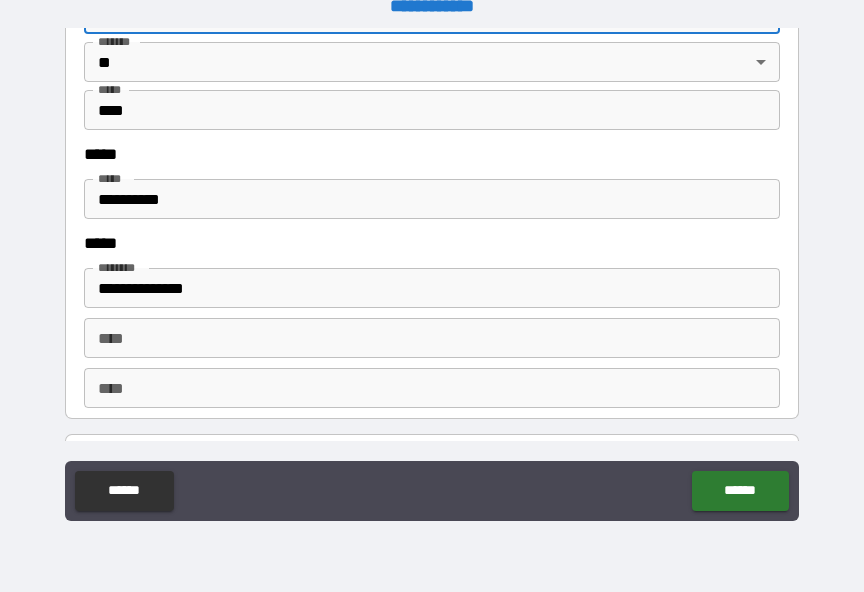 click on "****" at bounding box center [432, 110] 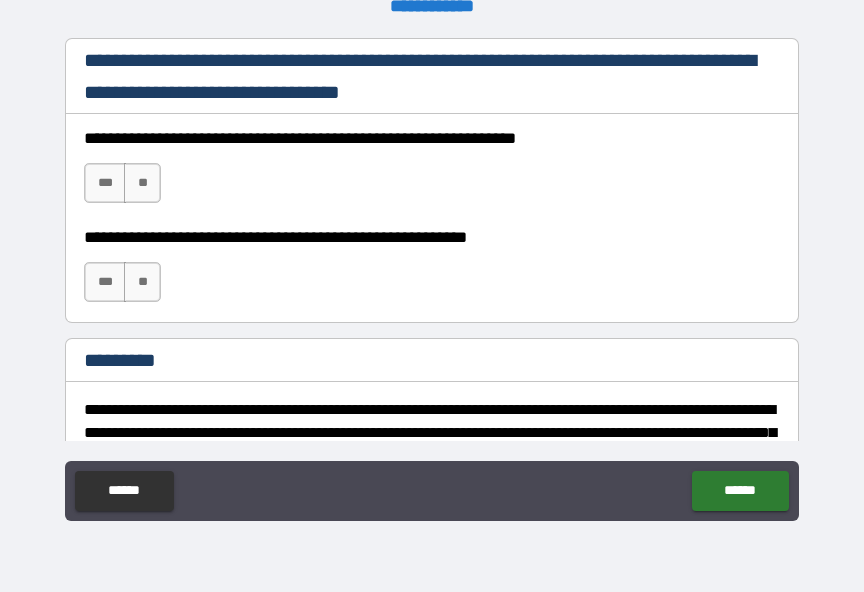 scroll, scrollTop: 2984, scrollLeft: 0, axis: vertical 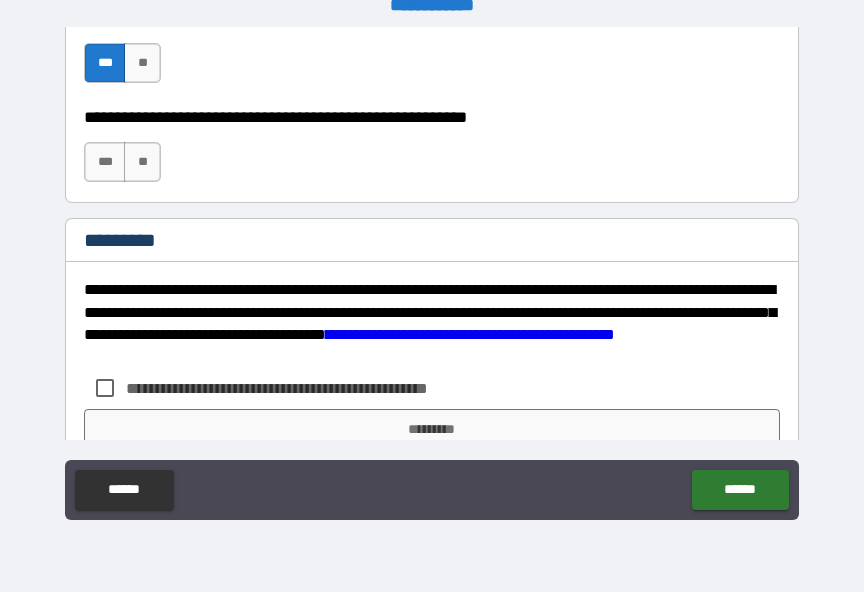 click on "***" at bounding box center [105, 162] 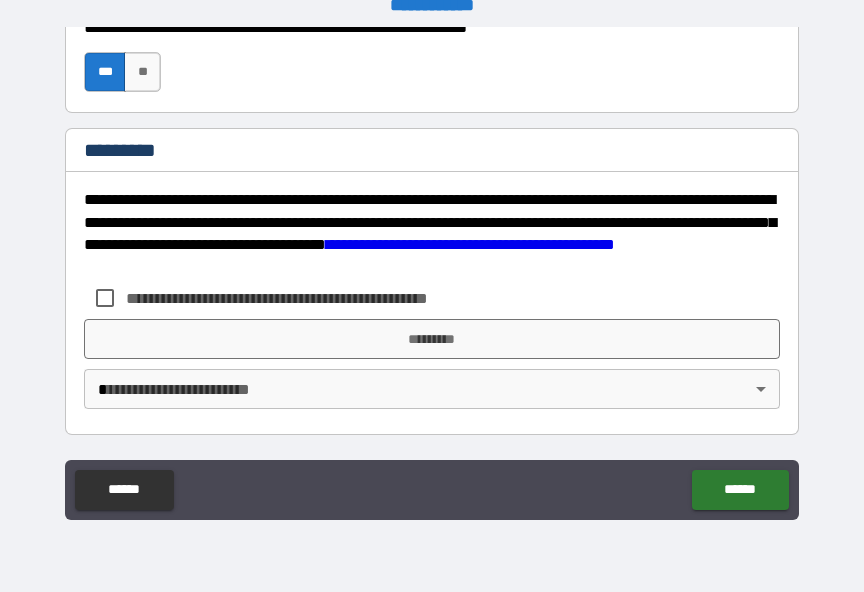 scroll, scrollTop: 3193, scrollLeft: 0, axis: vertical 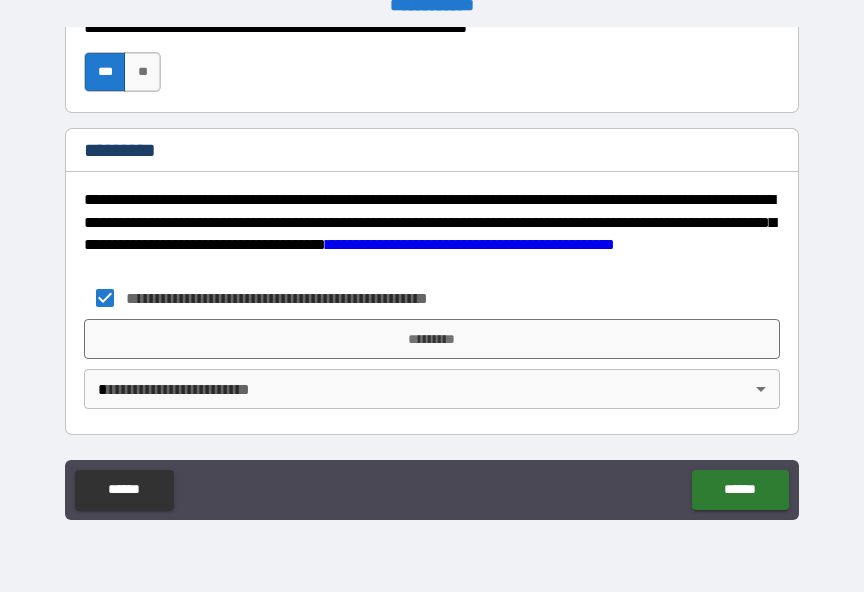 click on "*********" at bounding box center (432, 339) 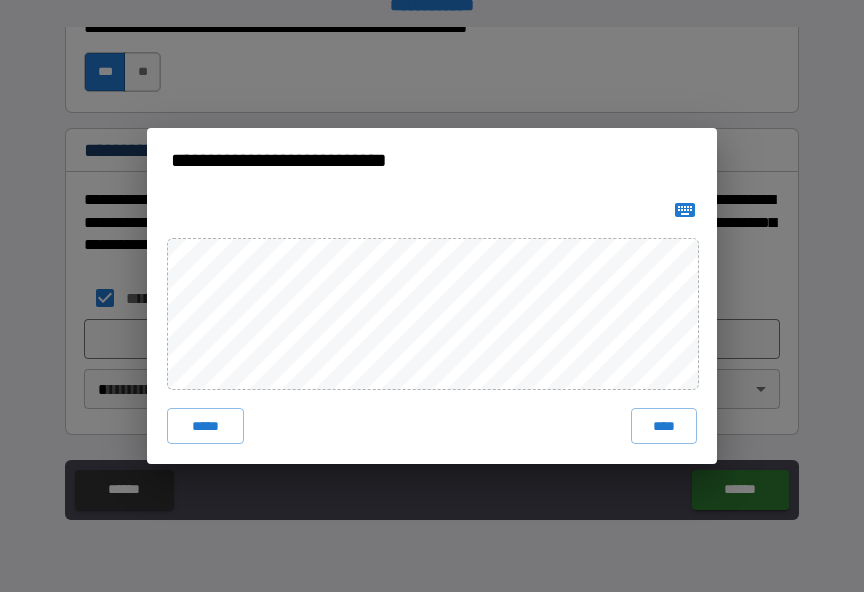 click on "****" at bounding box center [664, 426] 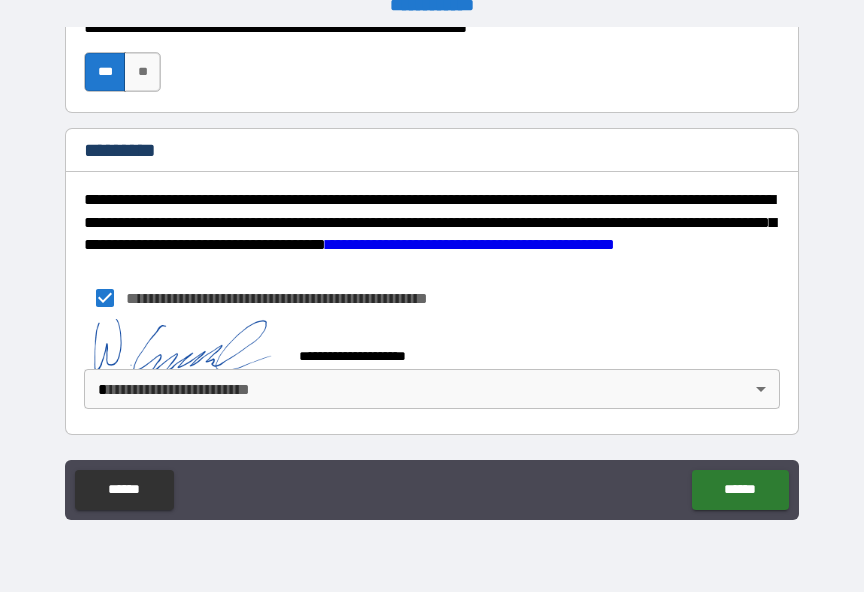 scroll, scrollTop: 3183, scrollLeft: 0, axis: vertical 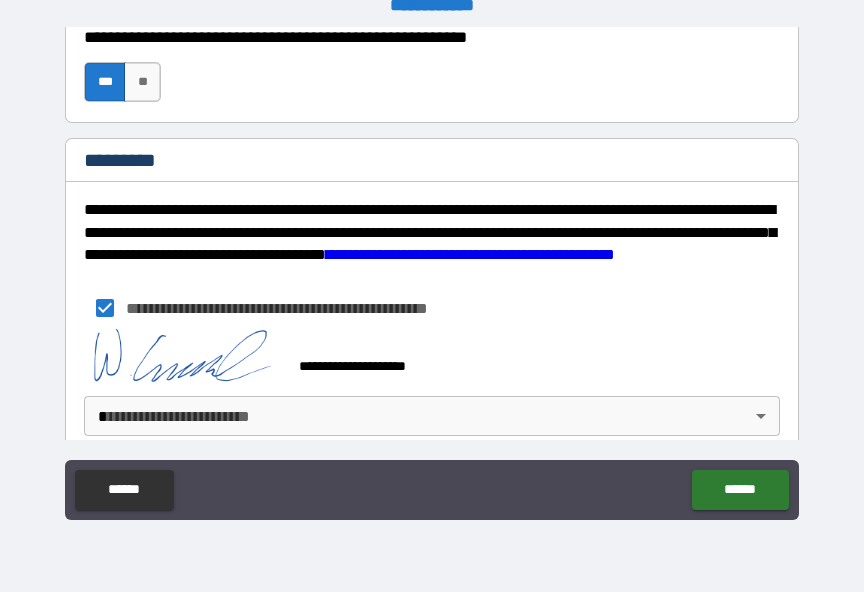 click on "**********" at bounding box center [432, 283] 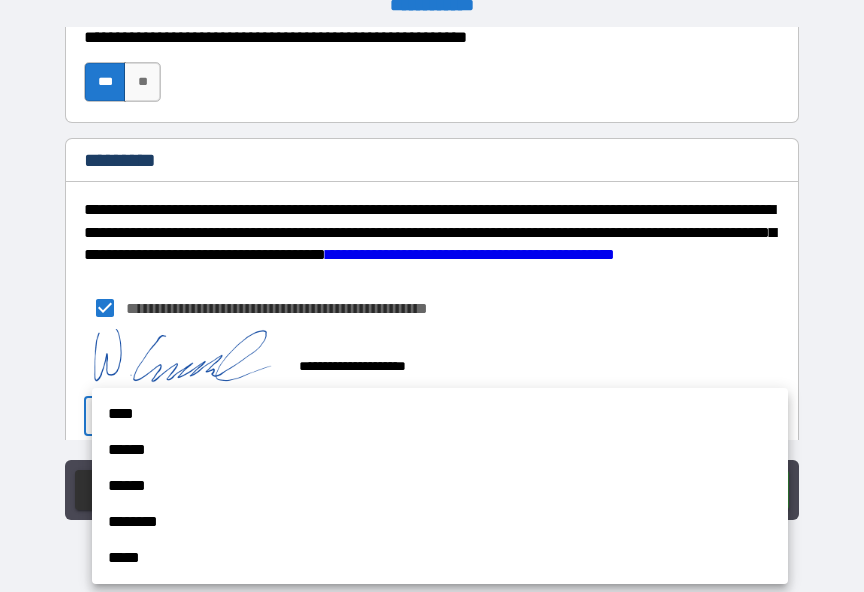 click on "****" at bounding box center [440, 414] 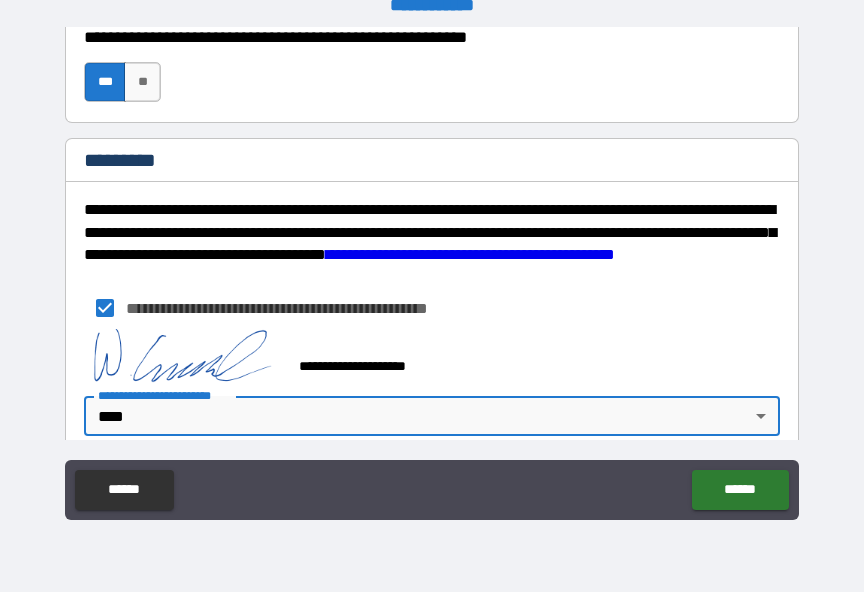 click on "******" at bounding box center [740, 490] 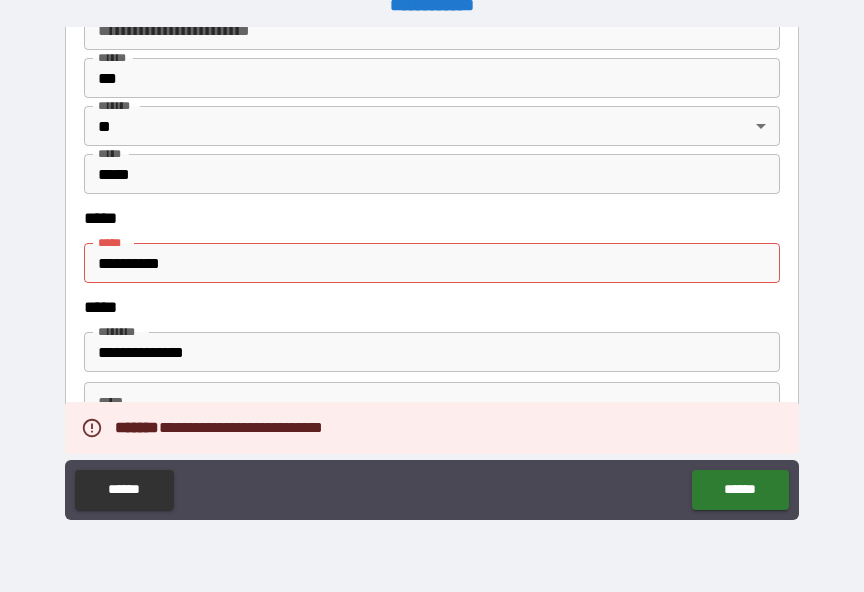 scroll, scrollTop: 2530, scrollLeft: 0, axis: vertical 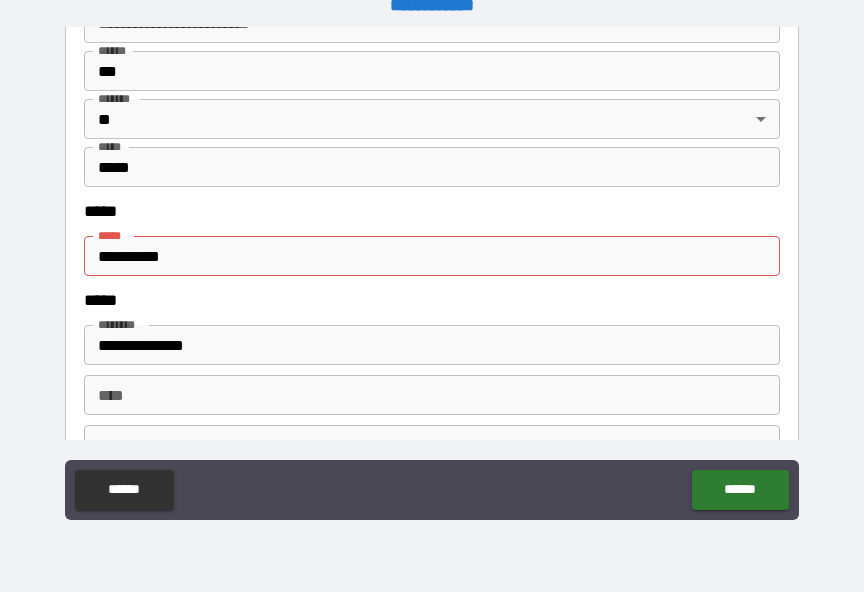 click on "**********" at bounding box center [432, 256] 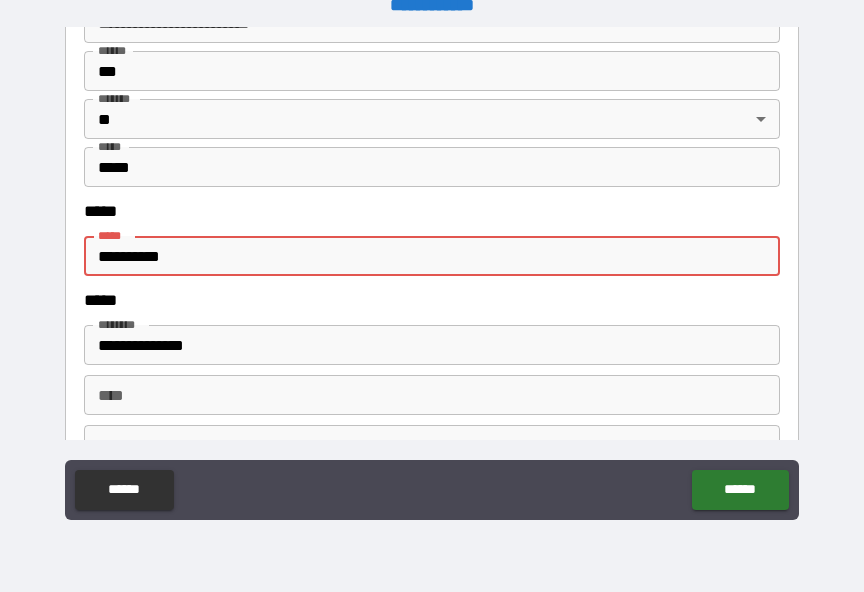 scroll, scrollTop: 24, scrollLeft: 0, axis: vertical 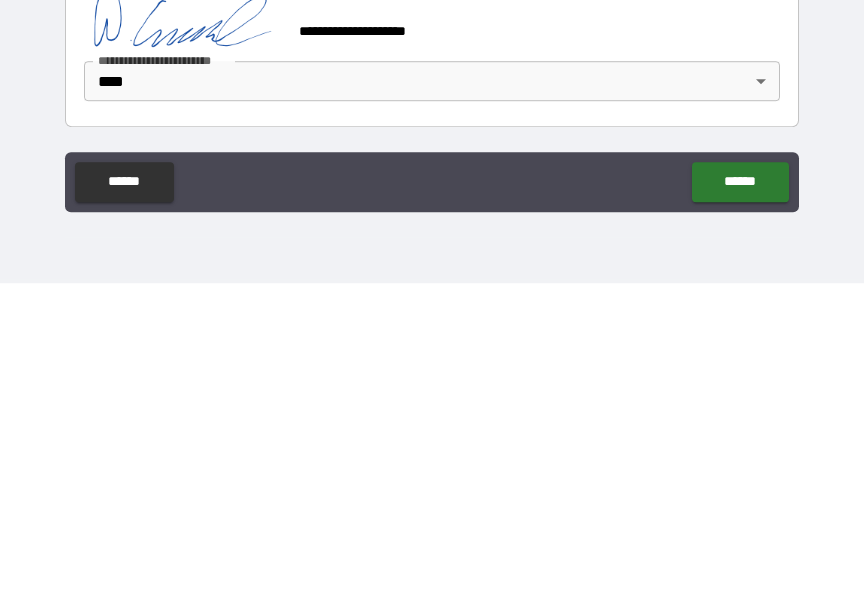 click on "******" at bounding box center [740, 491] 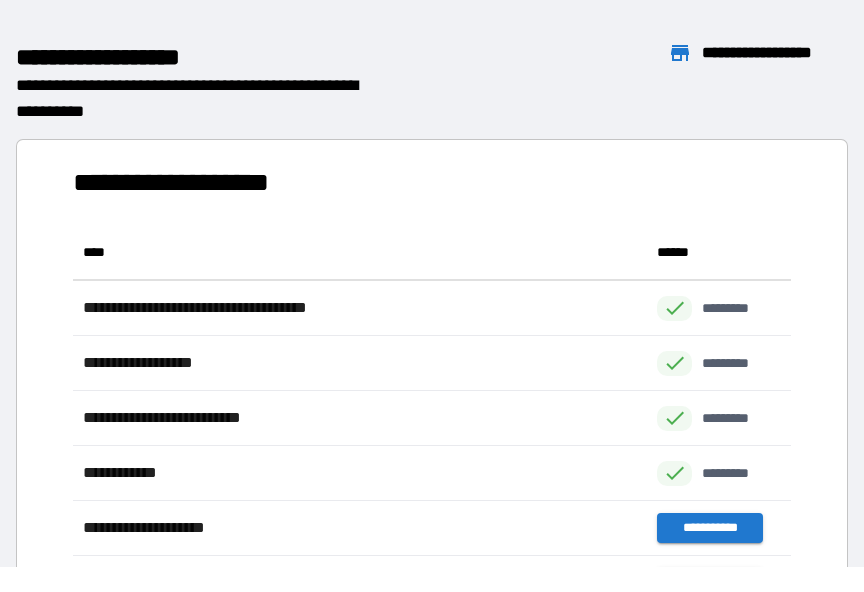 scroll, scrollTop: 1, scrollLeft: 1, axis: both 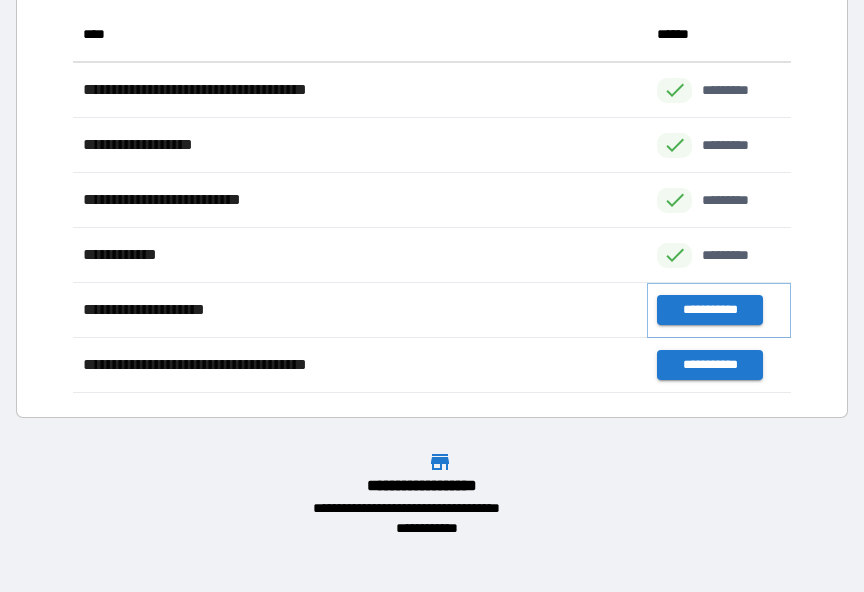 click on "**********" at bounding box center [709, 310] 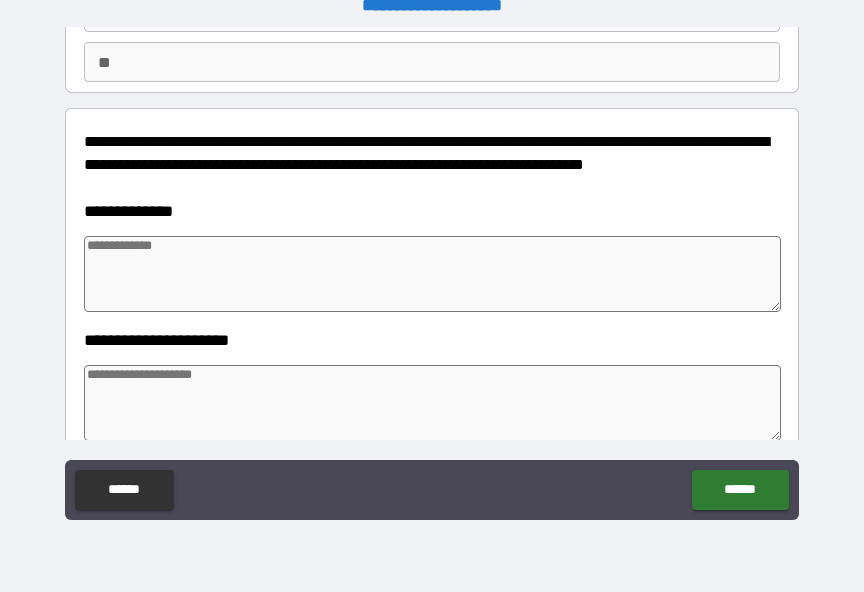 scroll, scrollTop: 179, scrollLeft: 0, axis: vertical 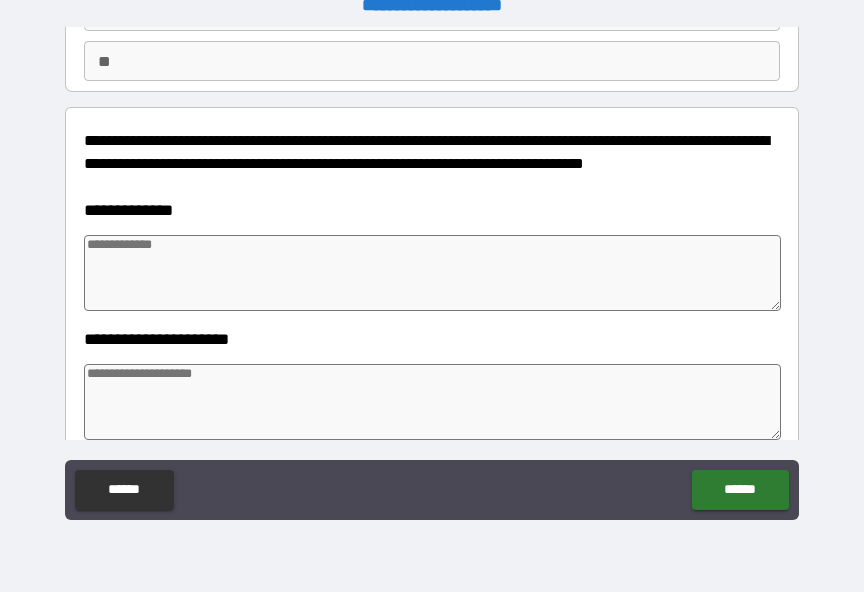 click at bounding box center [432, 273] 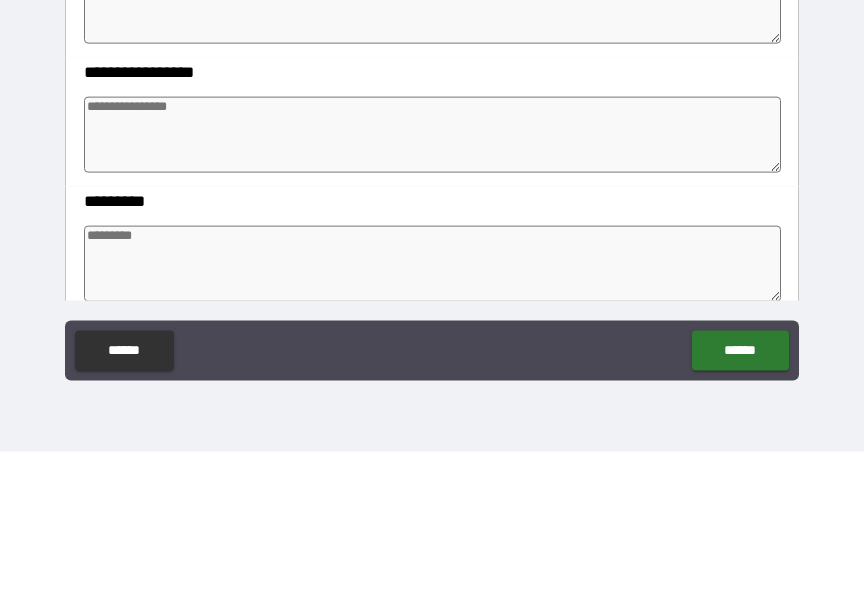 scroll, scrollTop: 427, scrollLeft: 0, axis: vertical 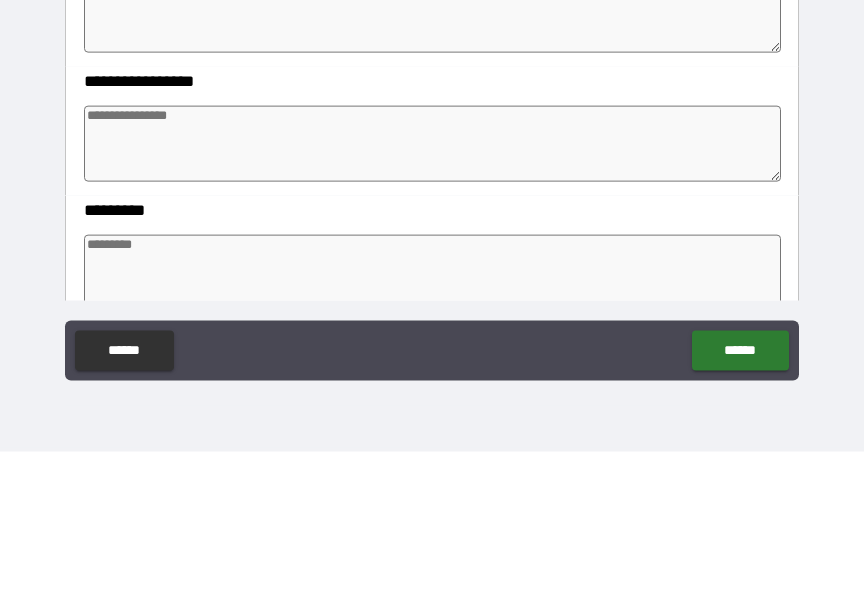click at bounding box center (432, 284) 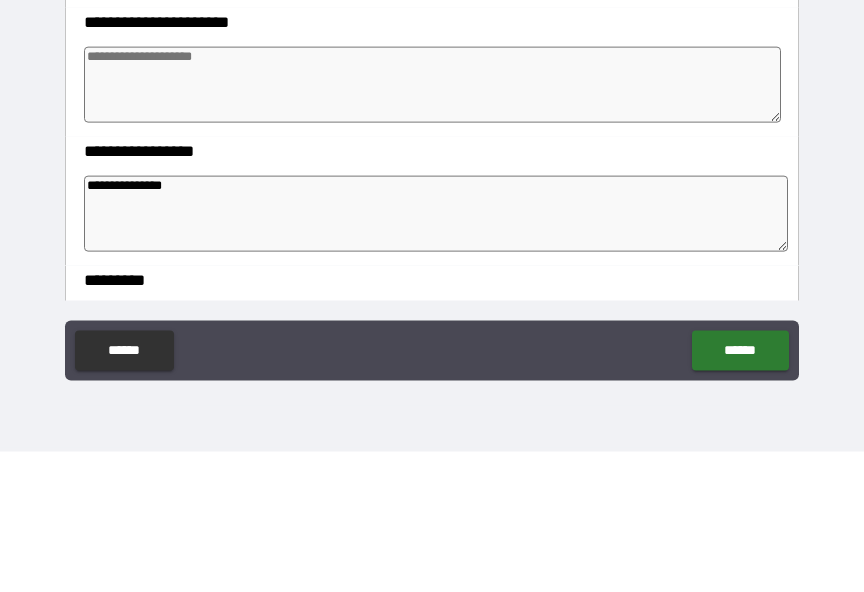 scroll, scrollTop: 325, scrollLeft: 0, axis: vertical 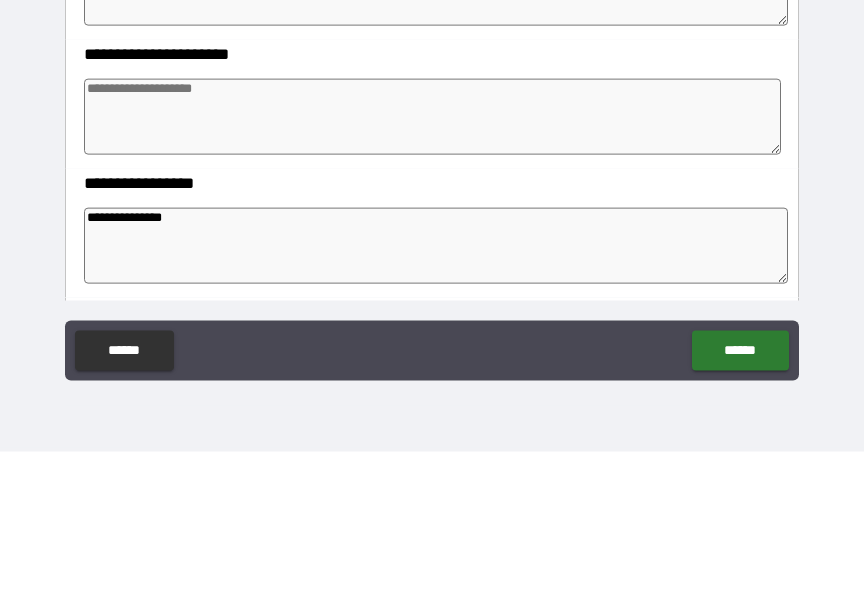 click at bounding box center (432, 257) 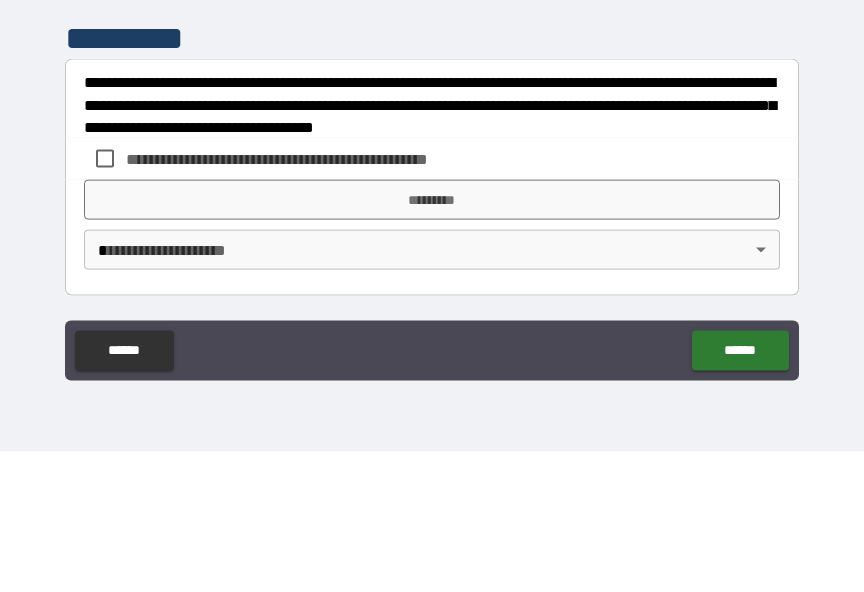 scroll, scrollTop: 765, scrollLeft: 0, axis: vertical 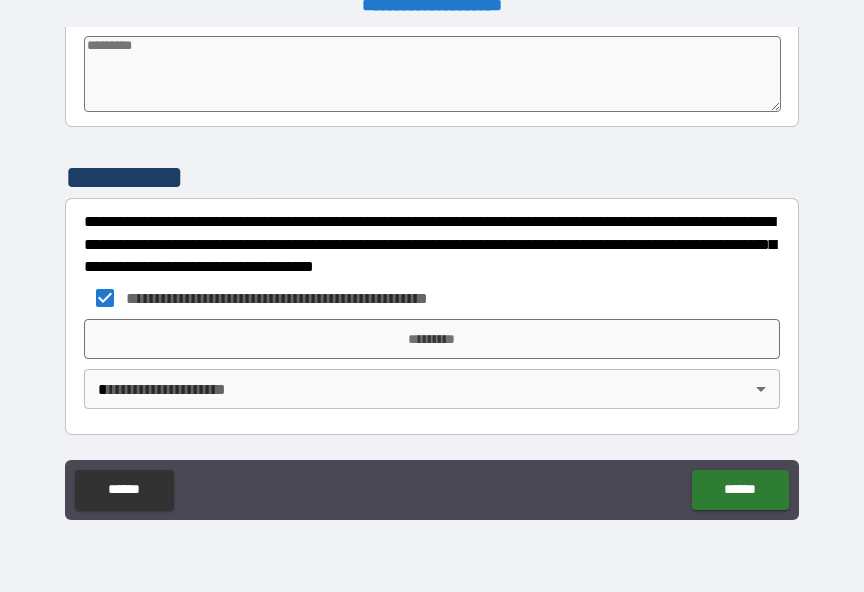 click on "*********" at bounding box center (432, 339) 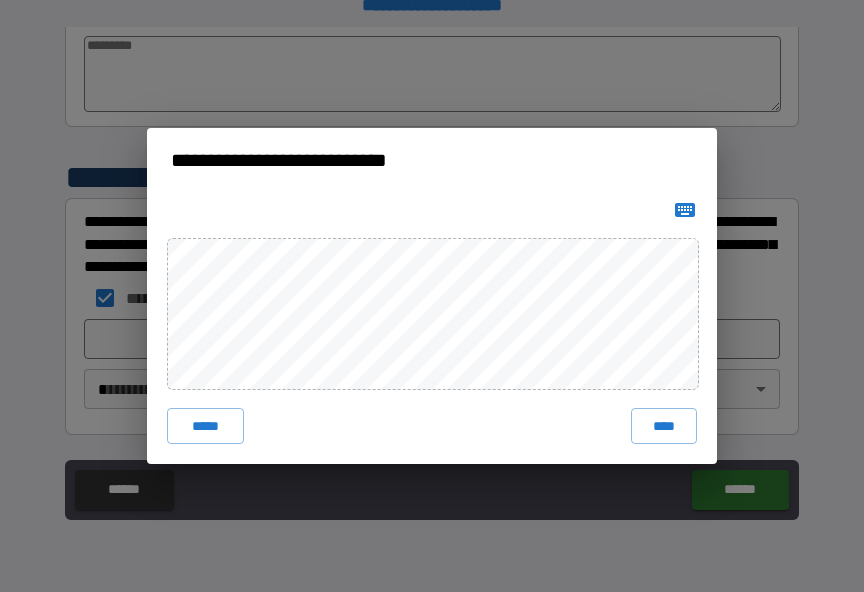 click on "****" at bounding box center (664, 426) 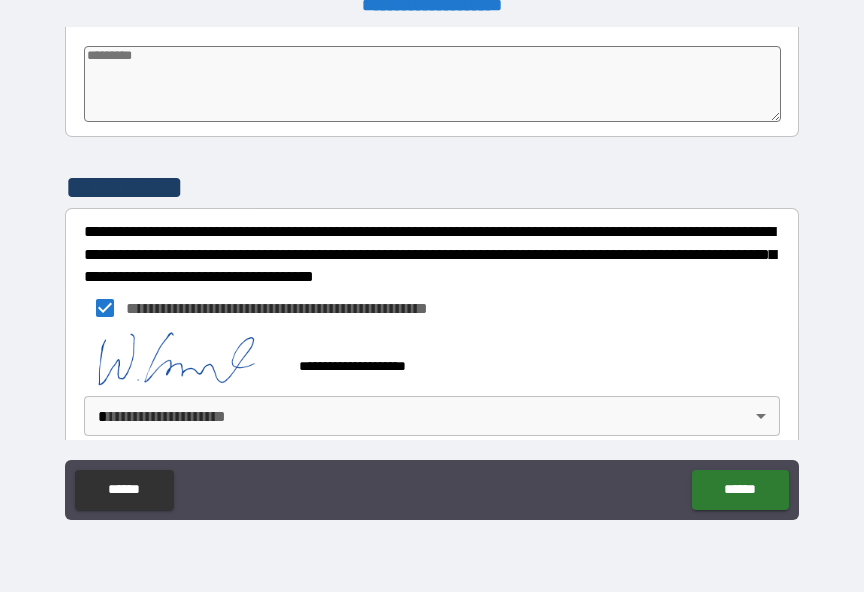 click on "**********" at bounding box center [432, 283] 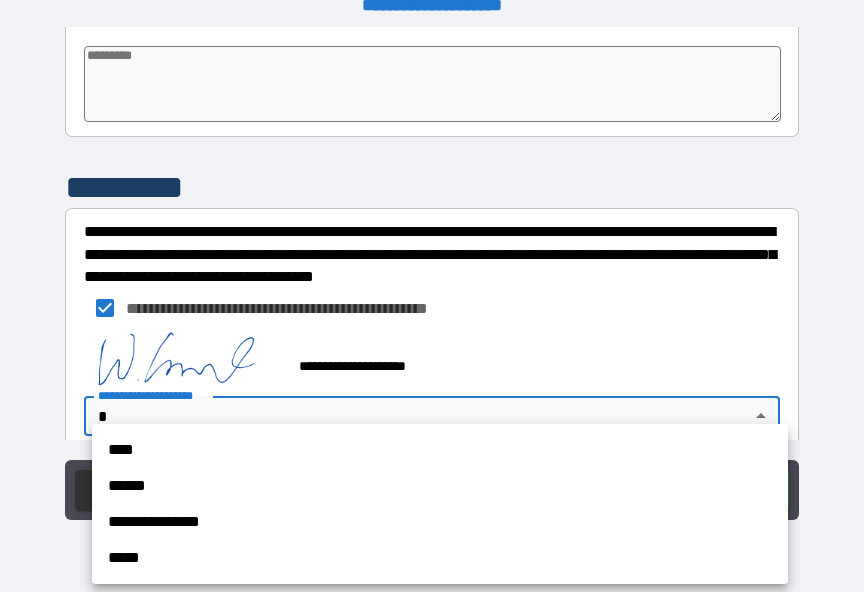 click on "****" at bounding box center [440, 450] 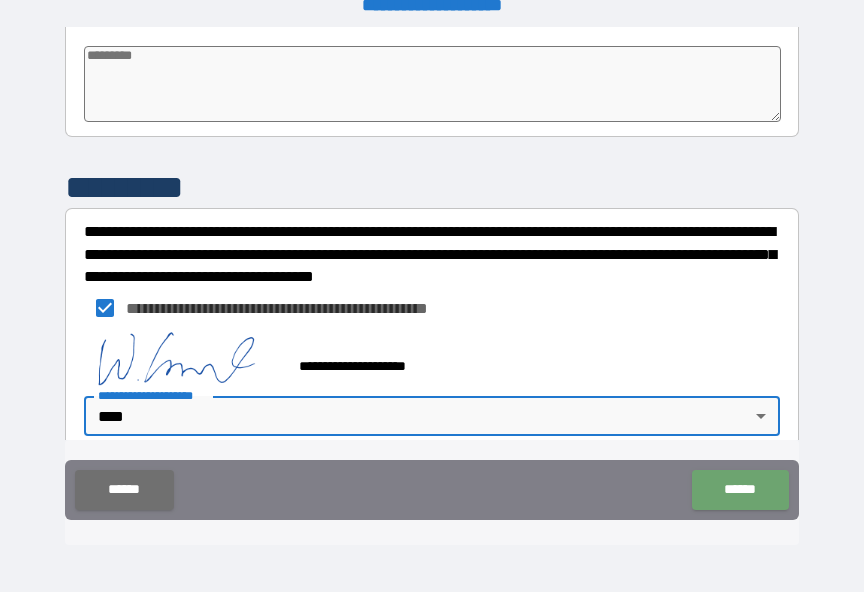 click on "******" at bounding box center [740, 490] 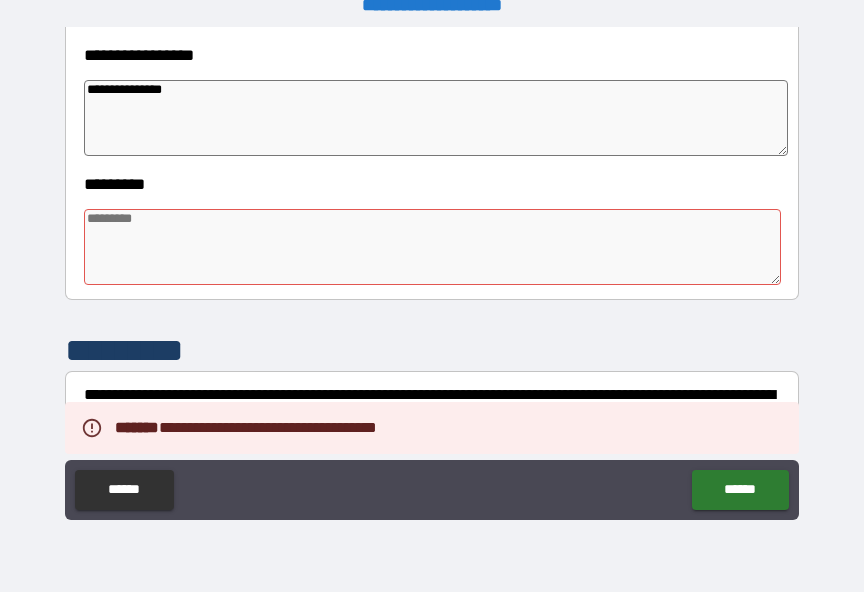 scroll, scrollTop: 592, scrollLeft: 0, axis: vertical 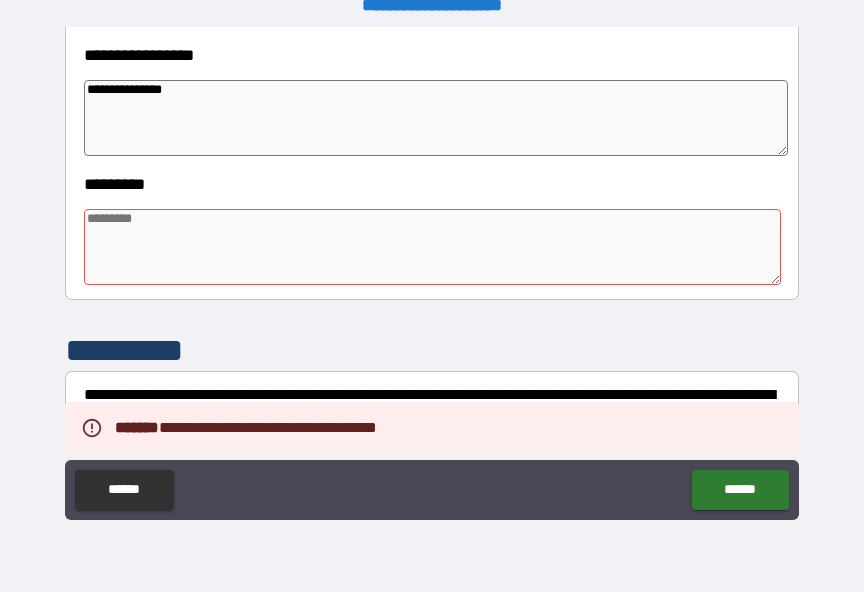 click at bounding box center (432, 247) 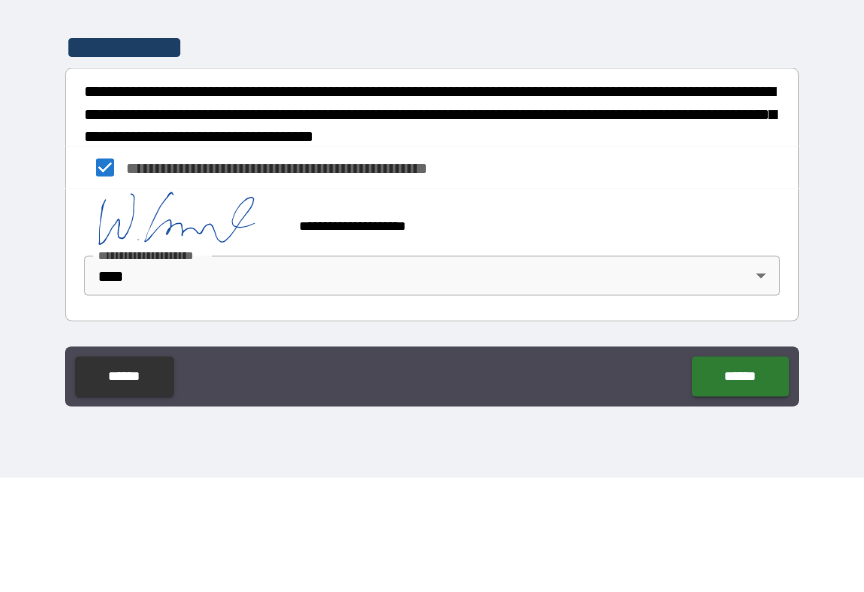 scroll, scrollTop: 782, scrollLeft: 0, axis: vertical 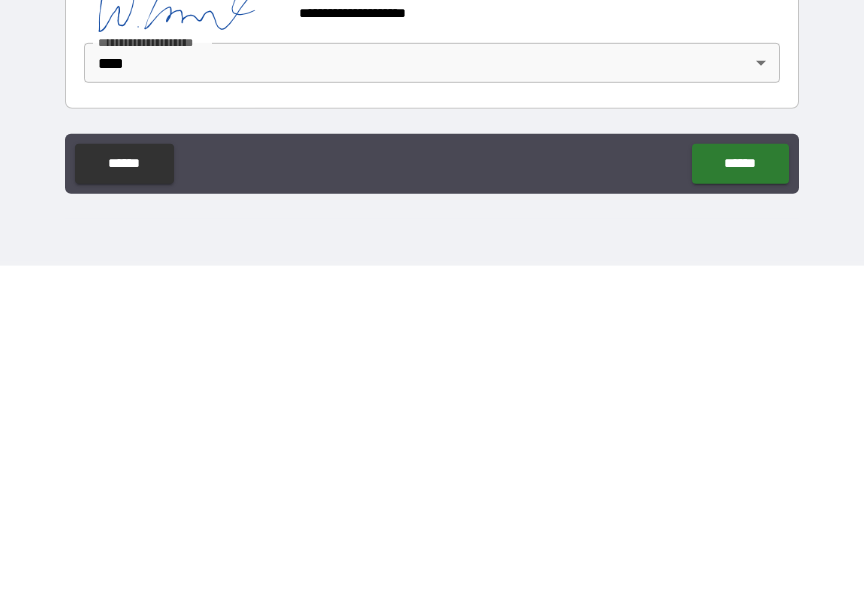 click on "******" at bounding box center [740, 490] 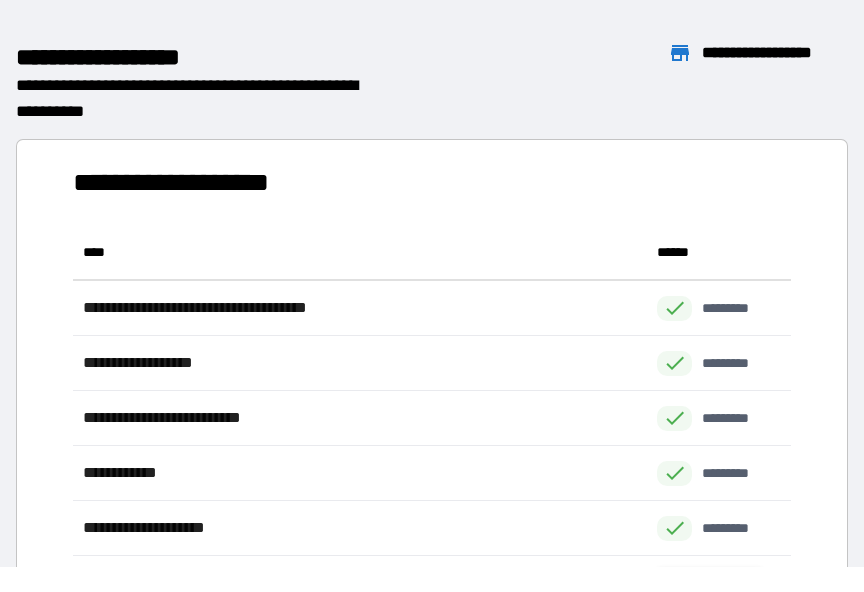 scroll, scrollTop: 1, scrollLeft: 1, axis: both 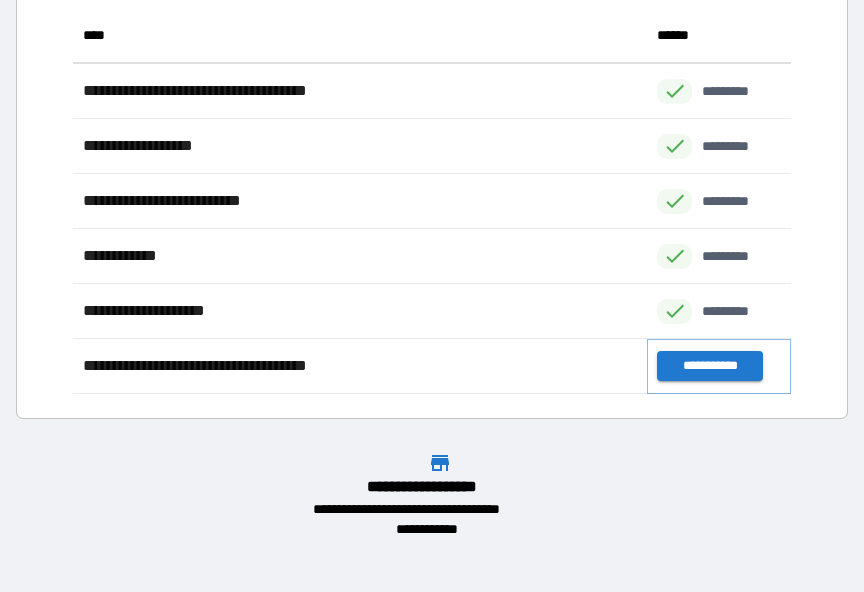 click on "**********" at bounding box center [709, 366] 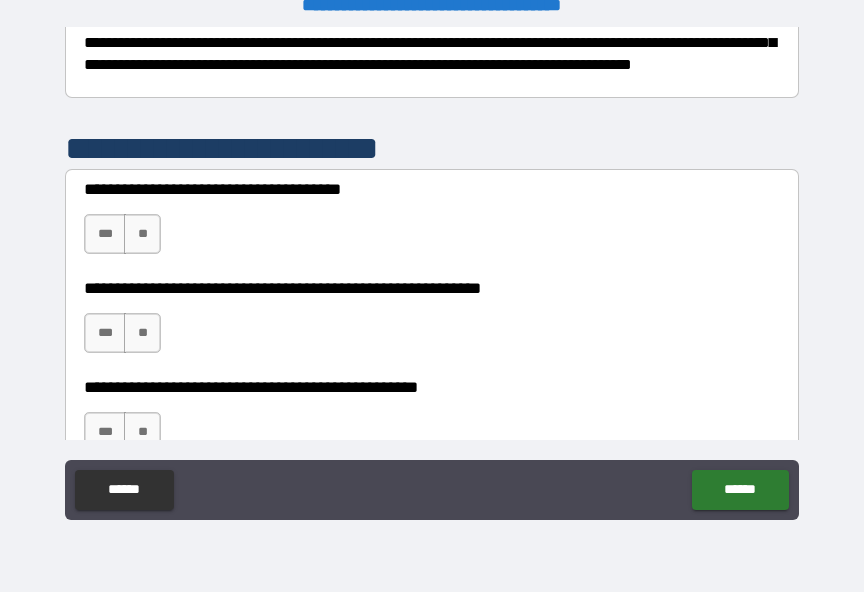 scroll, scrollTop: 347, scrollLeft: 0, axis: vertical 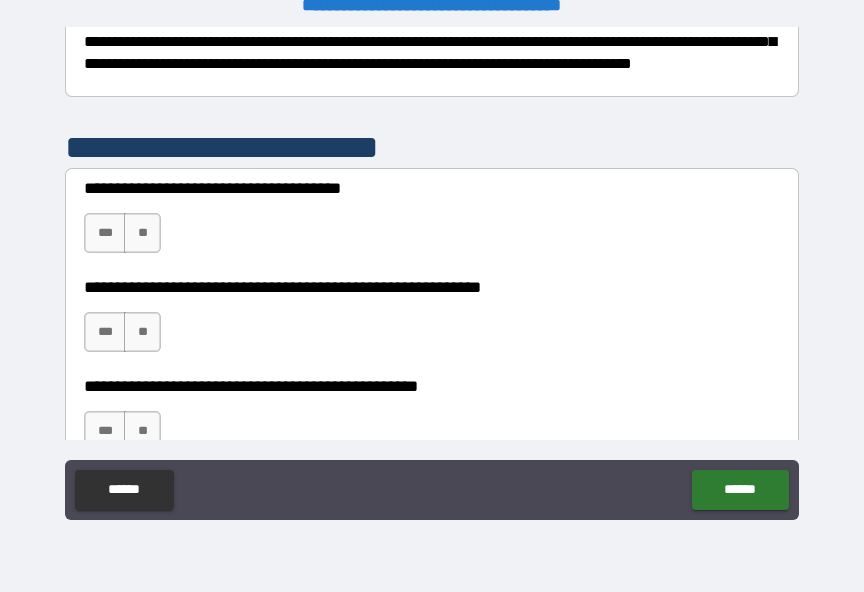 click on "**" at bounding box center [142, 233] 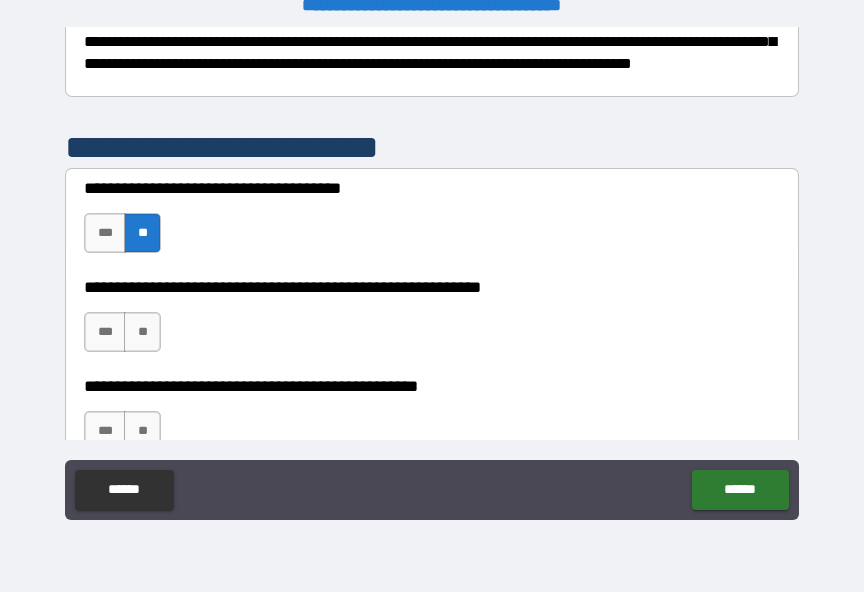 click on "***" at bounding box center [105, 332] 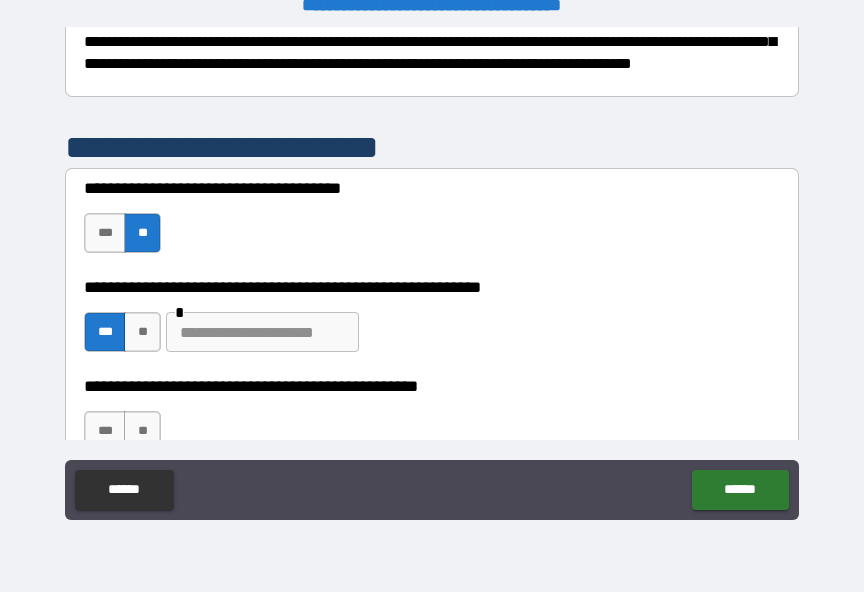 click at bounding box center (262, 332) 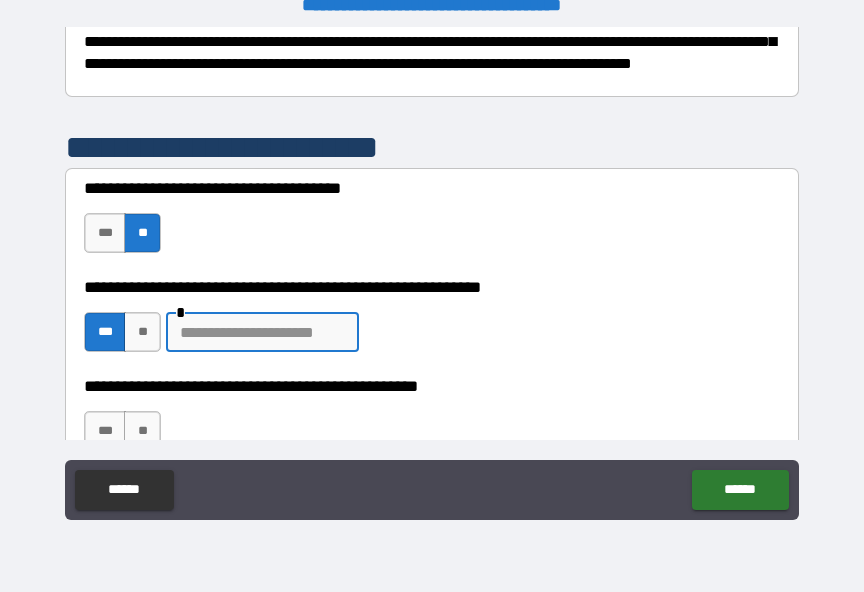 scroll, scrollTop: 24, scrollLeft: 0, axis: vertical 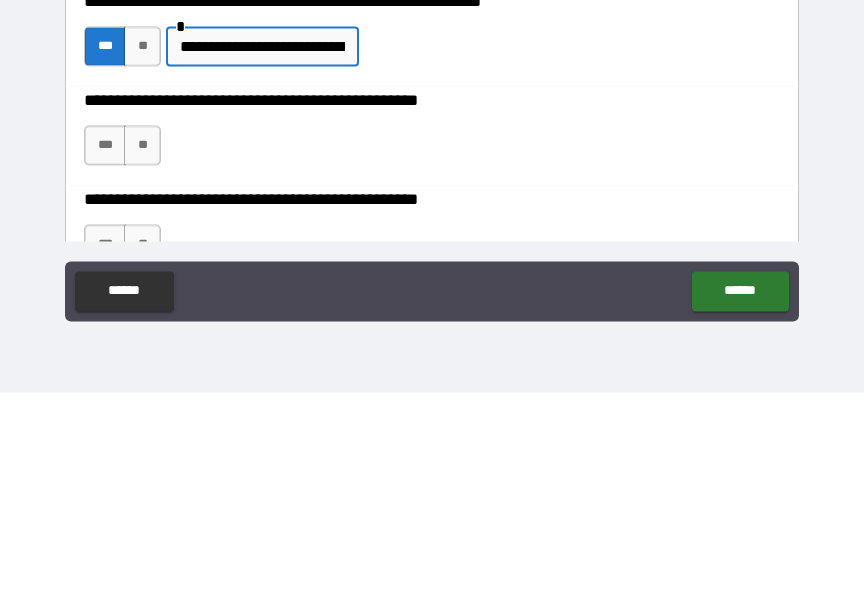 click on "***" at bounding box center [105, 345] 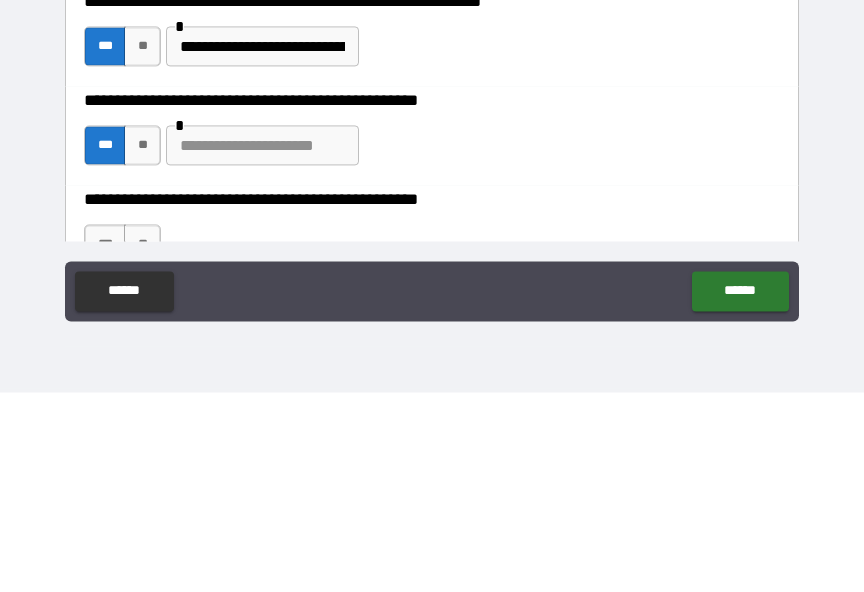 scroll, scrollTop: 25, scrollLeft: 0, axis: vertical 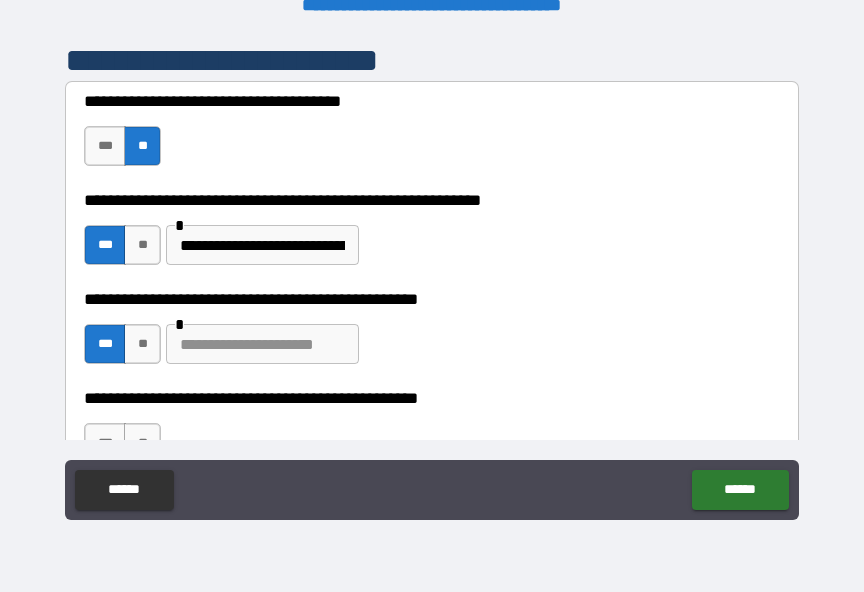 click at bounding box center [262, 344] 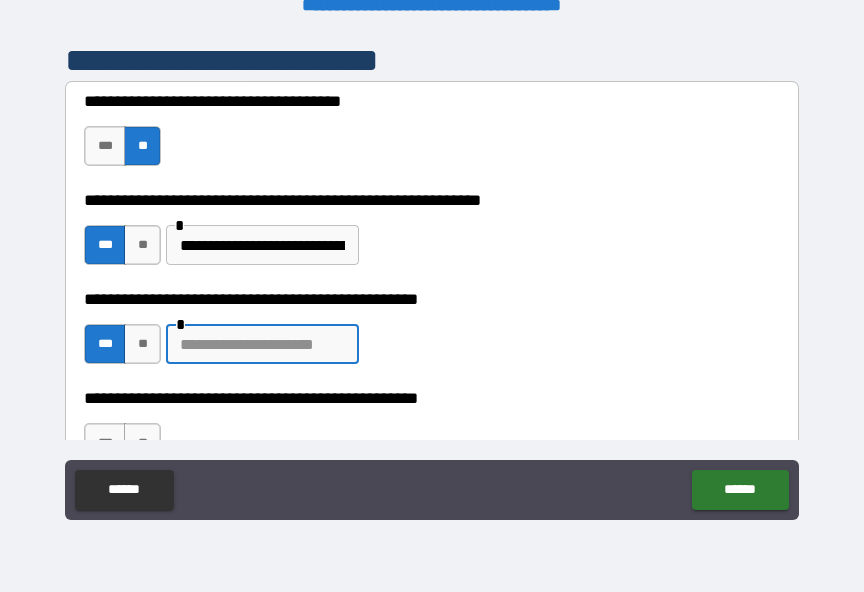 scroll, scrollTop: 24, scrollLeft: 0, axis: vertical 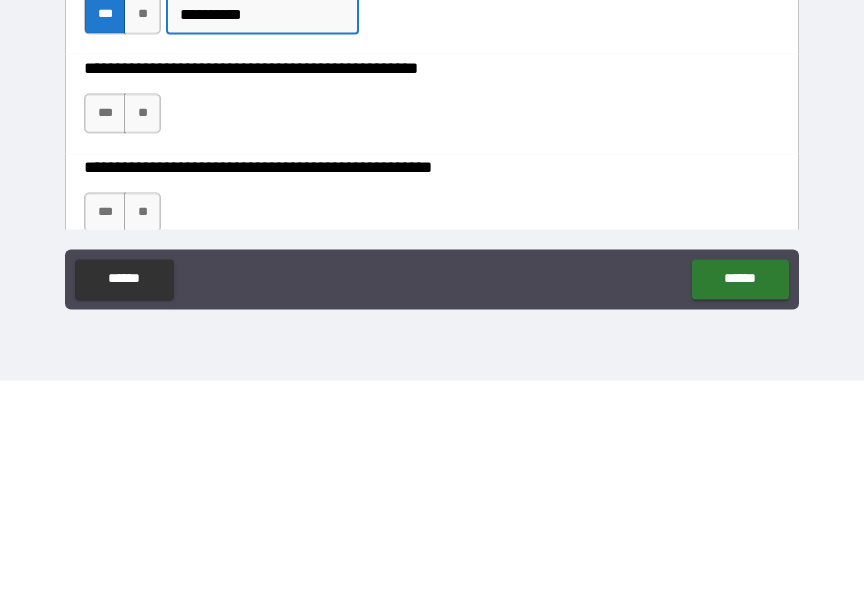 click on "***" at bounding box center (105, 325) 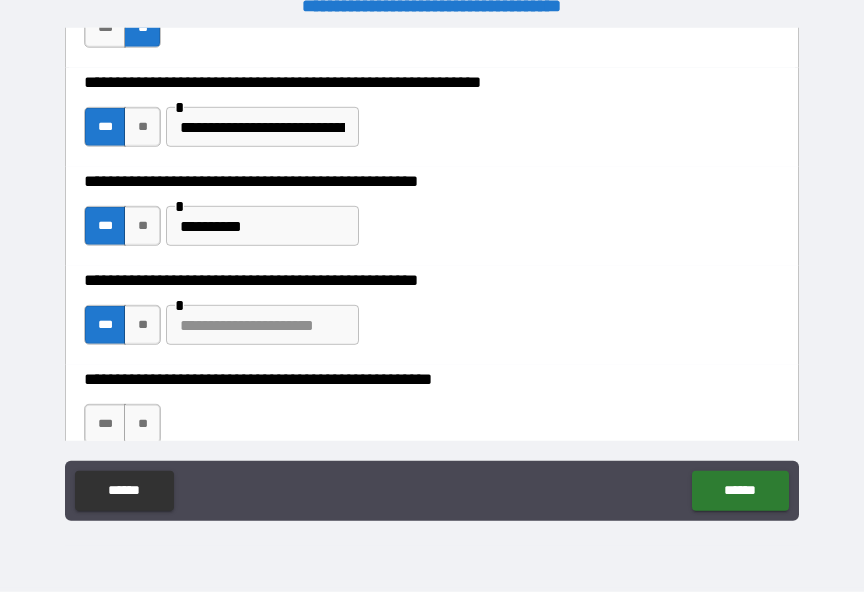 scroll, scrollTop: 25, scrollLeft: 0, axis: vertical 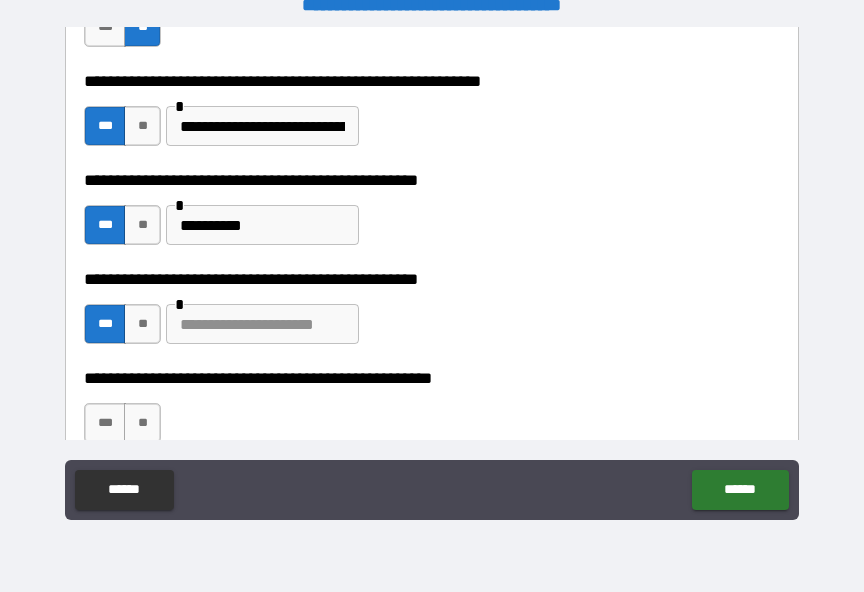 click at bounding box center (262, 324) 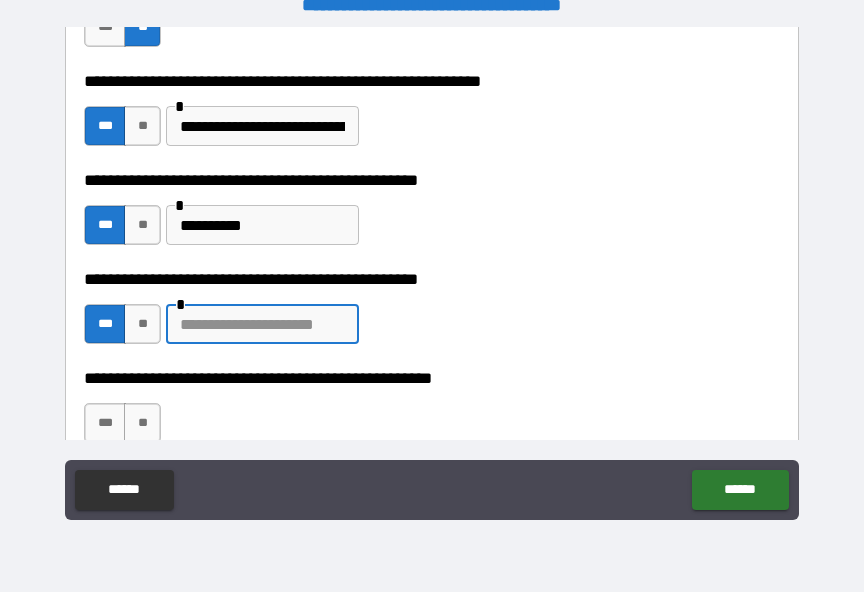 scroll, scrollTop: 24, scrollLeft: 0, axis: vertical 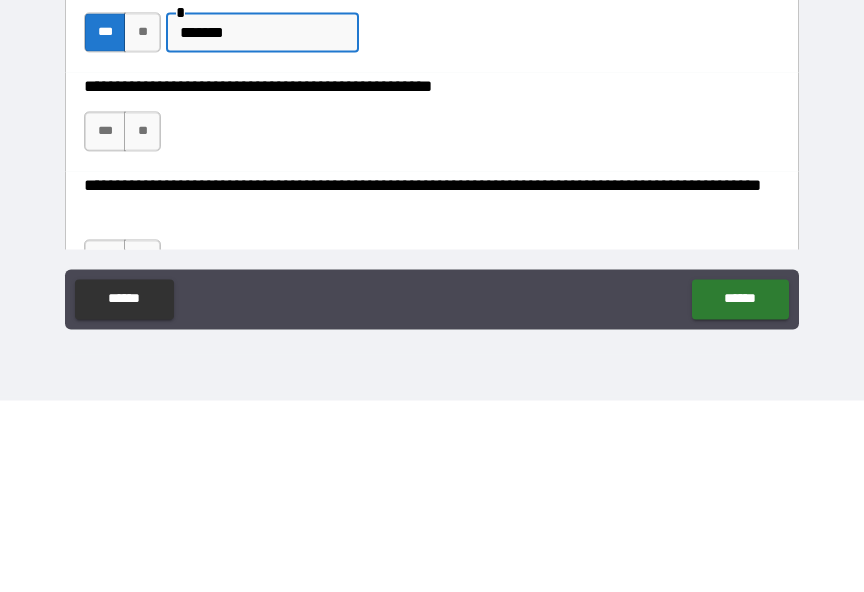 click on "**" at bounding box center (142, 323) 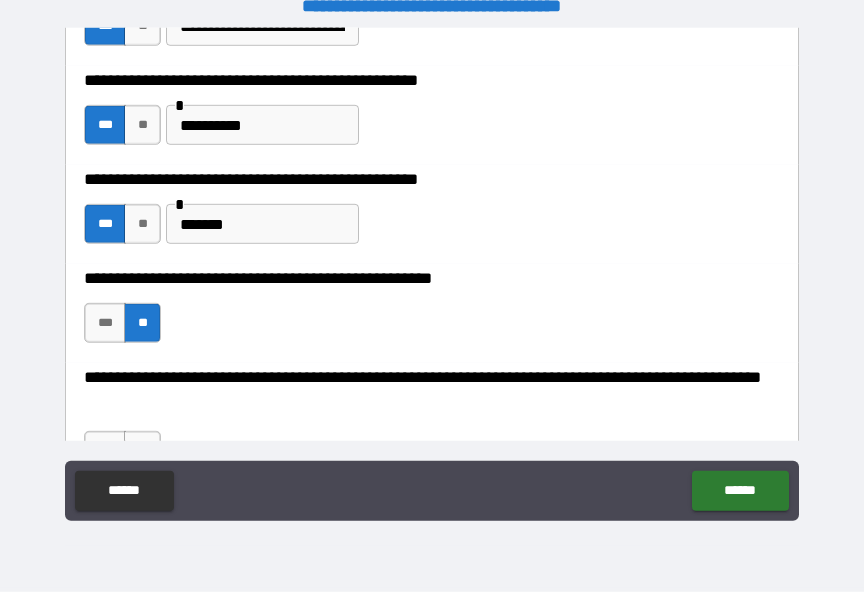 scroll, scrollTop: 25, scrollLeft: 0, axis: vertical 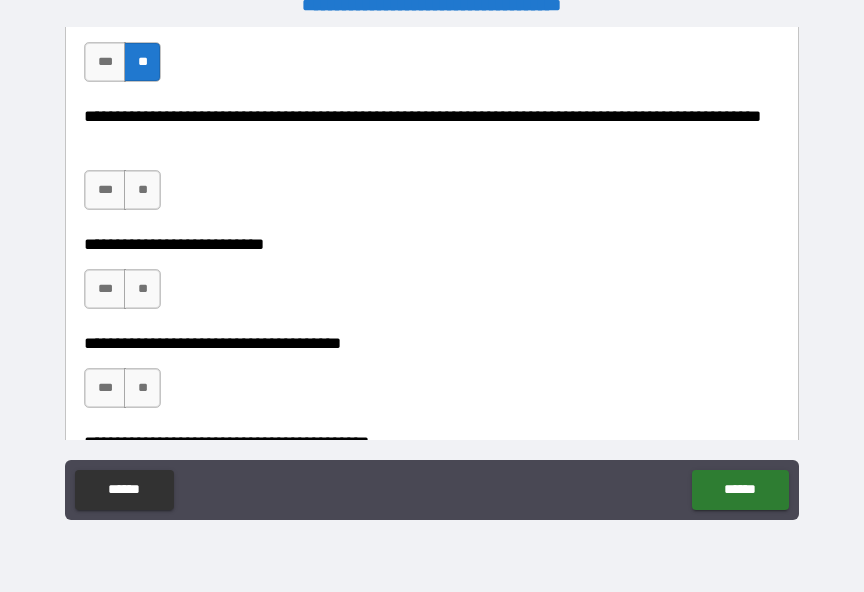 click on "**" at bounding box center [142, 190] 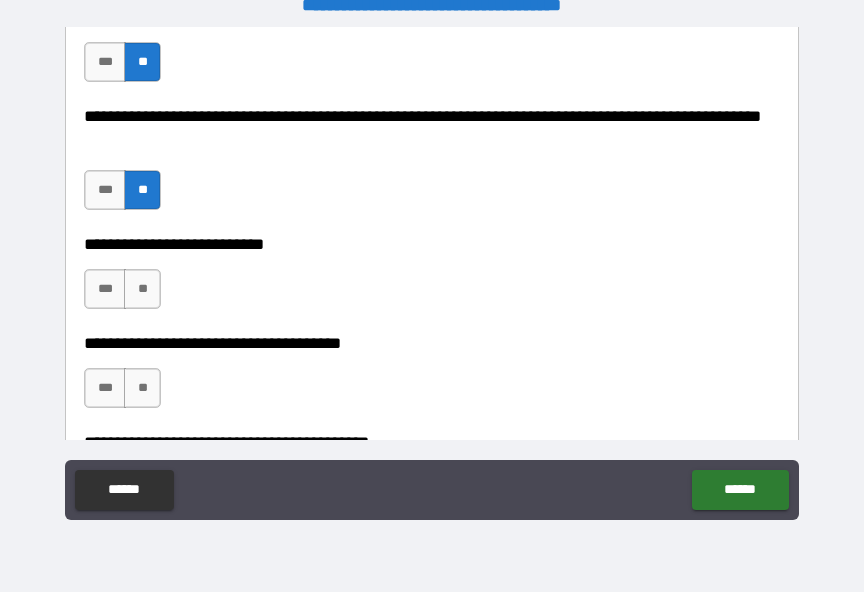 click on "**" at bounding box center (142, 289) 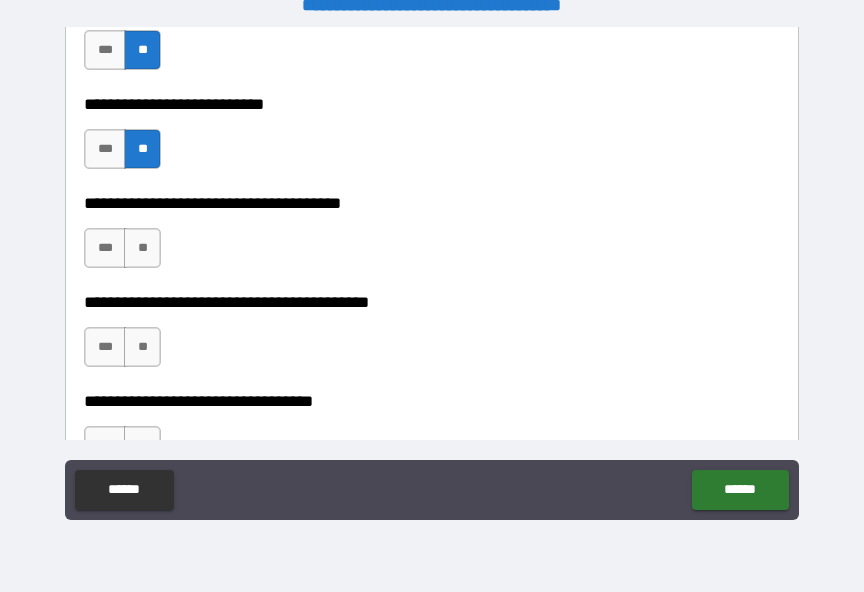 scroll, scrollTop: 1049, scrollLeft: 0, axis: vertical 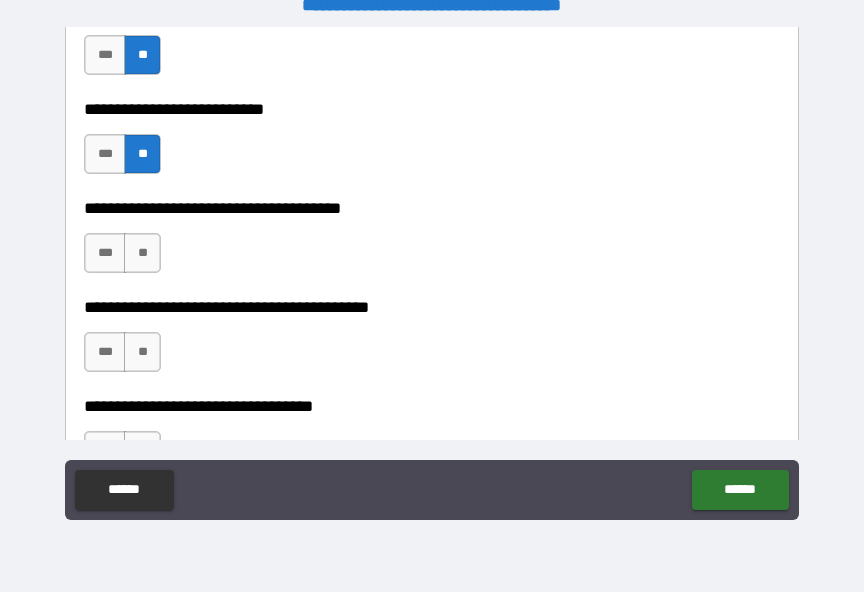 click on "**" at bounding box center (142, 253) 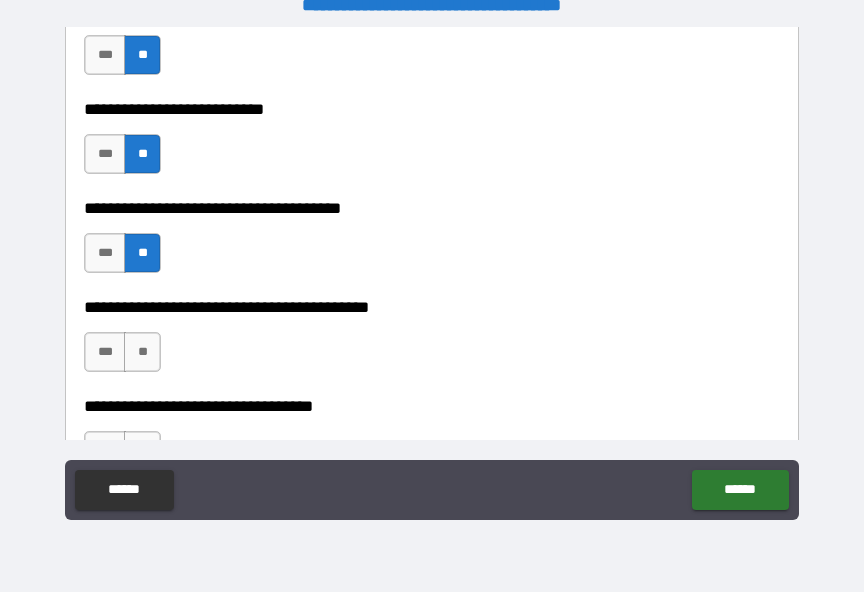 click on "**" at bounding box center [142, 352] 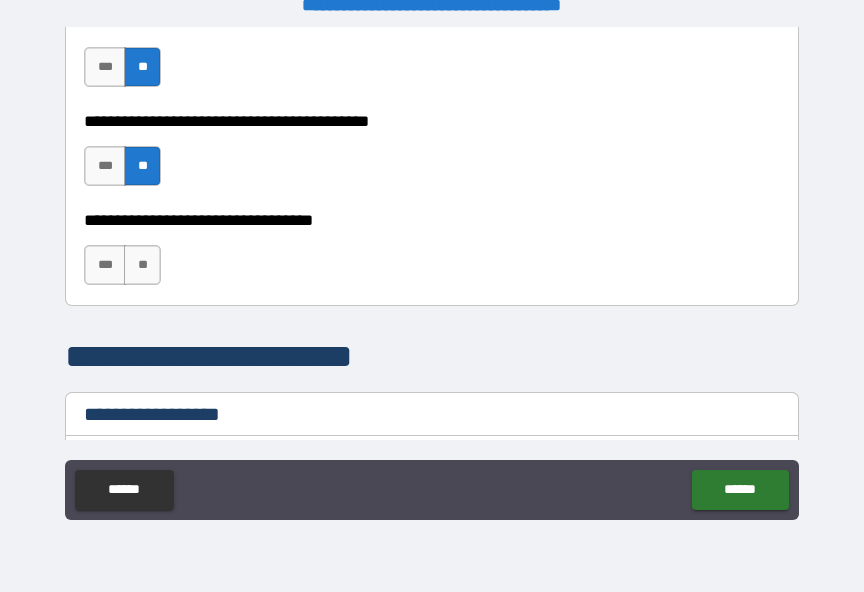 scroll, scrollTop: 1241, scrollLeft: 0, axis: vertical 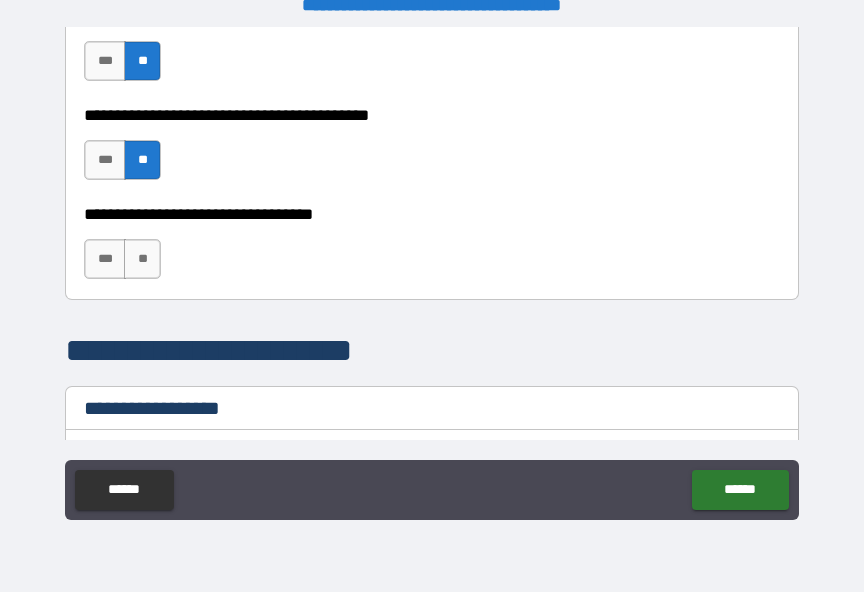click on "**" at bounding box center (142, 259) 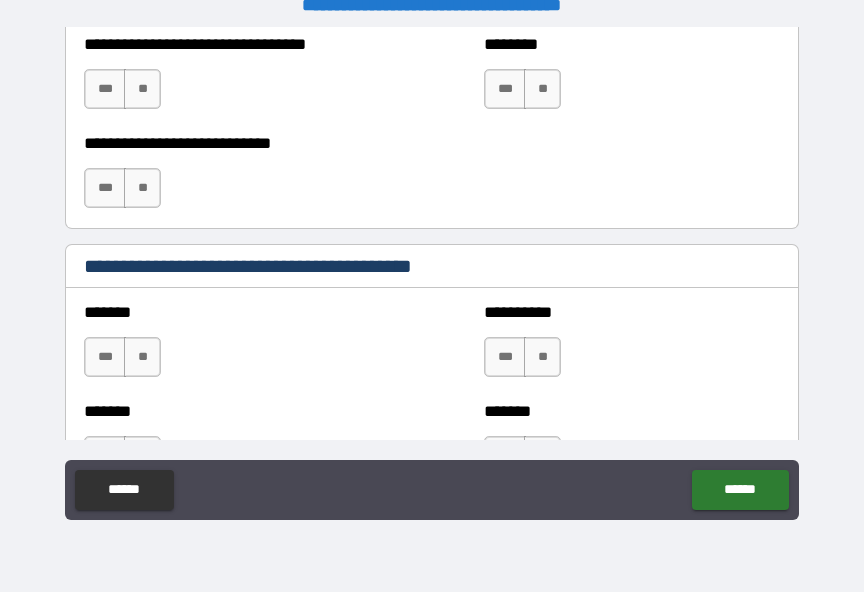 scroll, scrollTop: 1613, scrollLeft: 0, axis: vertical 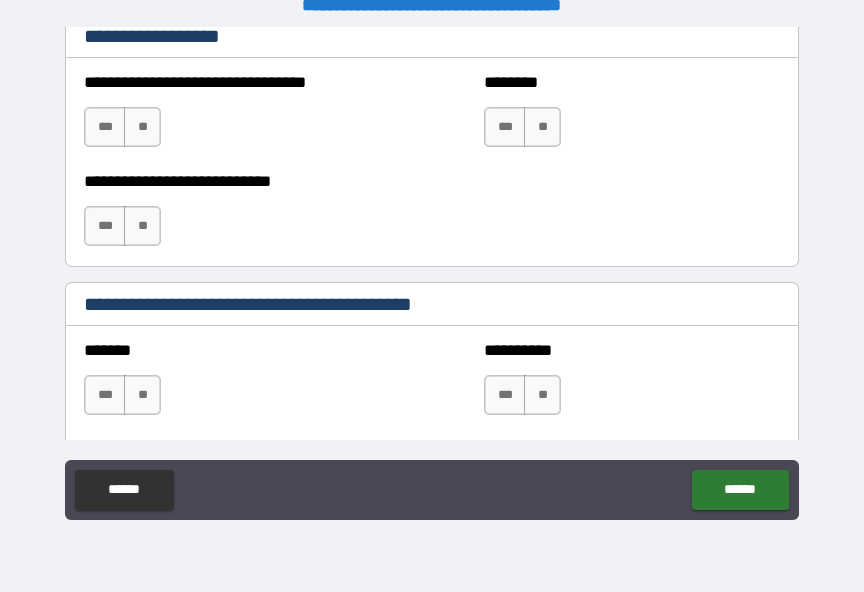 click on "**" at bounding box center (142, 127) 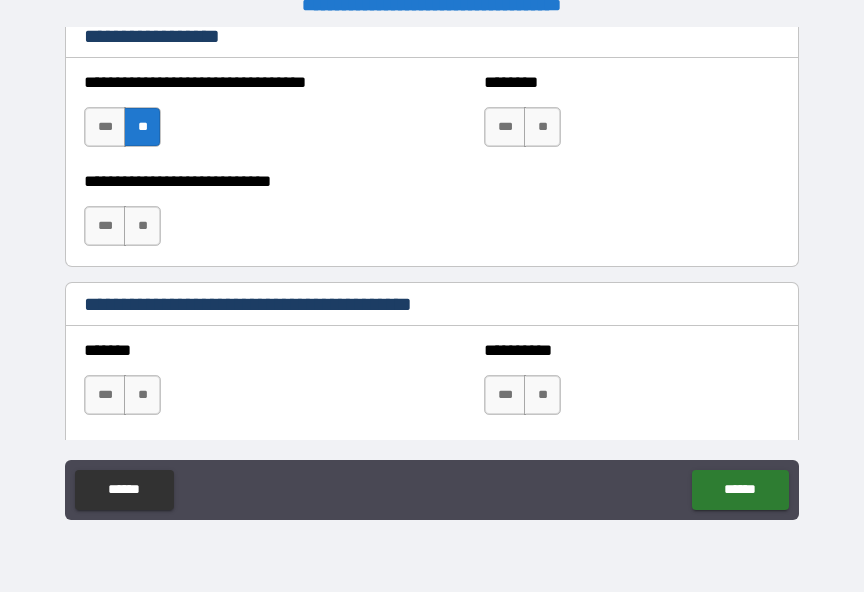click on "**" at bounding box center [142, 226] 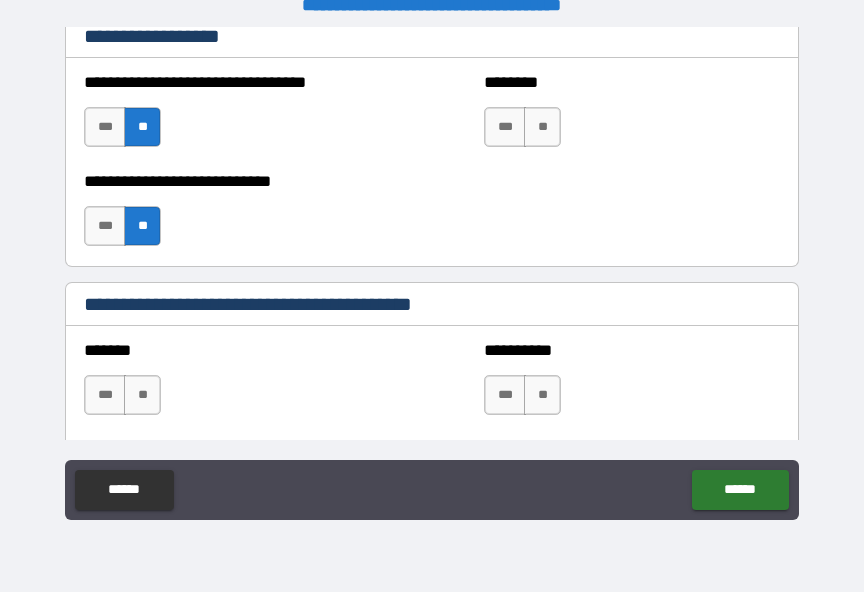 scroll, scrollTop: 1752, scrollLeft: 0, axis: vertical 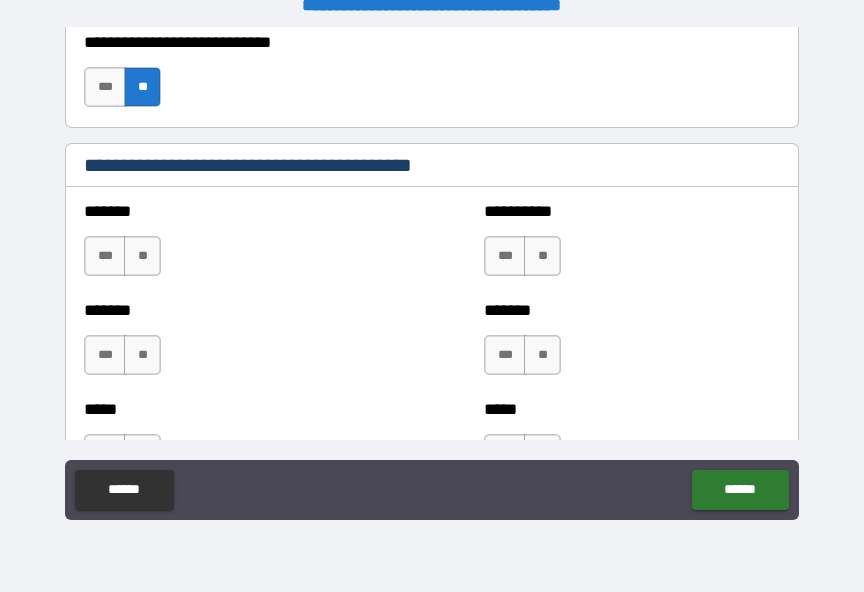 click on "**" at bounding box center (142, 256) 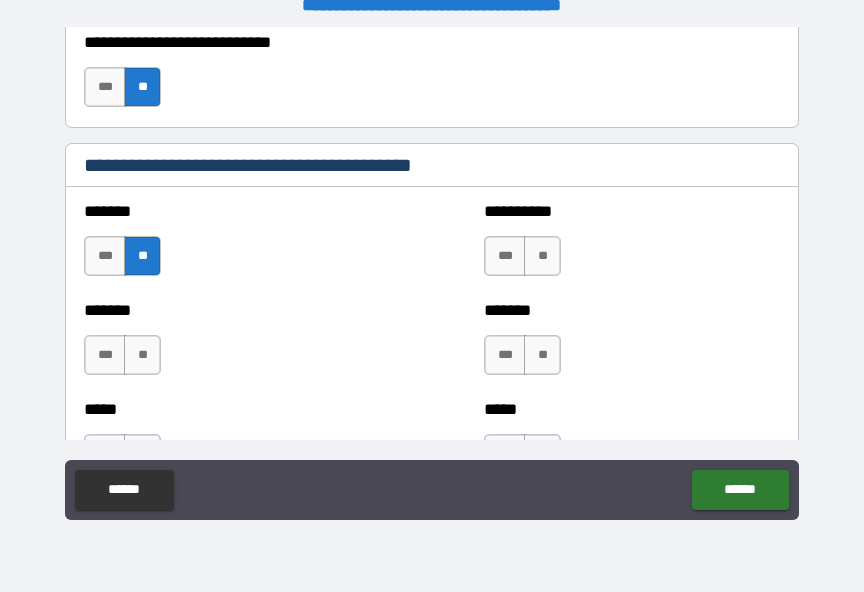 click on "**" at bounding box center (142, 355) 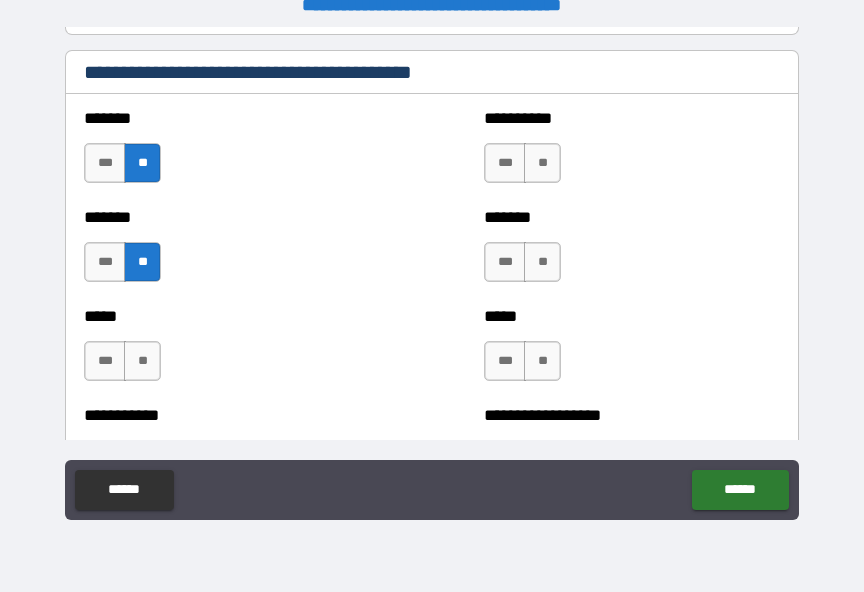 scroll, scrollTop: 1850, scrollLeft: 0, axis: vertical 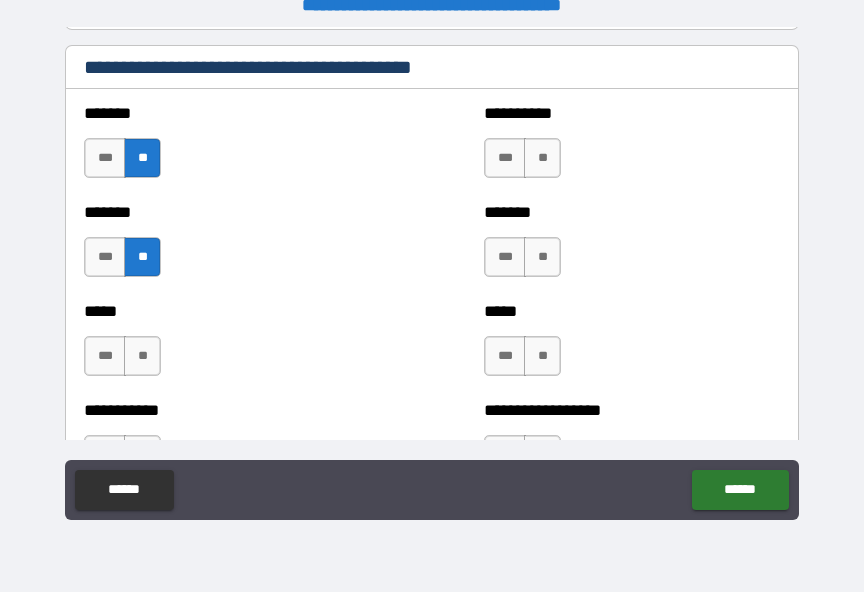 click on "**" at bounding box center (142, 356) 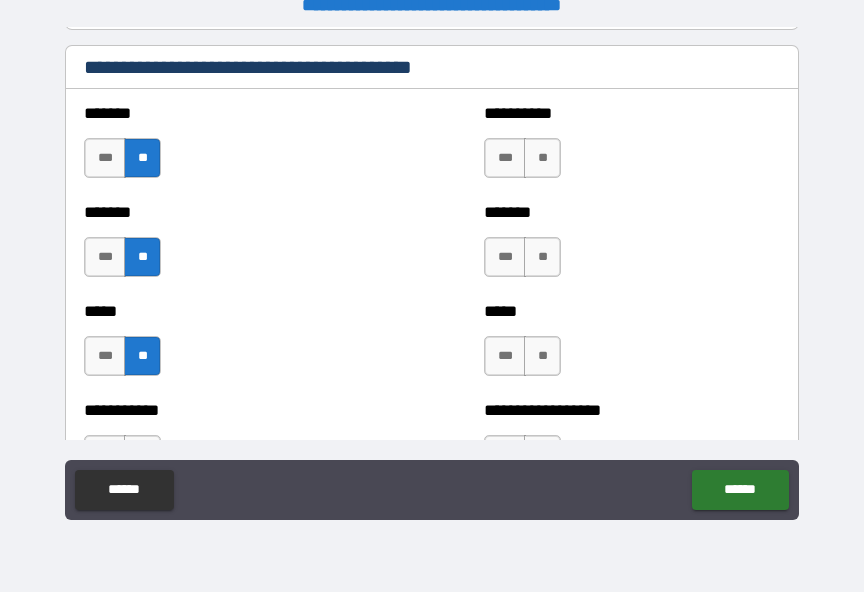 click on "**" at bounding box center [542, 158] 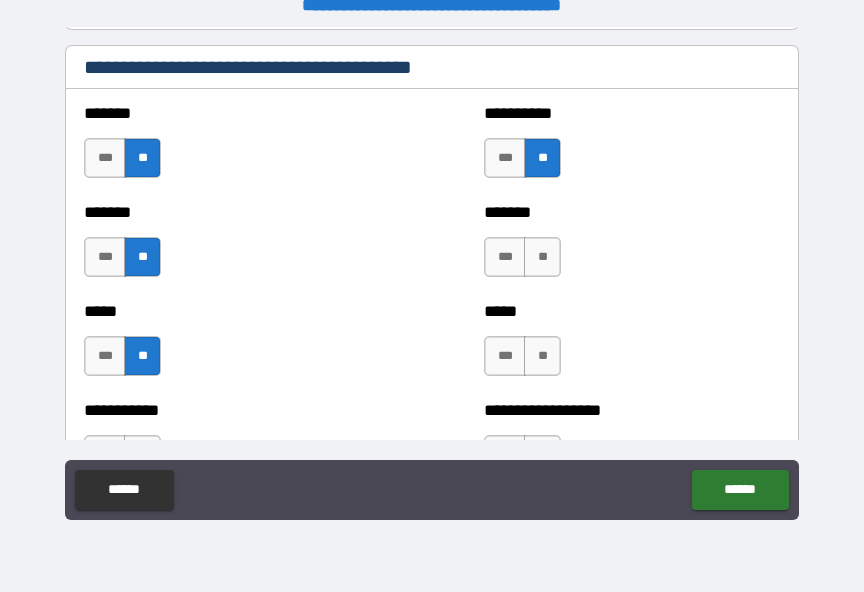 click on "**" at bounding box center [542, 257] 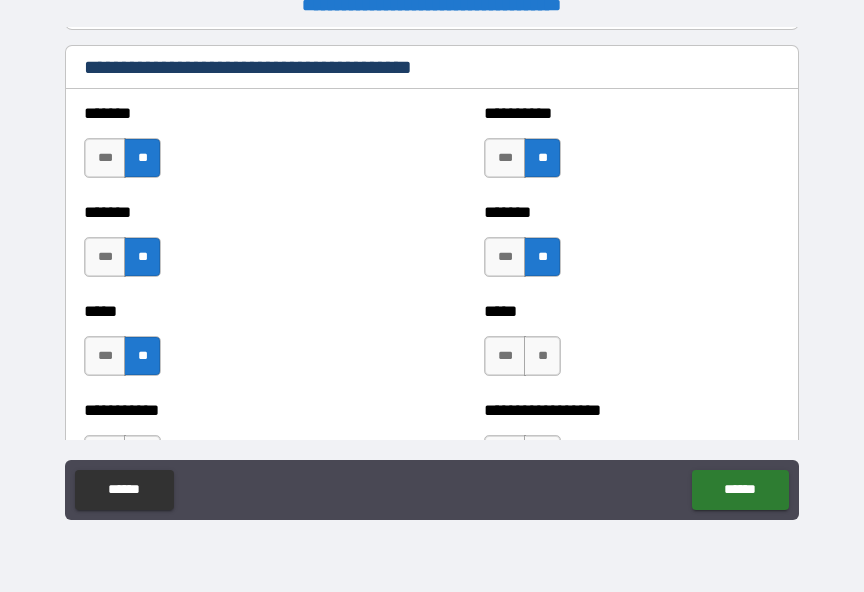 click on "**" at bounding box center [542, 356] 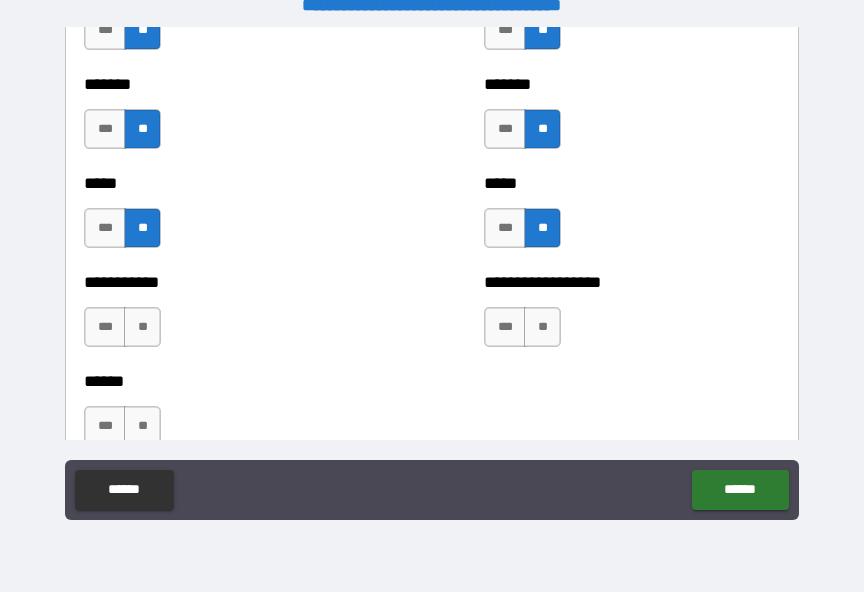 scroll, scrollTop: 2019, scrollLeft: 0, axis: vertical 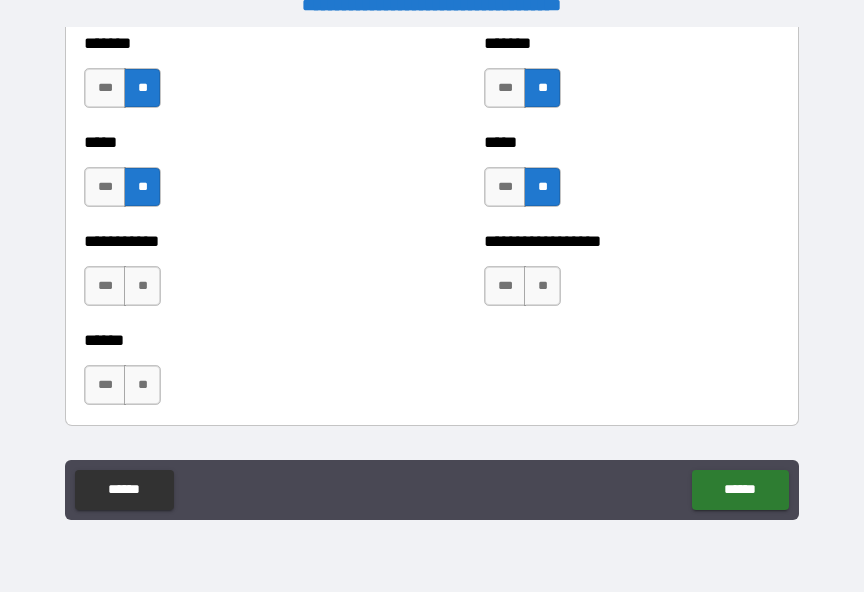 click on "**" at bounding box center (142, 286) 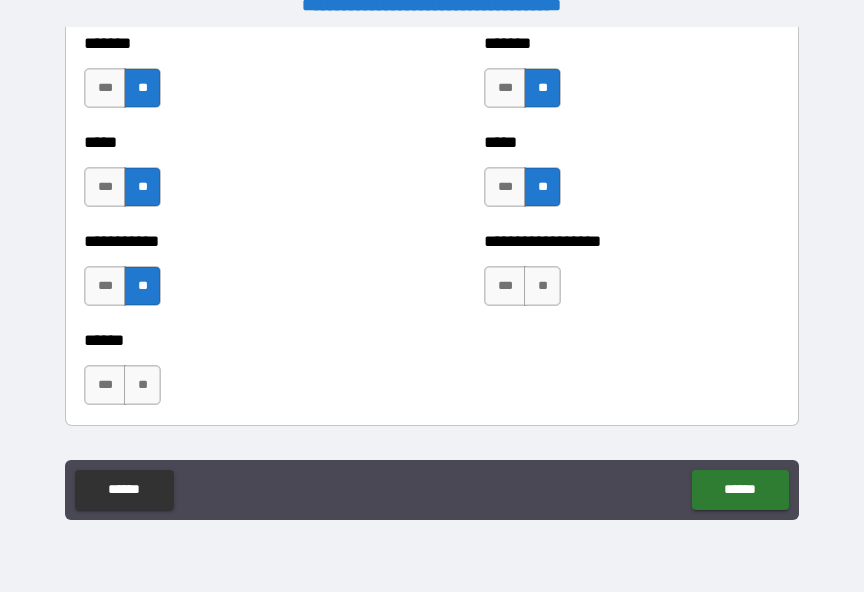 click on "**" at bounding box center (142, 385) 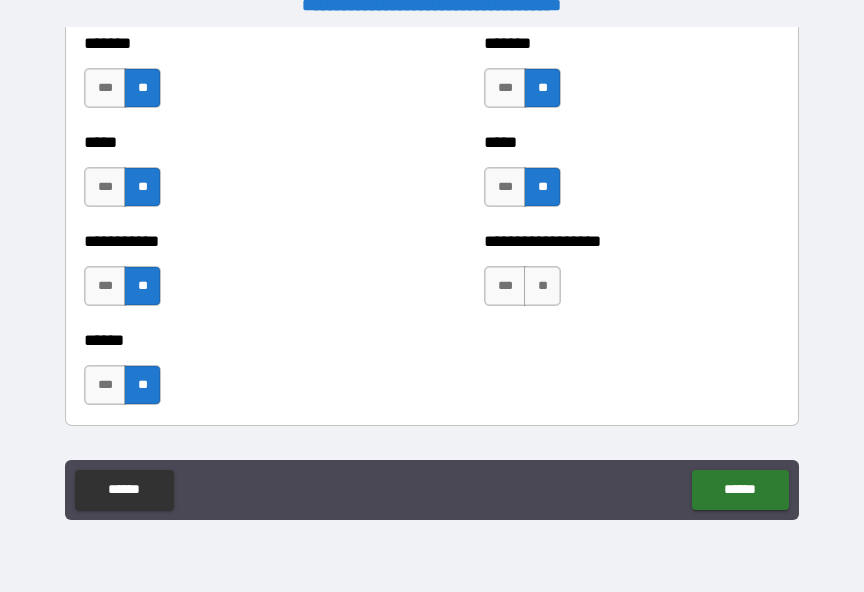 click on "**" at bounding box center [542, 286] 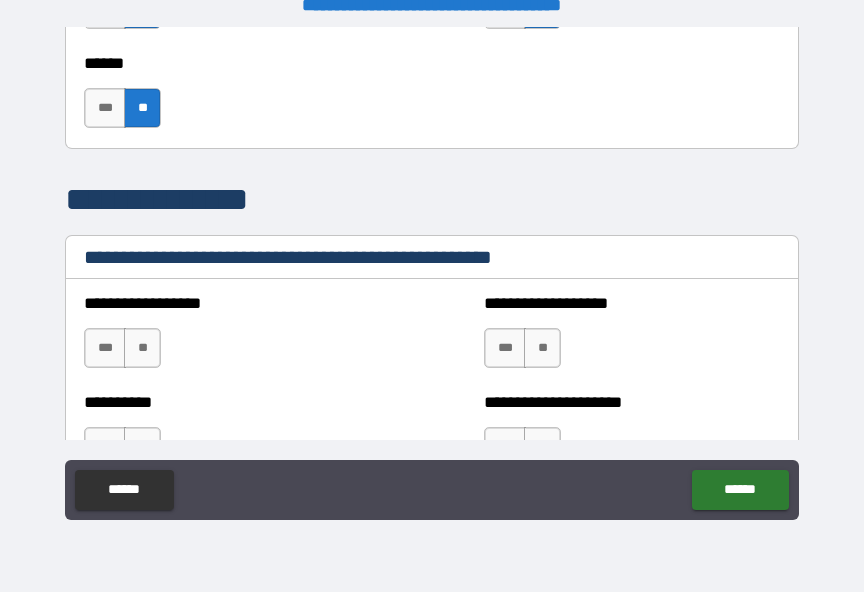 scroll, scrollTop: 2296, scrollLeft: 0, axis: vertical 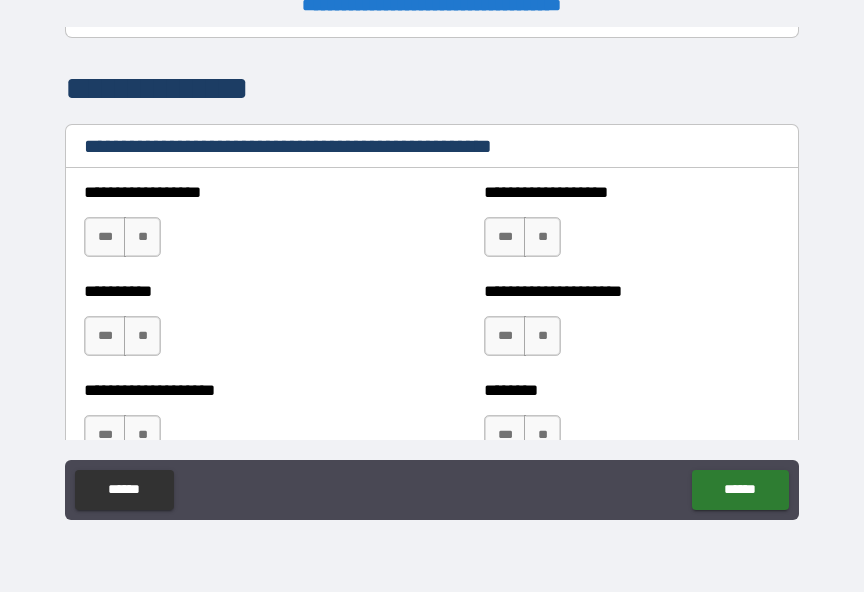 click on "**" at bounding box center [142, 237] 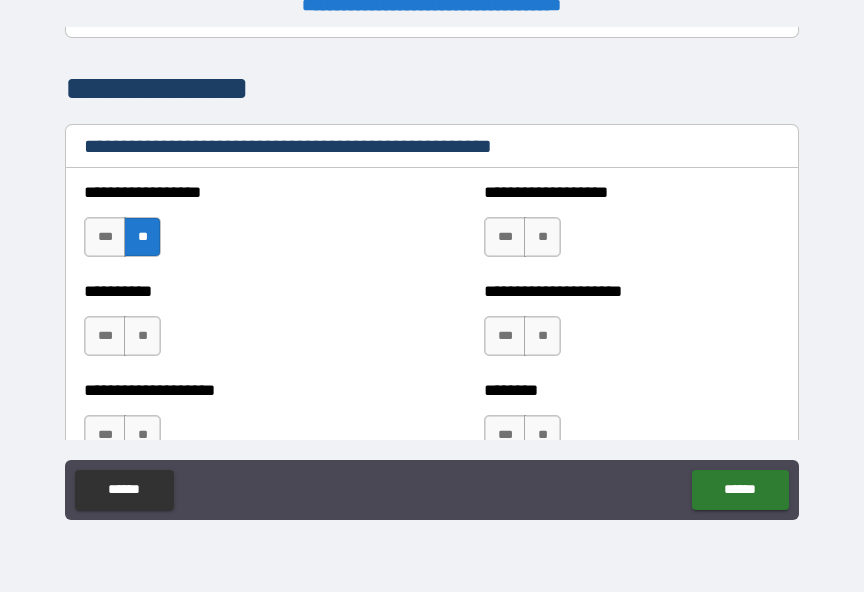 click on "**" at bounding box center [542, 237] 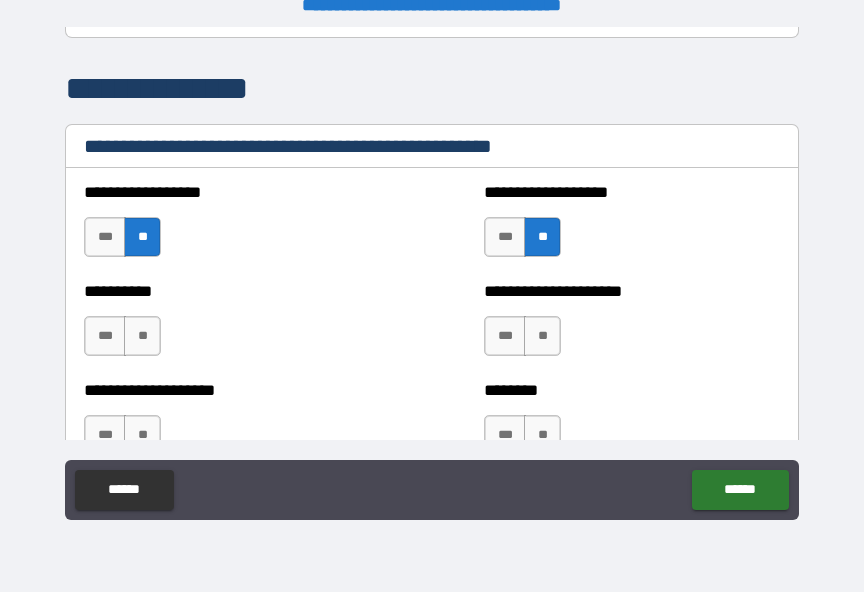 click on "**" at bounding box center [142, 336] 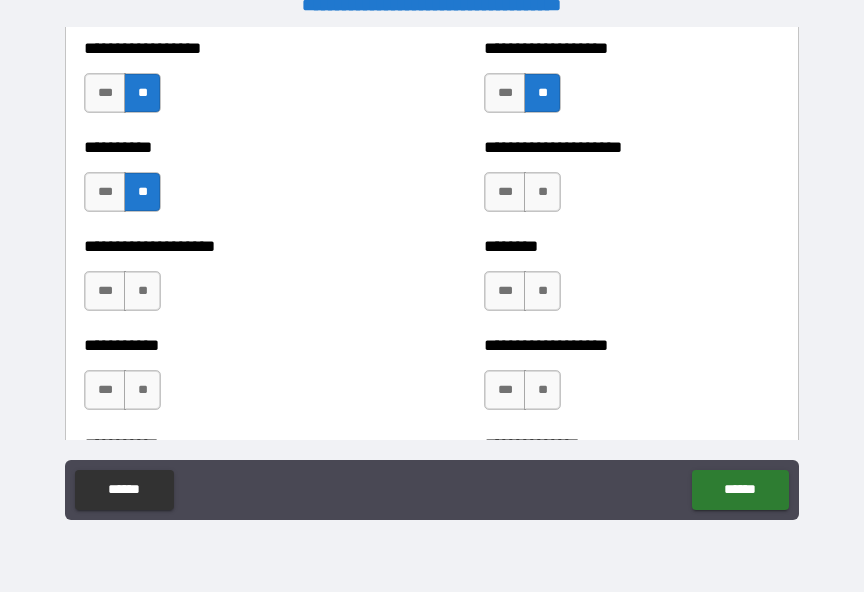 scroll, scrollTop: 2548, scrollLeft: 0, axis: vertical 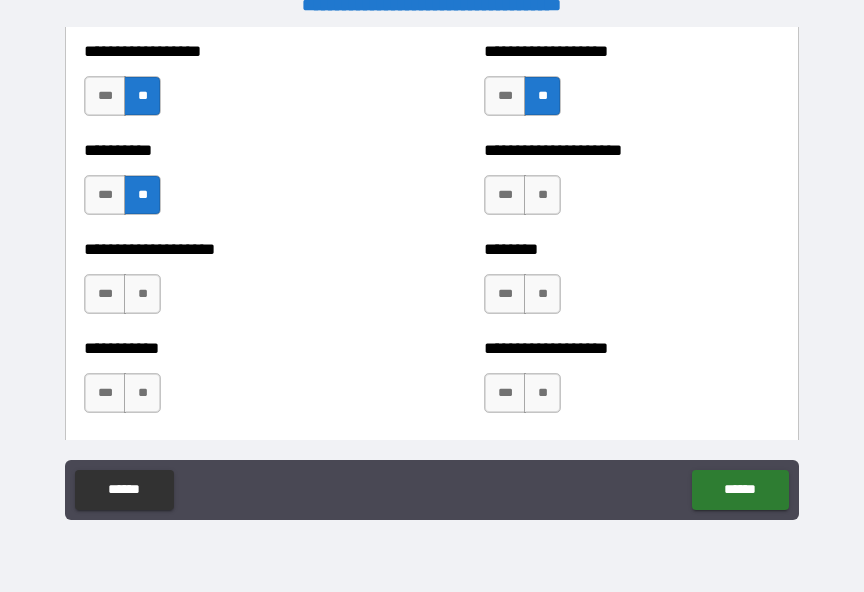 click on "**" at bounding box center (542, 195) 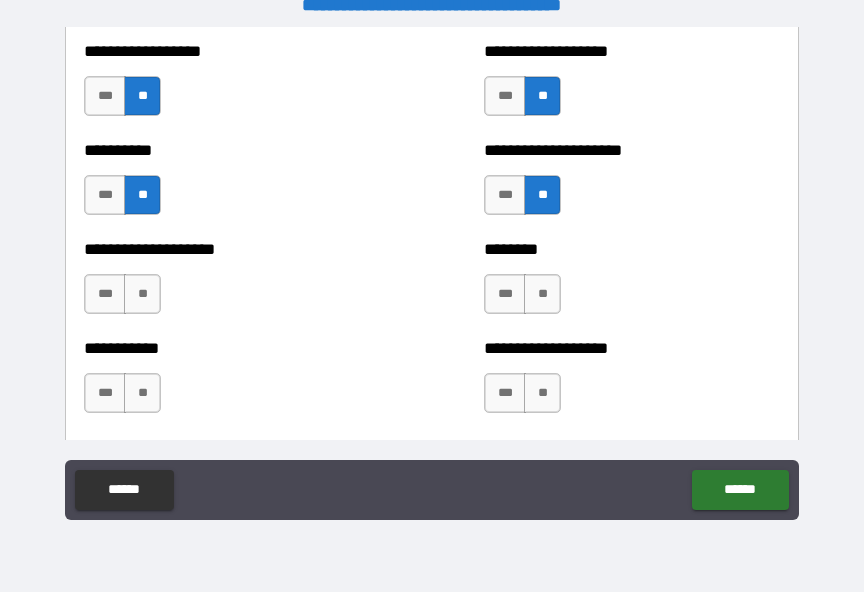 click on "**" at bounding box center [542, 294] 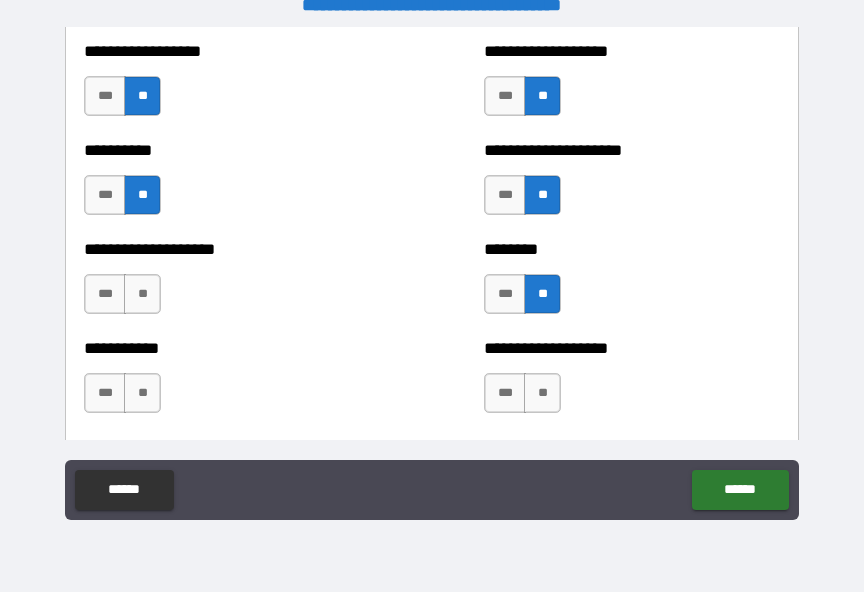 click on "**" at bounding box center (542, 393) 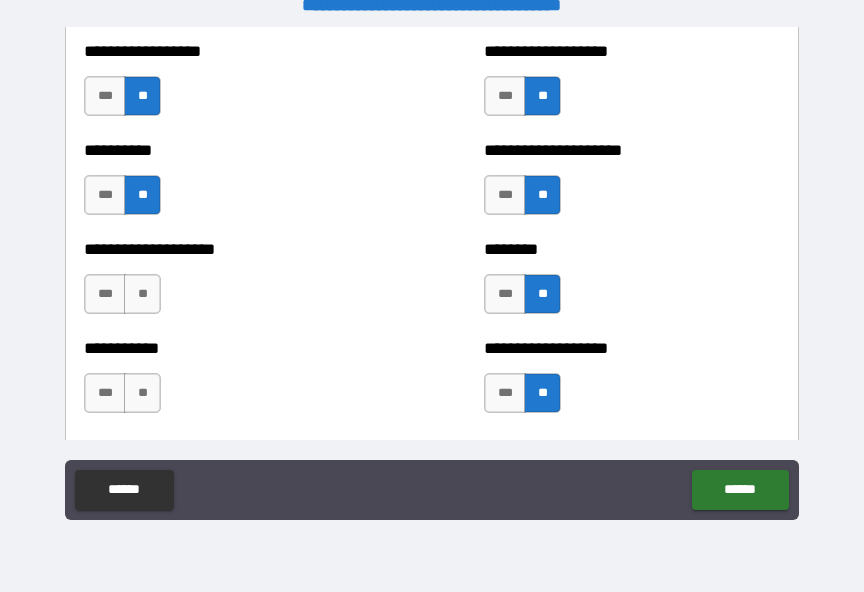 click on "**" at bounding box center (142, 393) 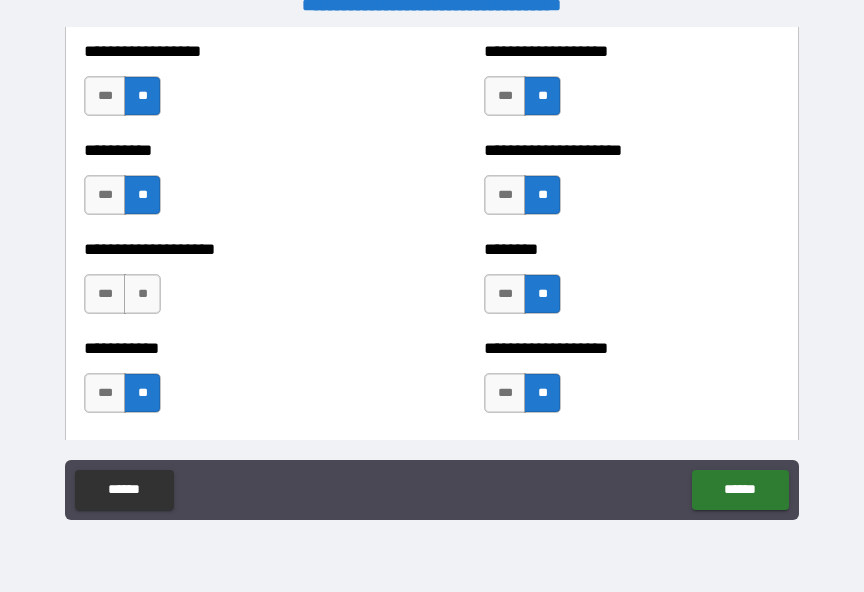 click on "**" at bounding box center [142, 294] 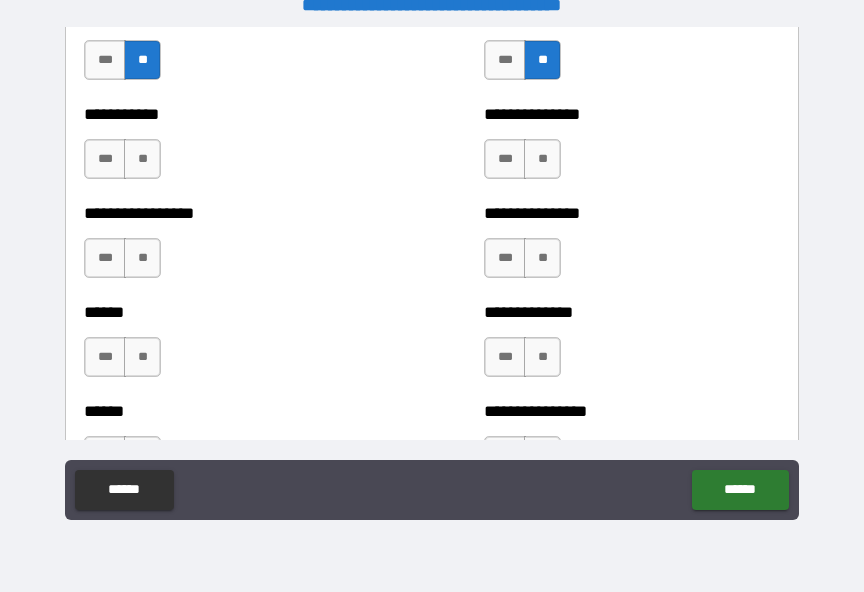 scroll, scrollTop: 2873, scrollLeft: 0, axis: vertical 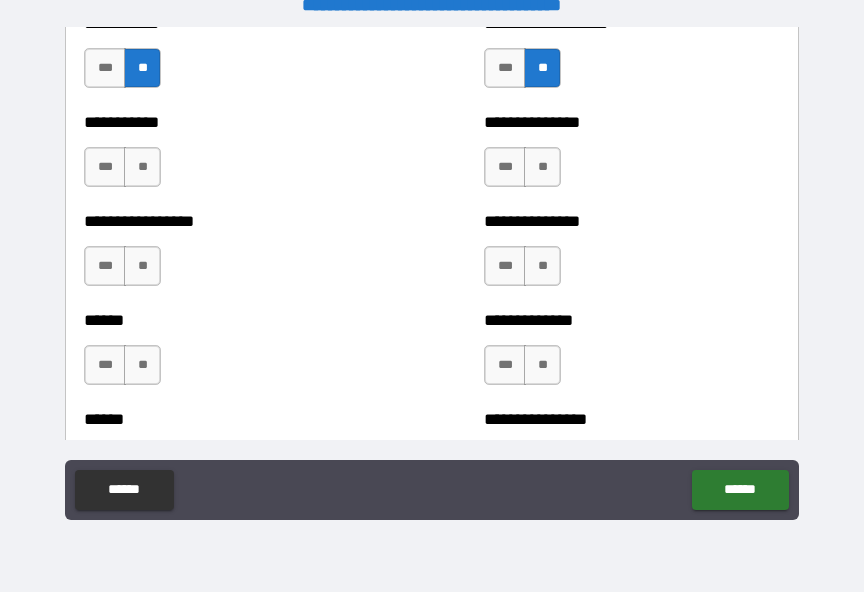 click on "**" at bounding box center (142, 167) 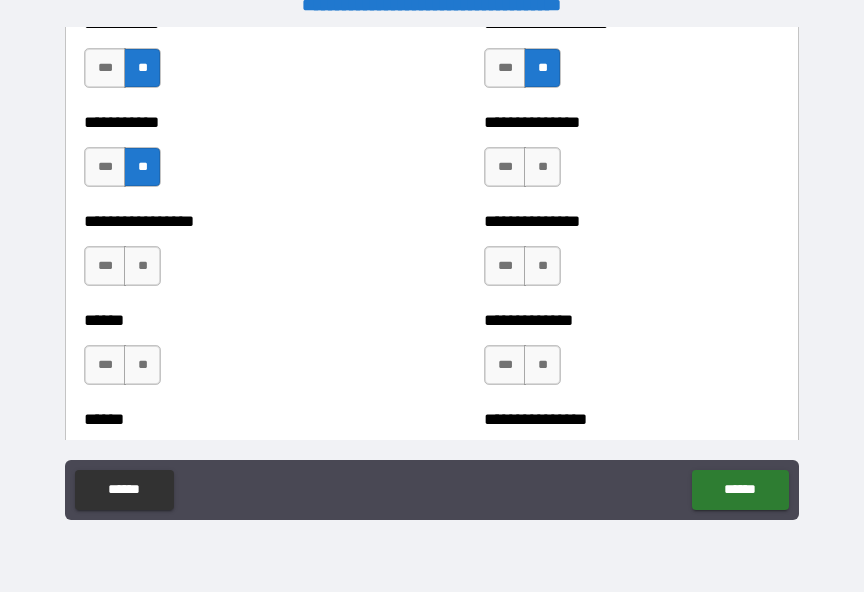 click on "**" at bounding box center (542, 167) 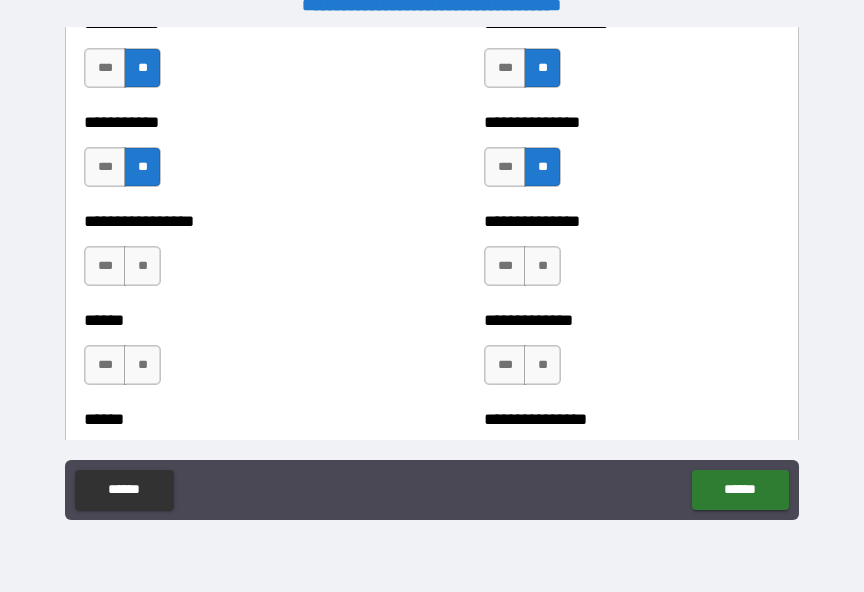 click on "**" at bounding box center (542, 266) 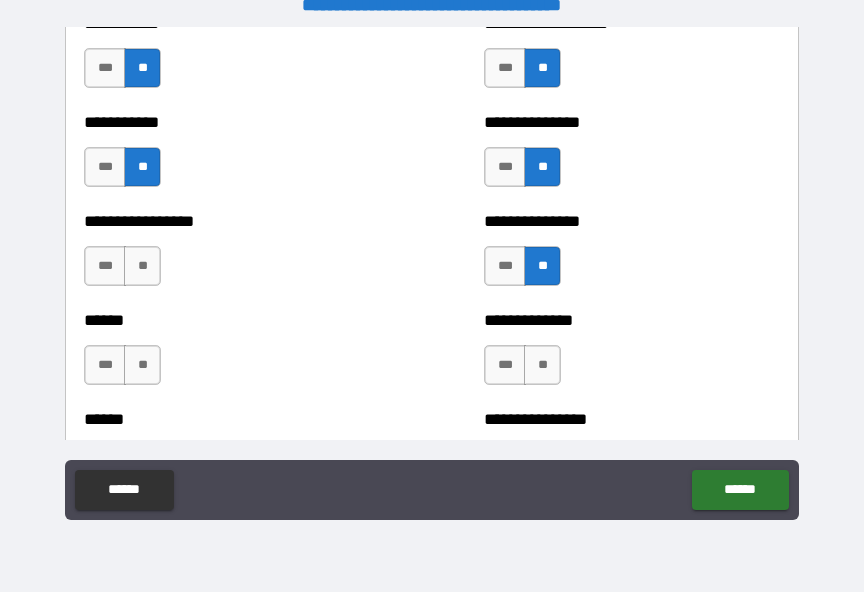 click on "**" at bounding box center [142, 266] 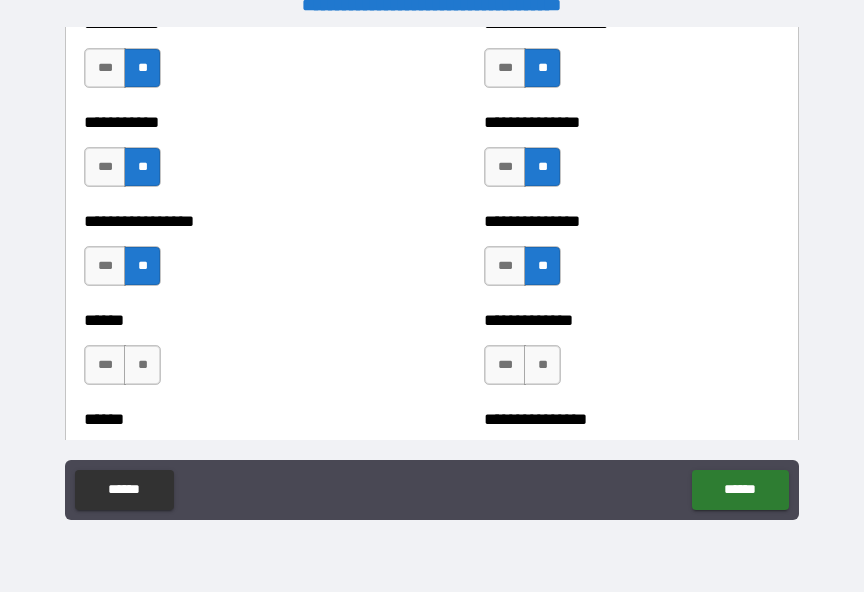 click on "**" at bounding box center (142, 365) 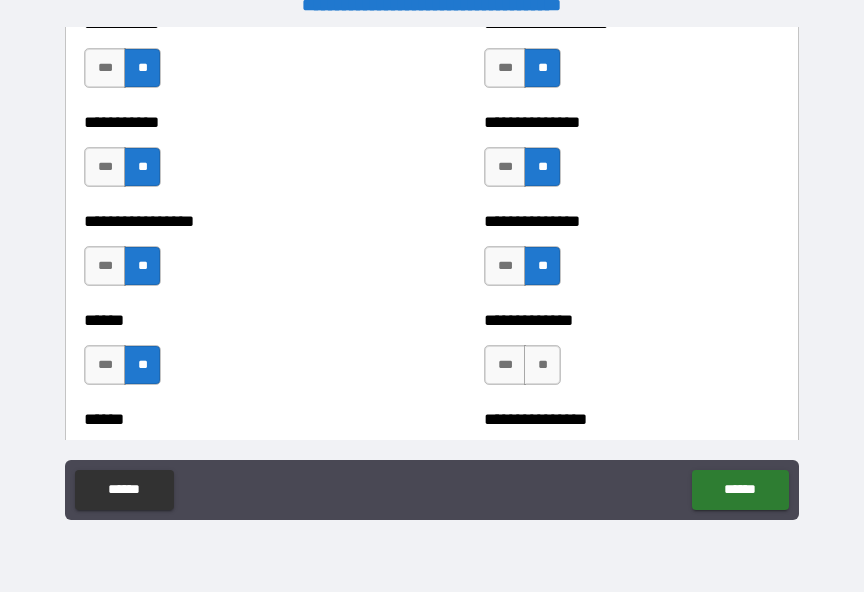 click on "**" at bounding box center [542, 365] 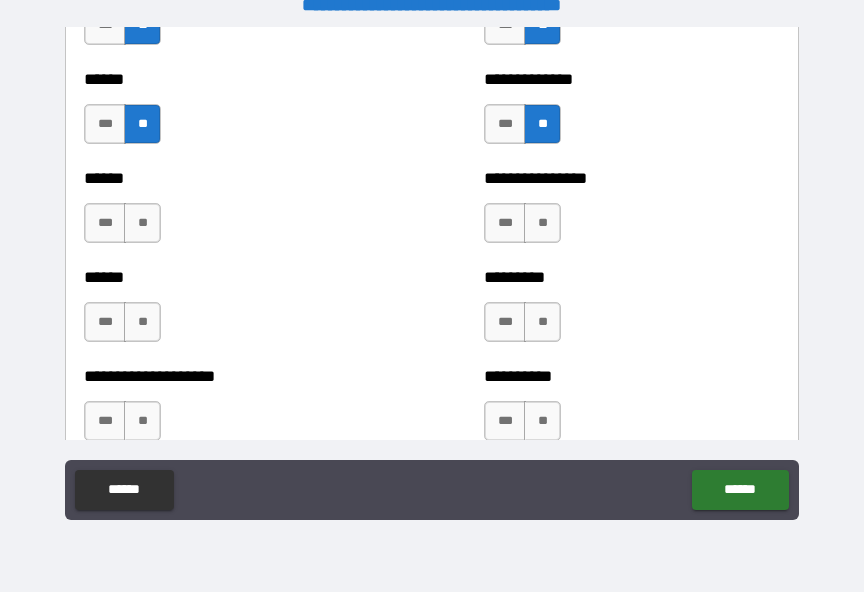 scroll, scrollTop: 3115, scrollLeft: 0, axis: vertical 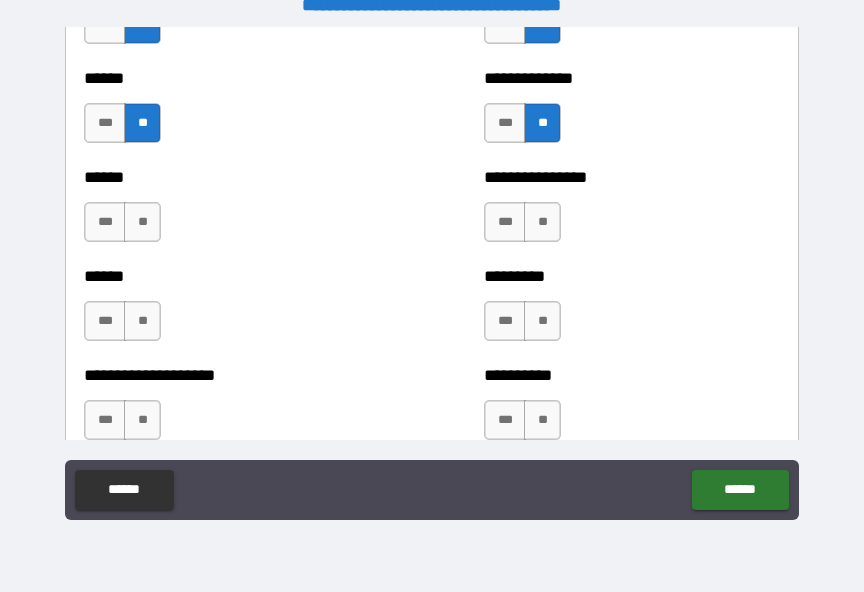 click on "**" at bounding box center [542, 222] 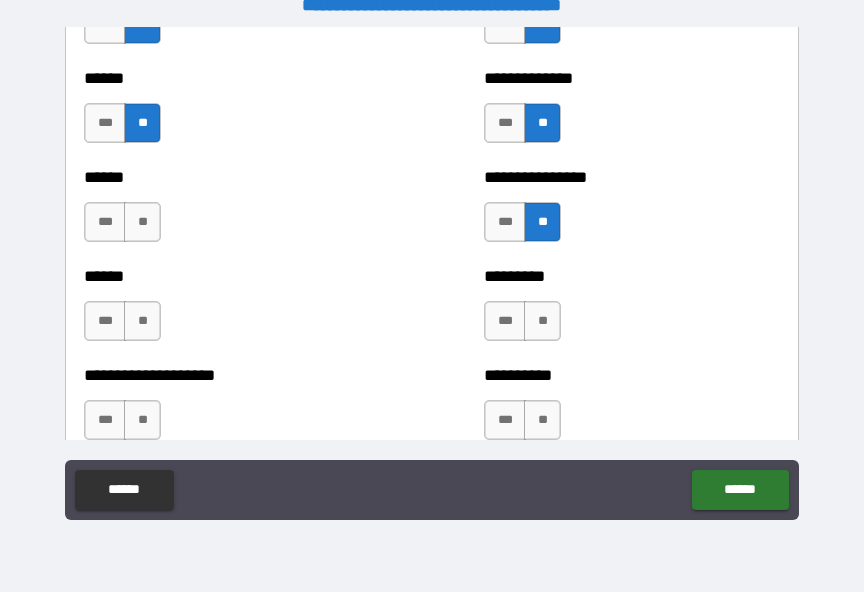 click on "**" at bounding box center (542, 321) 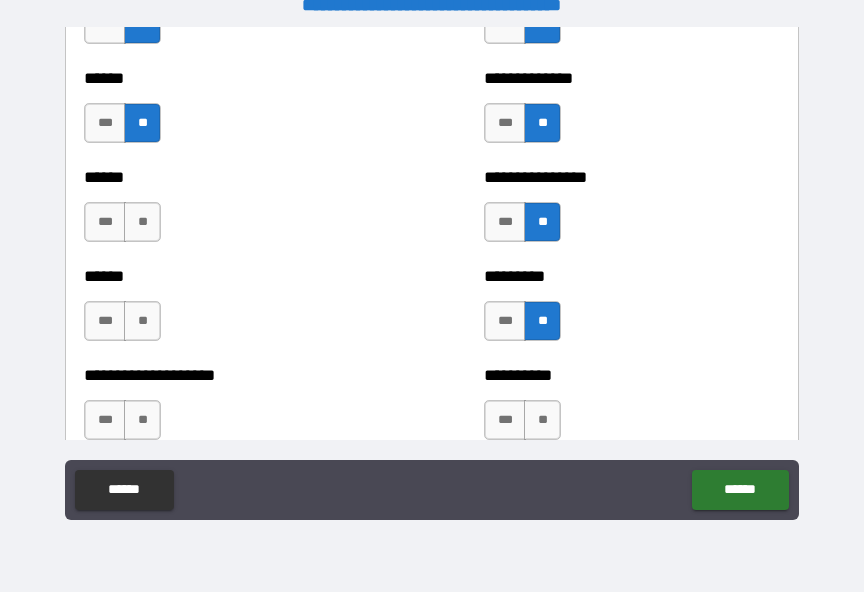 click on "**" at bounding box center (142, 321) 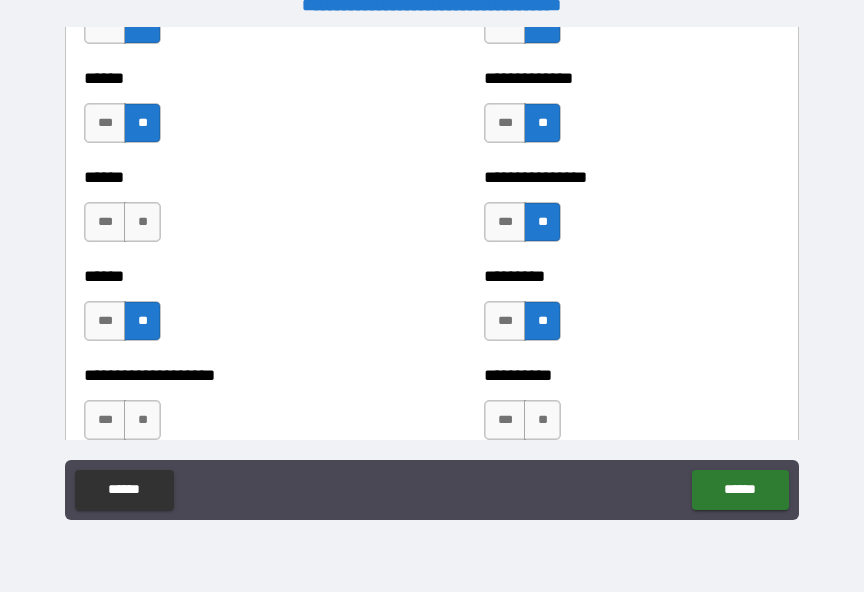 click on "**" at bounding box center (142, 222) 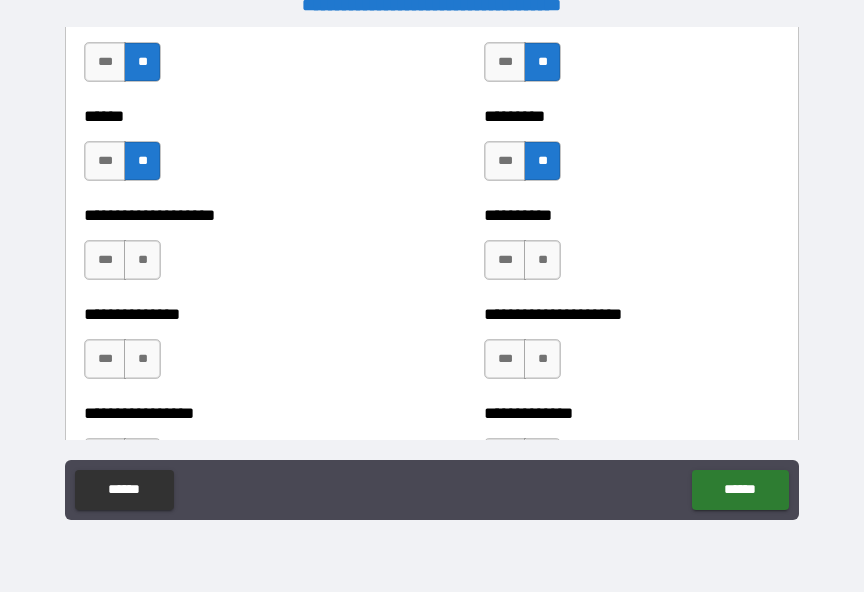 scroll, scrollTop: 3360, scrollLeft: 0, axis: vertical 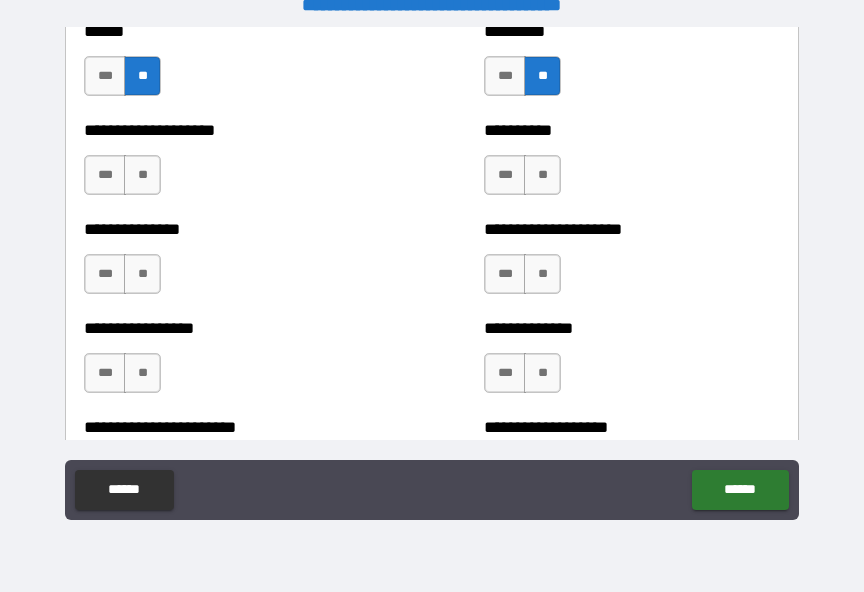 click on "**" at bounding box center (142, 175) 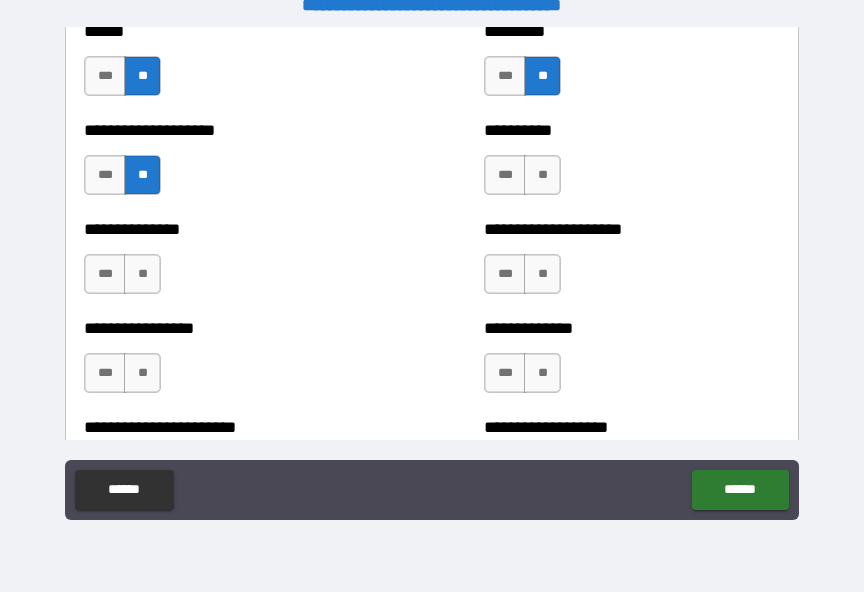 click on "**" at bounding box center (542, 175) 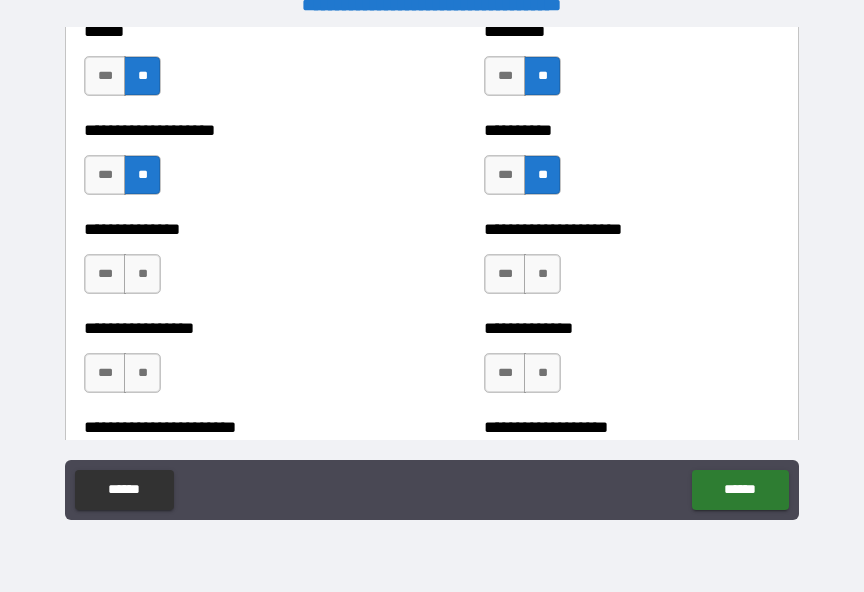 click on "**" at bounding box center [542, 274] 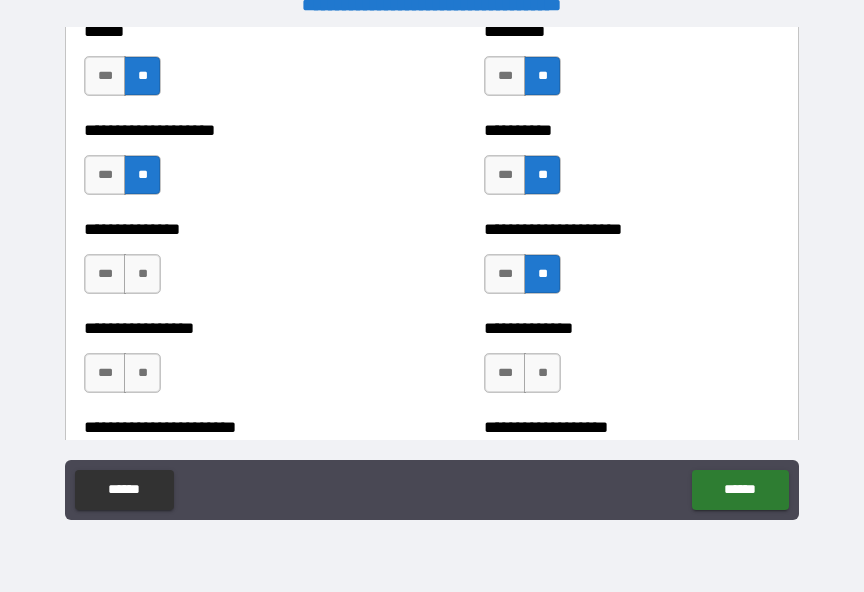 click on "**" at bounding box center (142, 274) 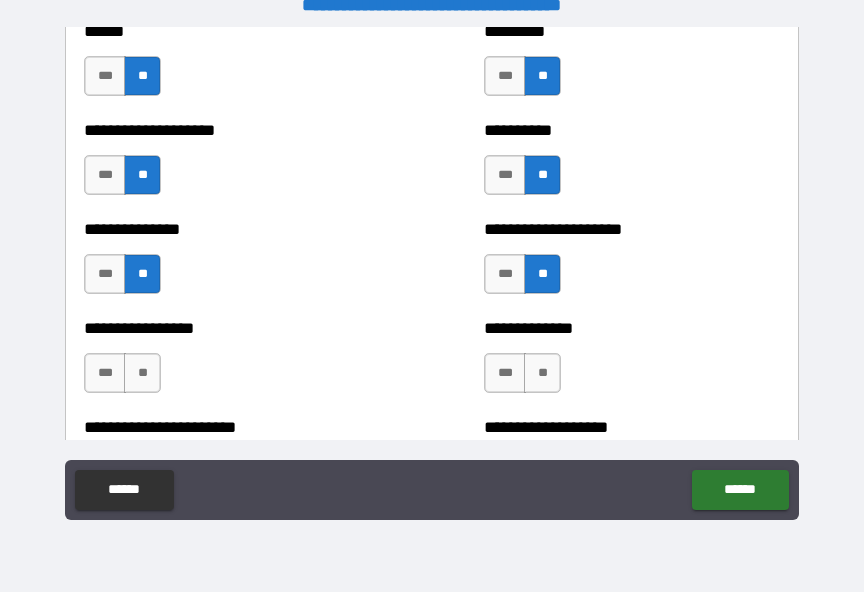 click on "**" at bounding box center [142, 373] 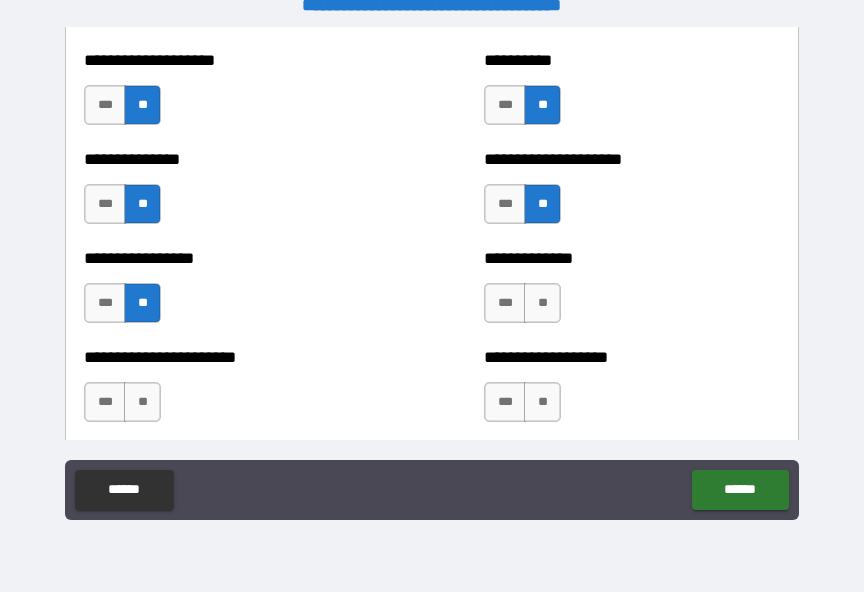 scroll, scrollTop: 3443, scrollLeft: 0, axis: vertical 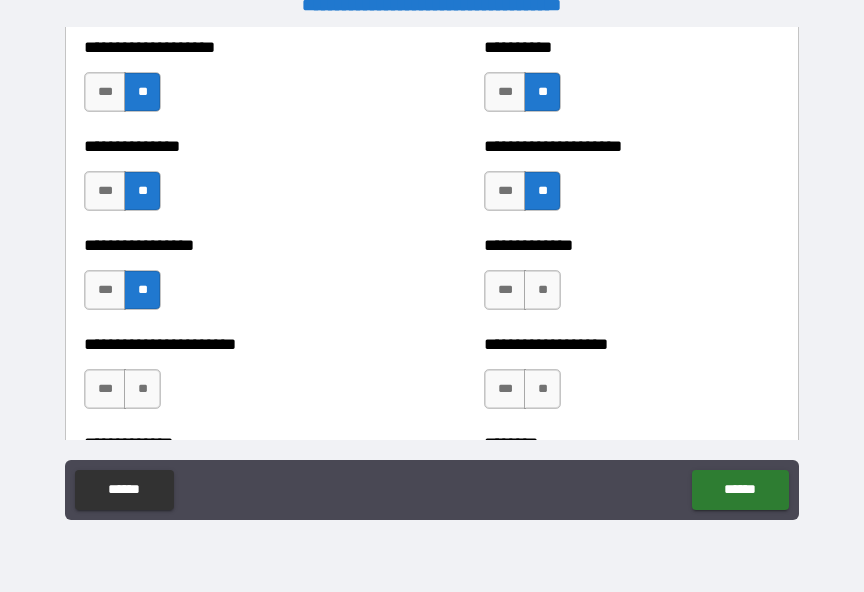 click on "***" at bounding box center [105, 290] 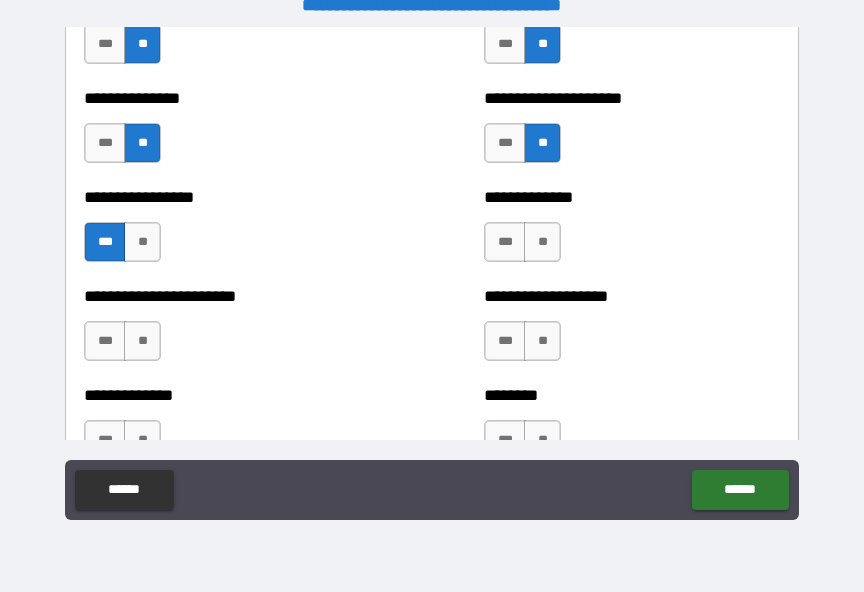 scroll, scrollTop: 3492, scrollLeft: 0, axis: vertical 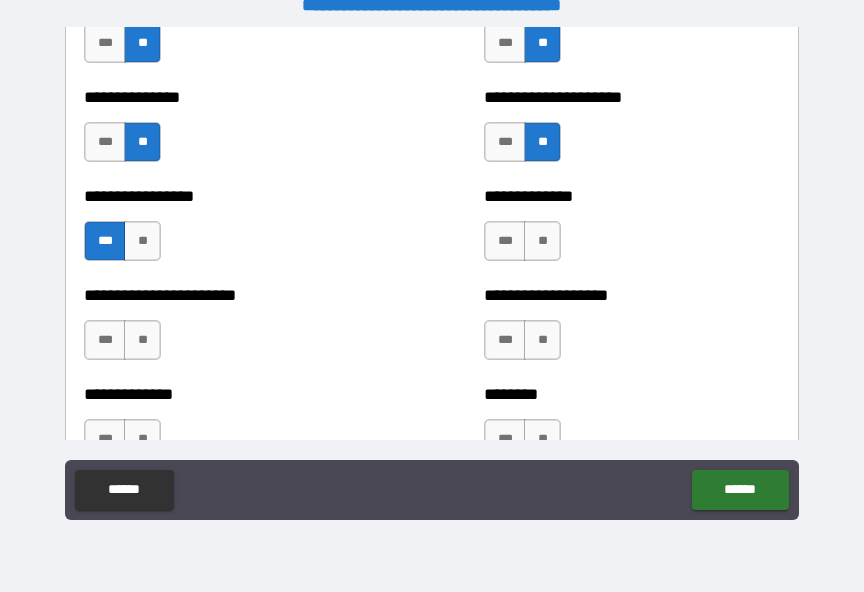 click on "**" at bounding box center (542, 241) 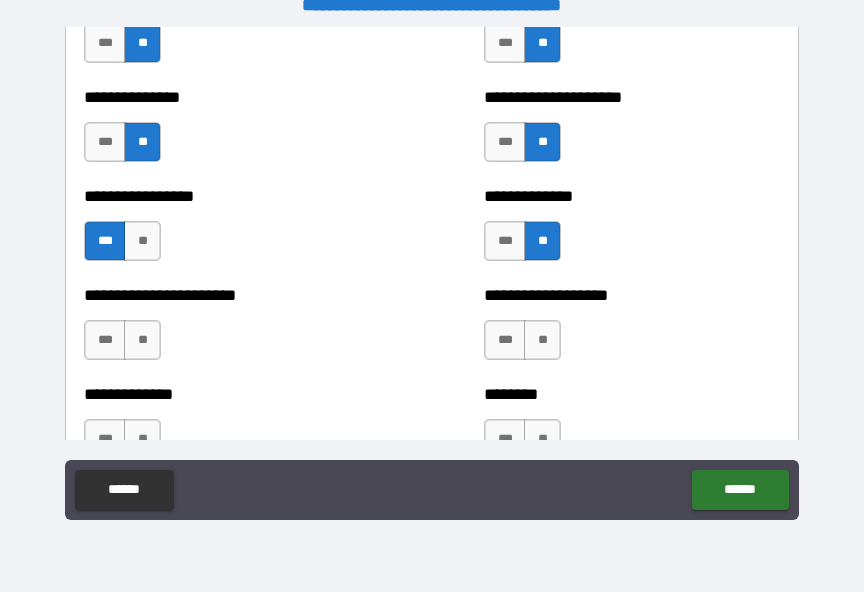 click on "**" at bounding box center [542, 340] 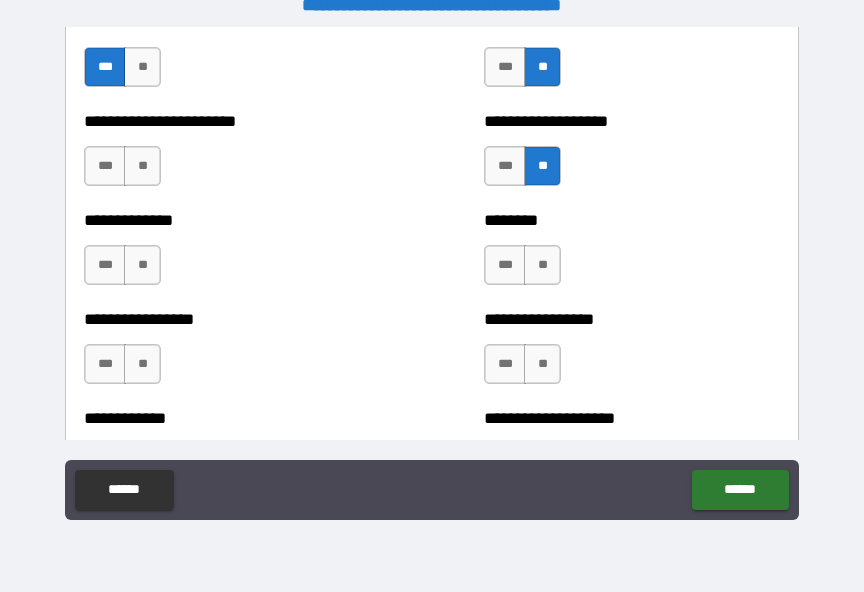 scroll, scrollTop: 3686, scrollLeft: 0, axis: vertical 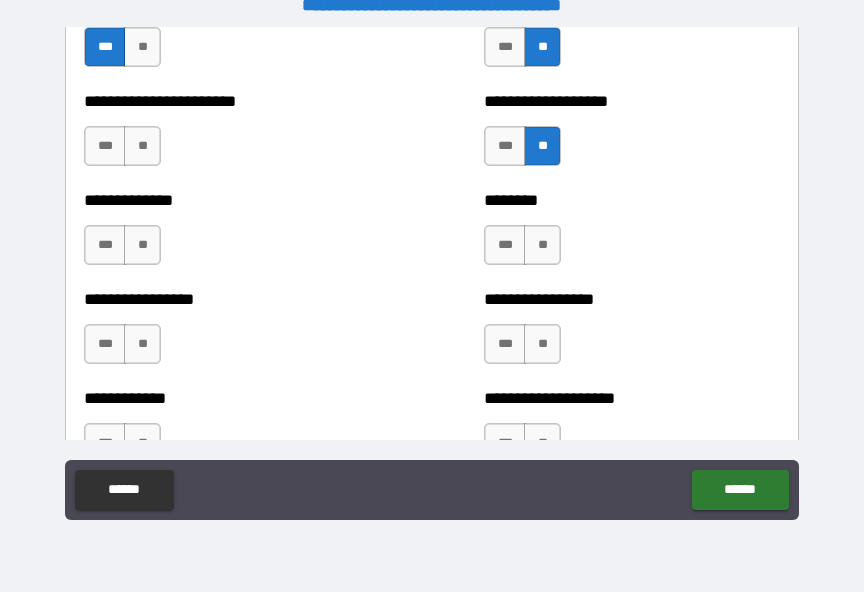 click on "**" at bounding box center [142, 146] 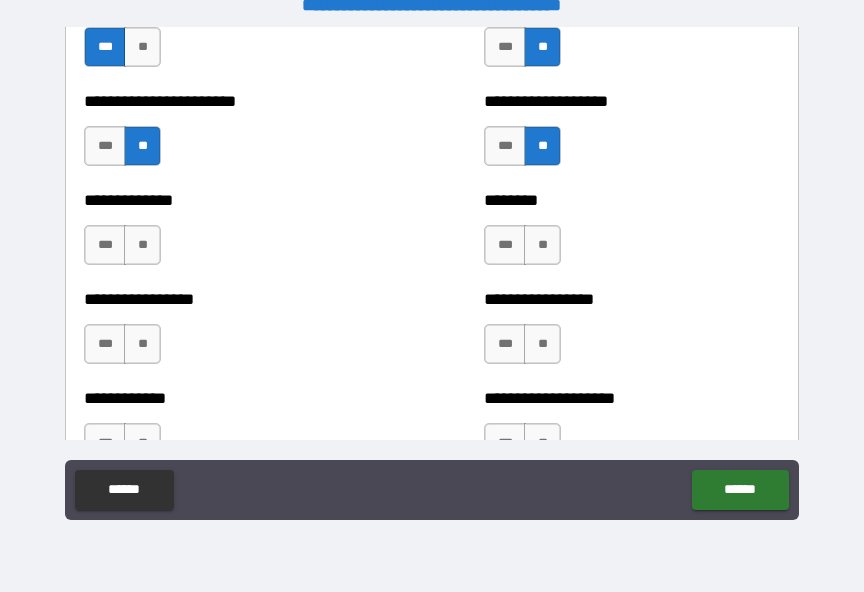 click on "**" at bounding box center [142, 245] 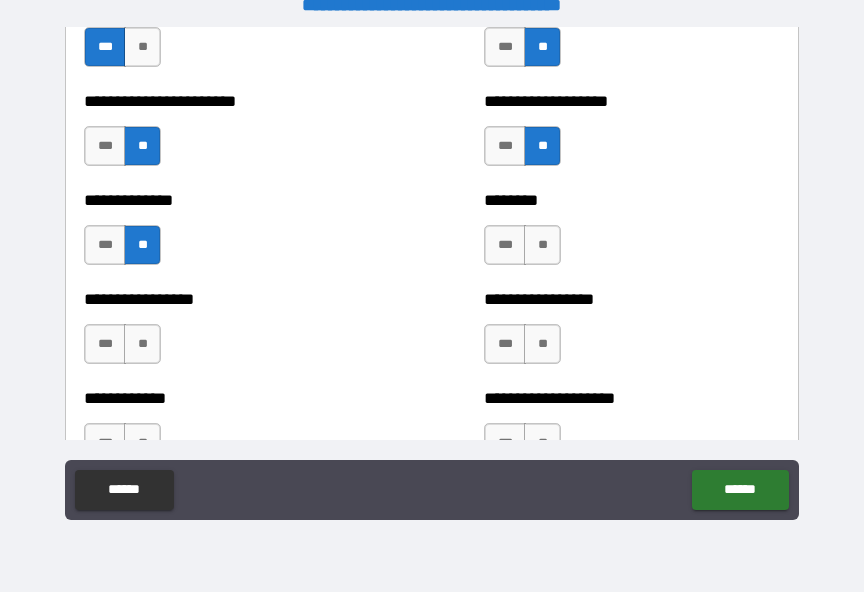 click on "**" at bounding box center [542, 245] 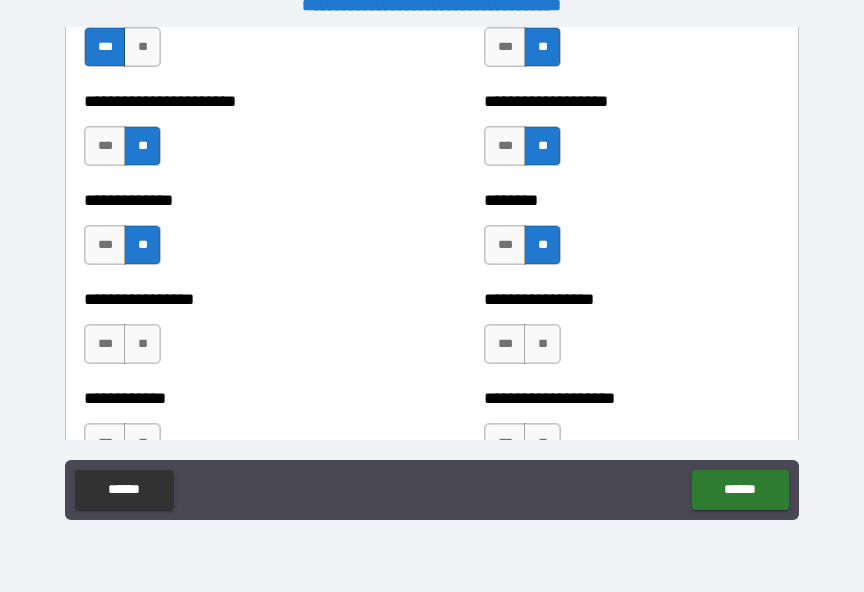 click on "**" at bounding box center [542, 344] 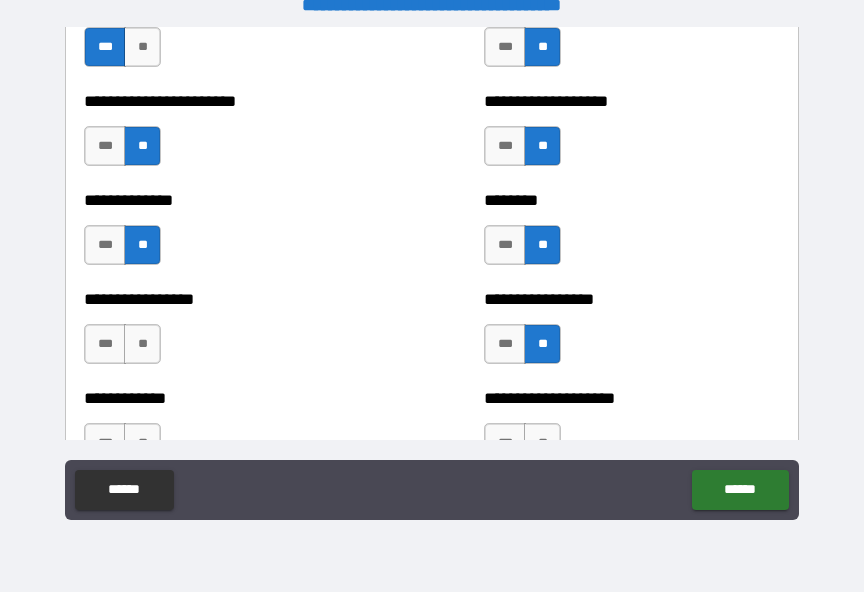 click on "***" at bounding box center (105, 344) 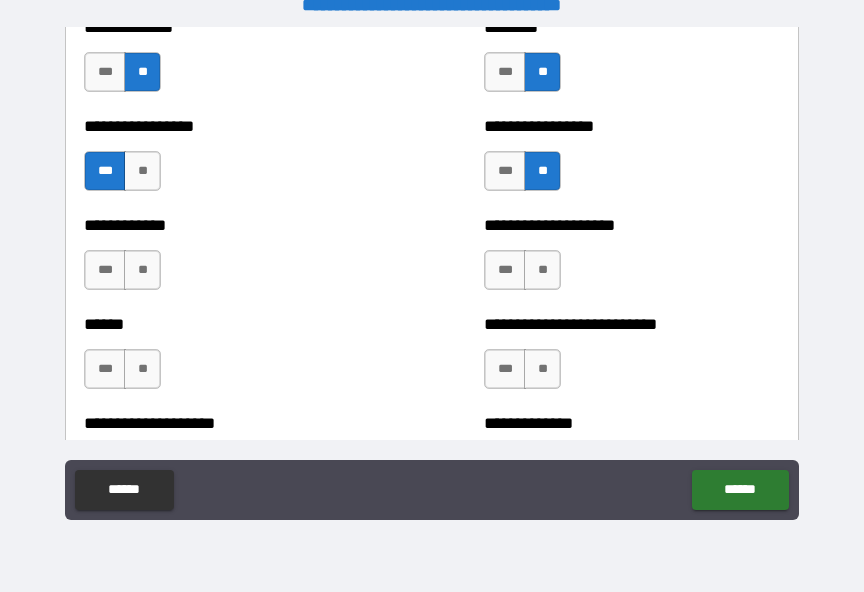 scroll, scrollTop: 3931, scrollLeft: 0, axis: vertical 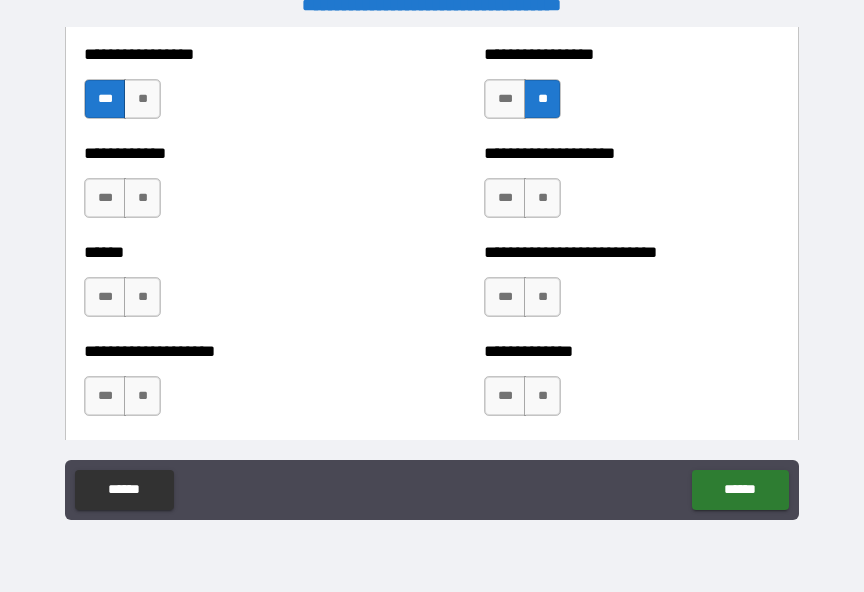 click on "**" at bounding box center (142, 198) 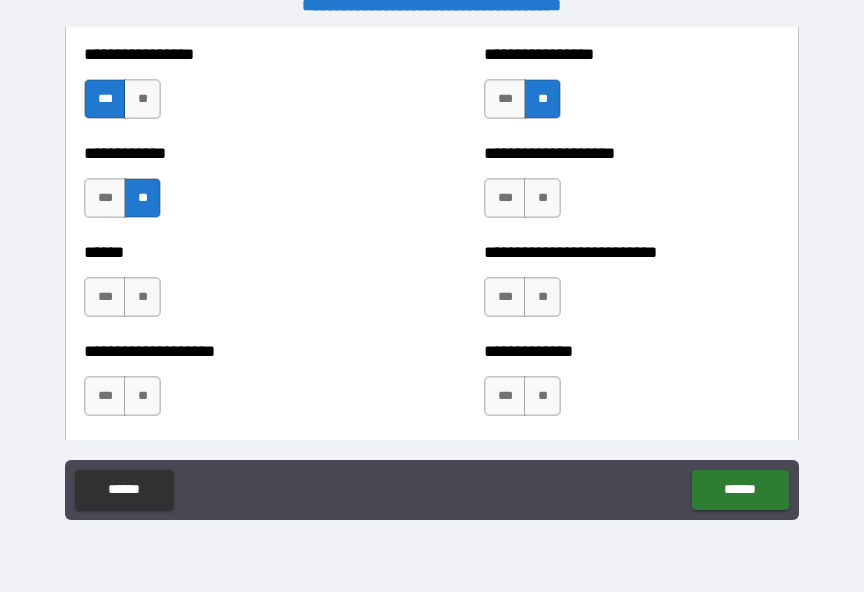 click on "**" at bounding box center [542, 198] 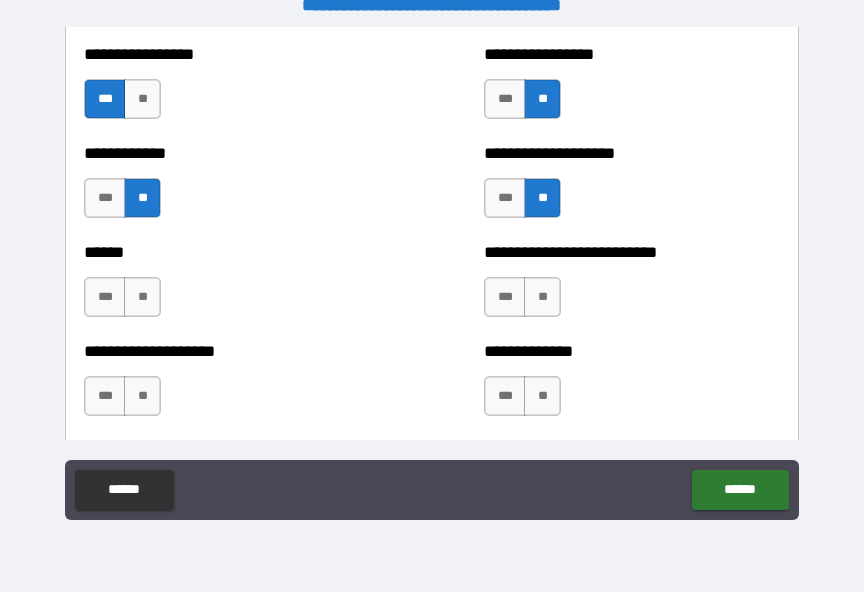 click on "**" at bounding box center [542, 297] 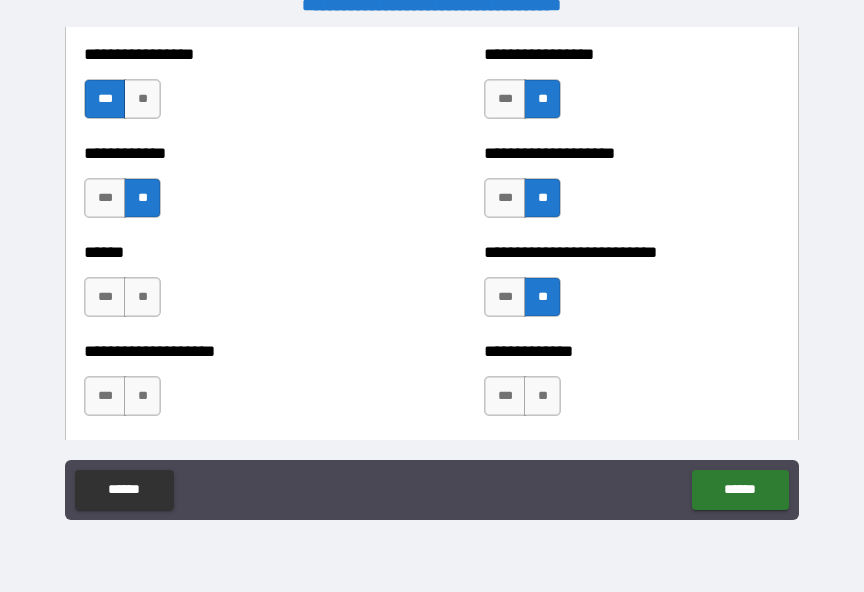 click on "**" at bounding box center [142, 297] 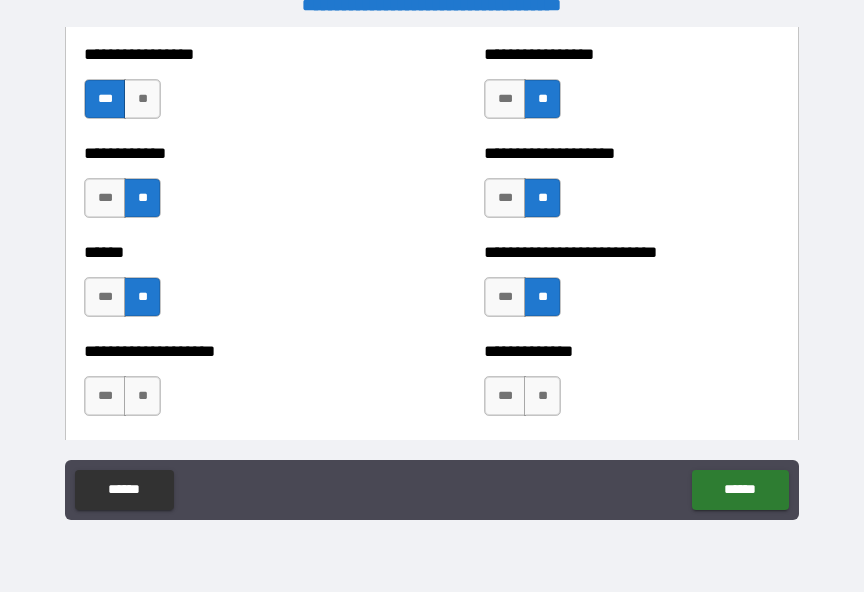 click on "**" at bounding box center (142, 396) 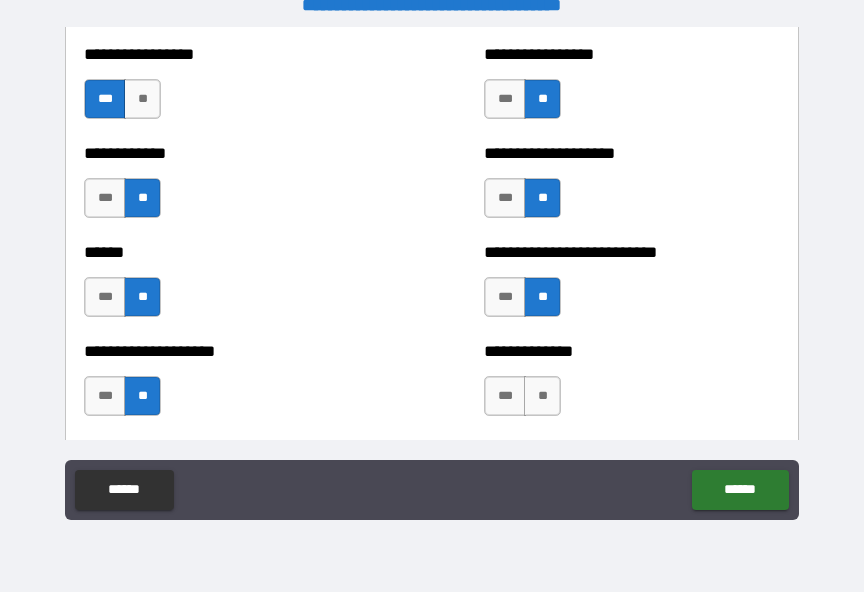 click on "**" at bounding box center (542, 396) 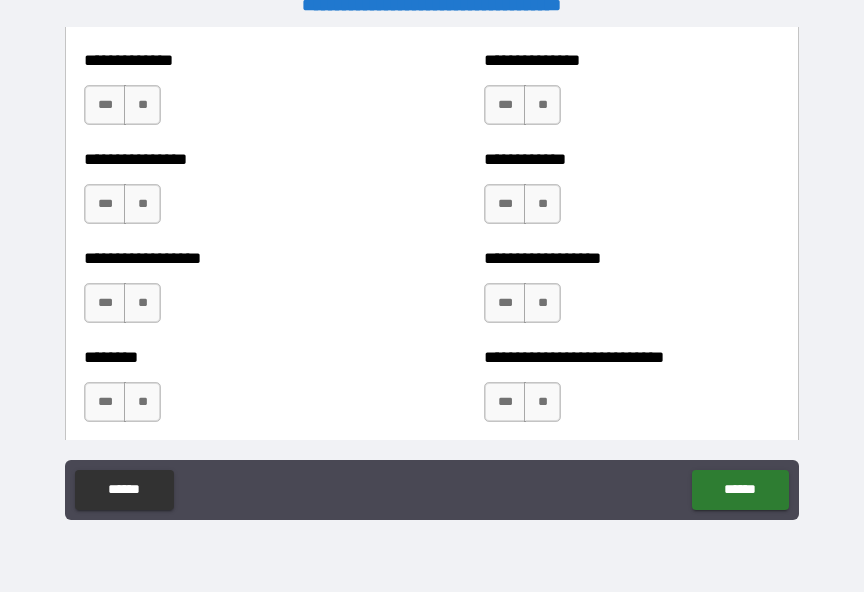 scroll, scrollTop: 4286, scrollLeft: 0, axis: vertical 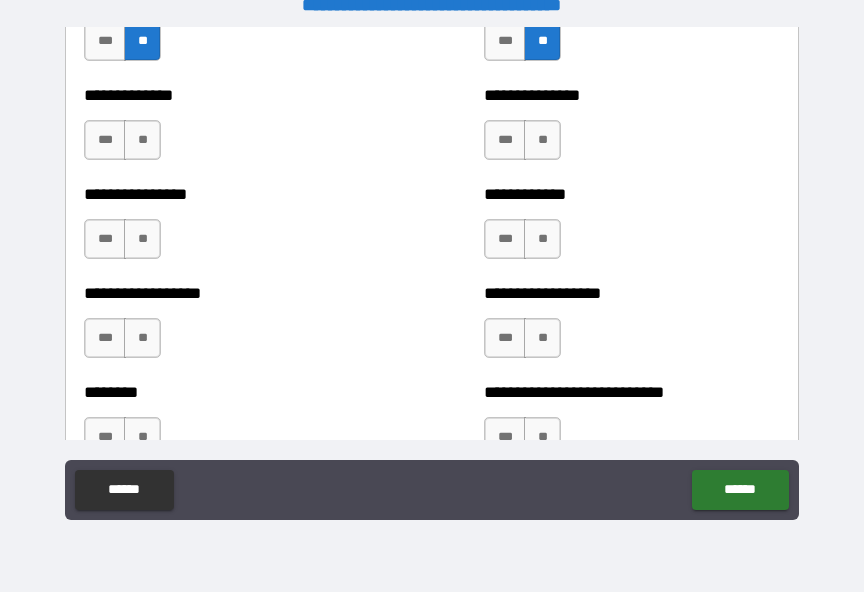 click on "**" at bounding box center (142, 140) 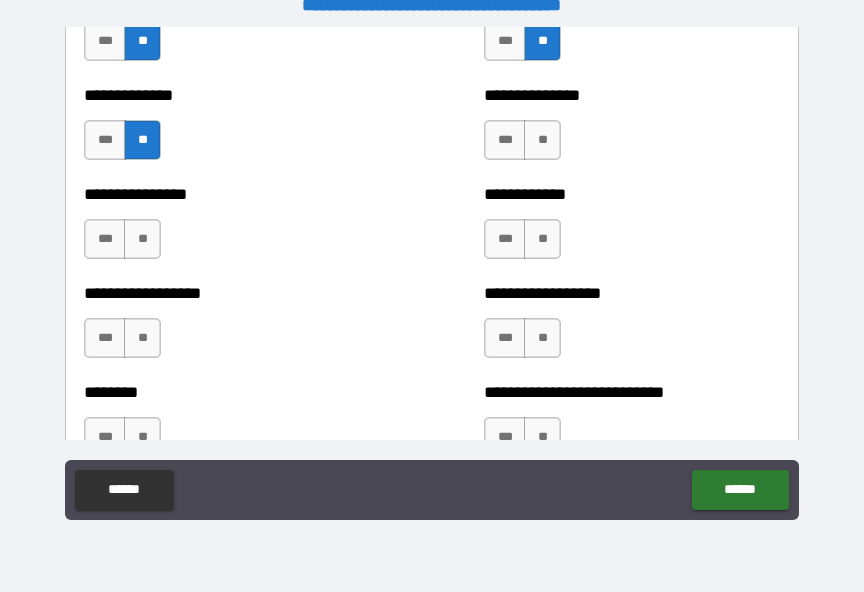 click on "**" at bounding box center (542, 140) 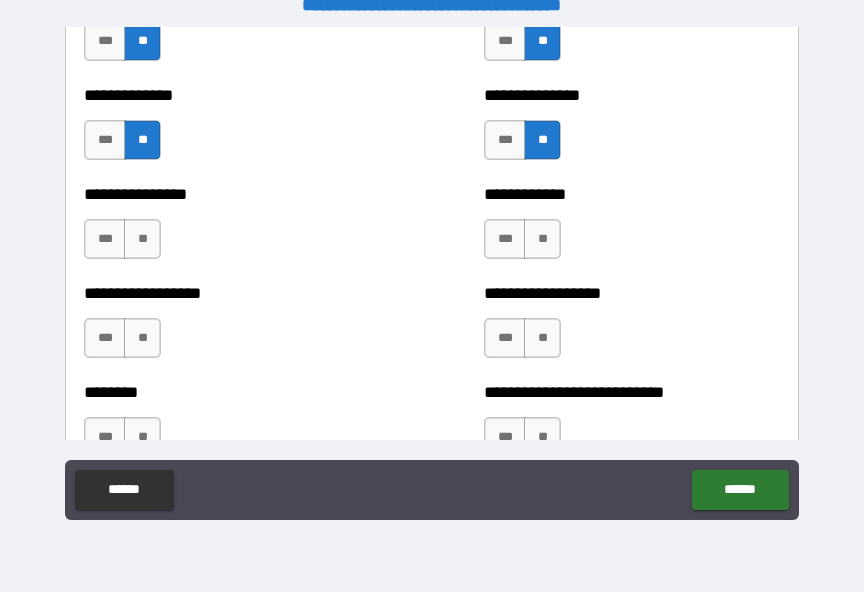 click on "**" at bounding box center [542, 239] 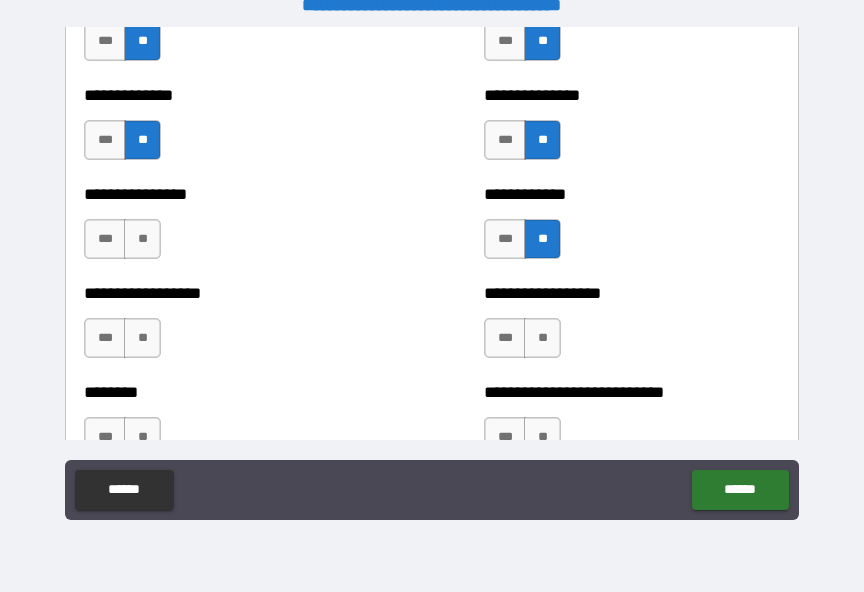 click on "**" at bounding box center [142, 239] 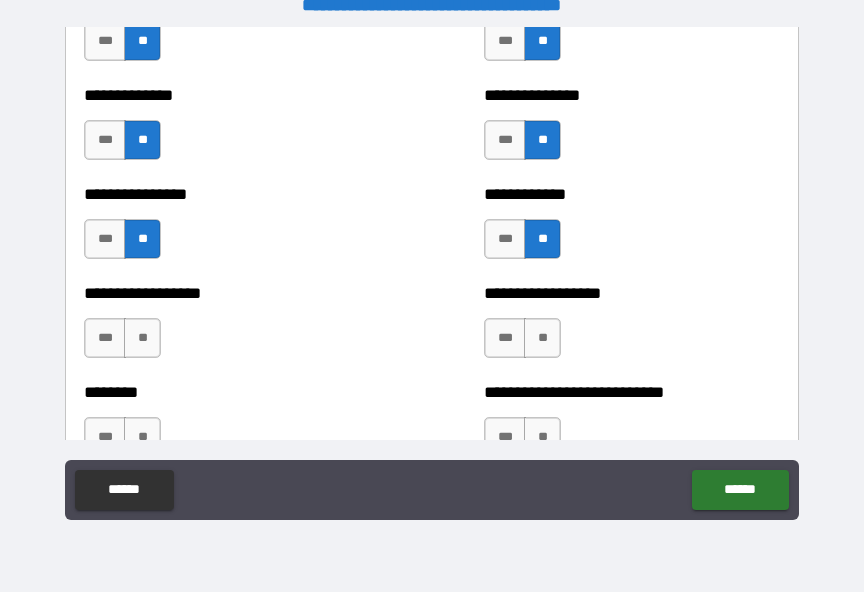 click on "**" at bounding box center [142, 338] 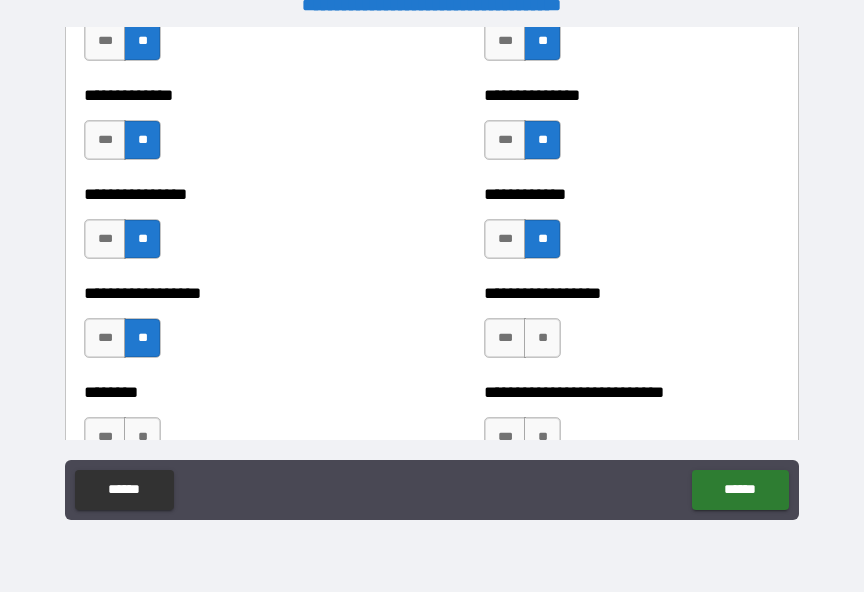 click on "**" at bounding box center [542, 338] 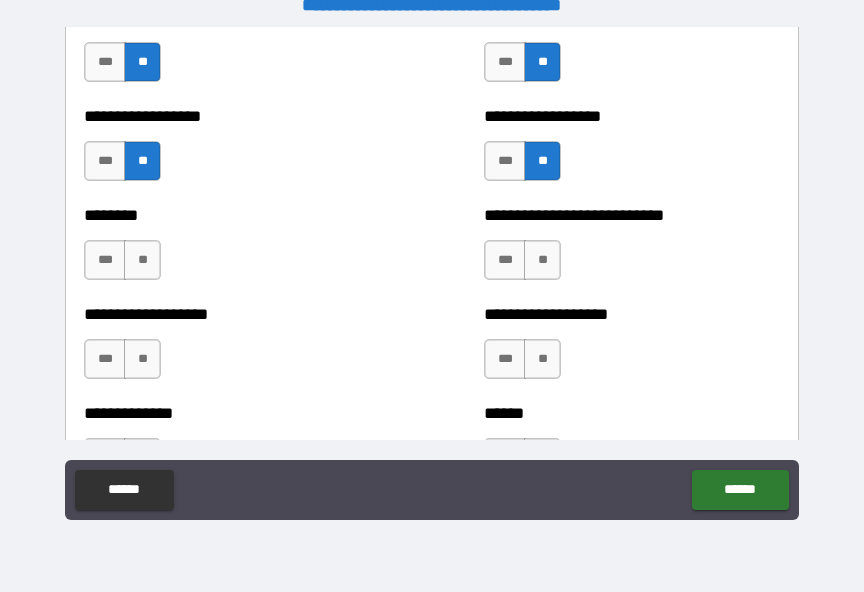 scroll, scrollTop: 4516, scrollLeft: 0, axis: vertical 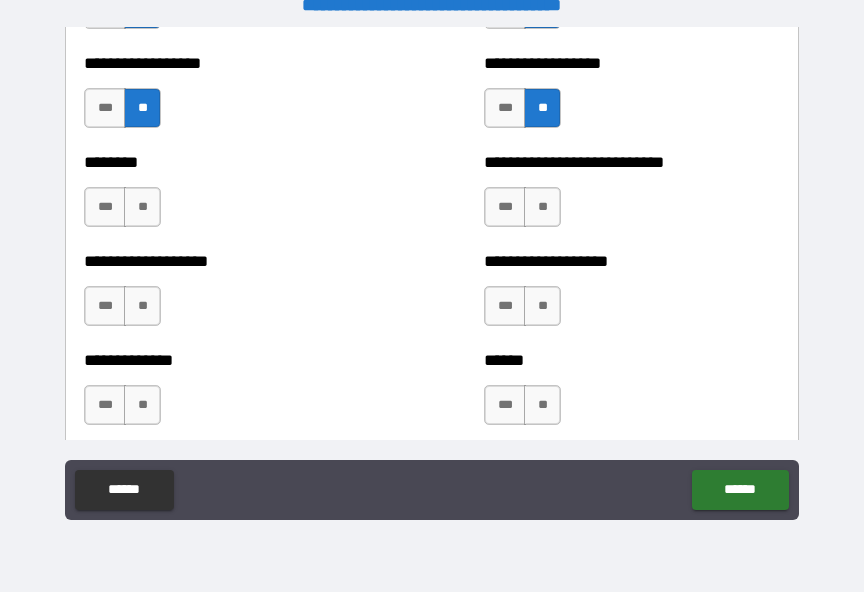 click on "**" at bounding box center (142, 207) 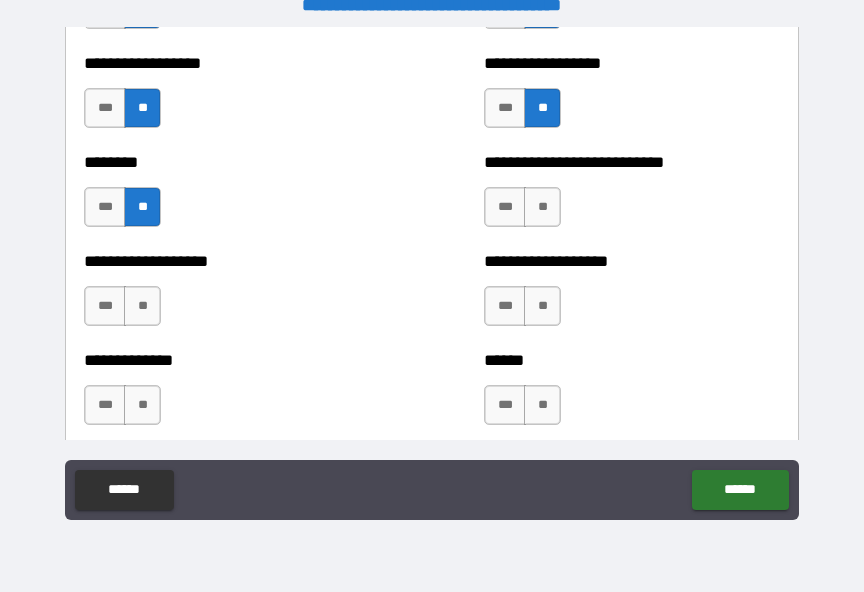 click on "**" at bounding box center [542, 207] 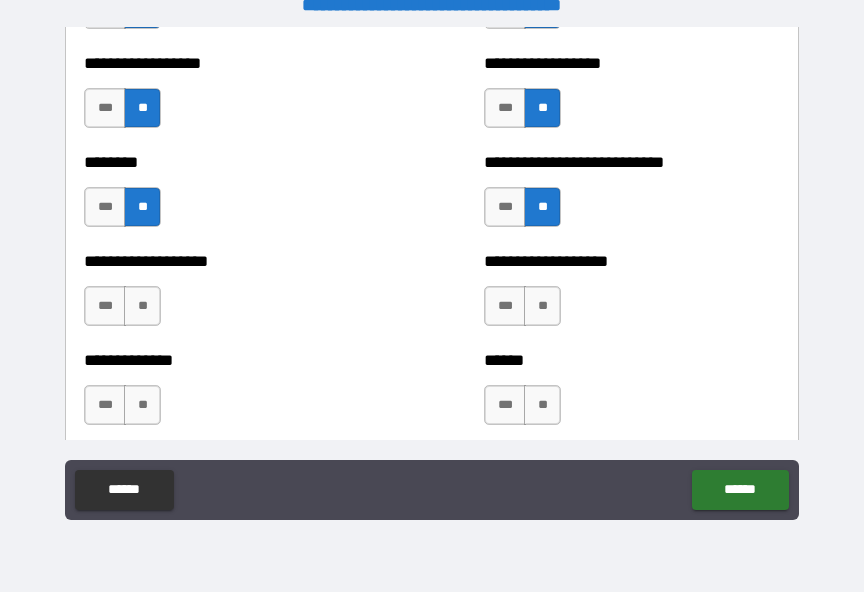 click on "**" at bounding box center [542, 306] 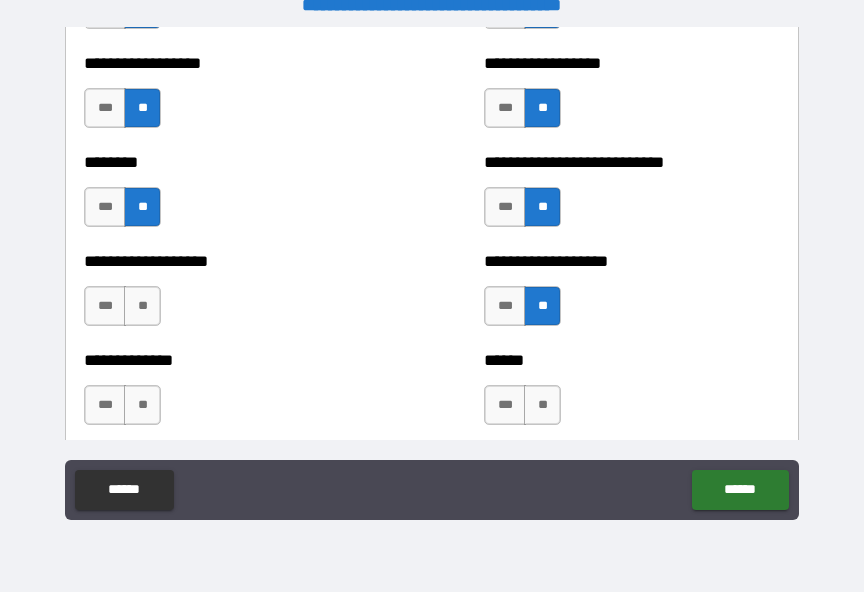 click on "**" at bounding box center [142, 306] 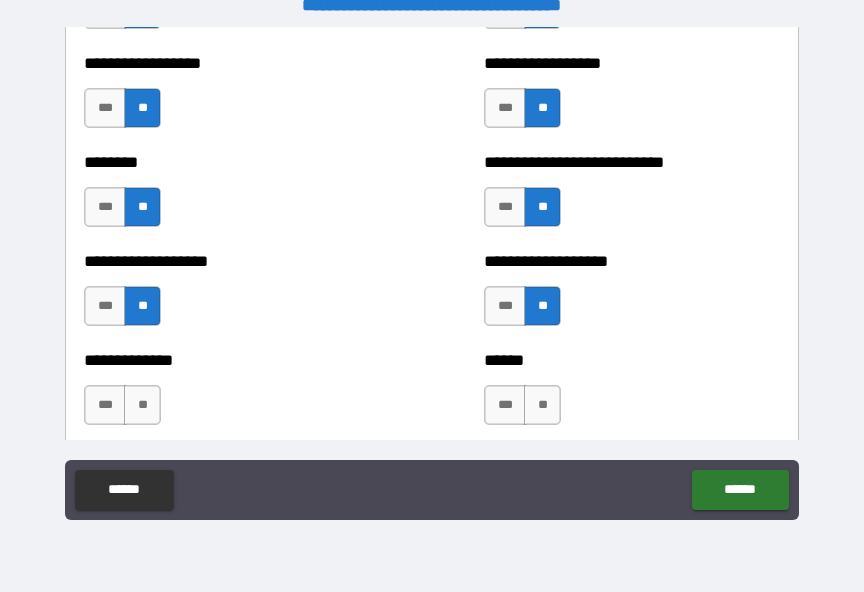 click on "**" at bounding box center [142, 405] 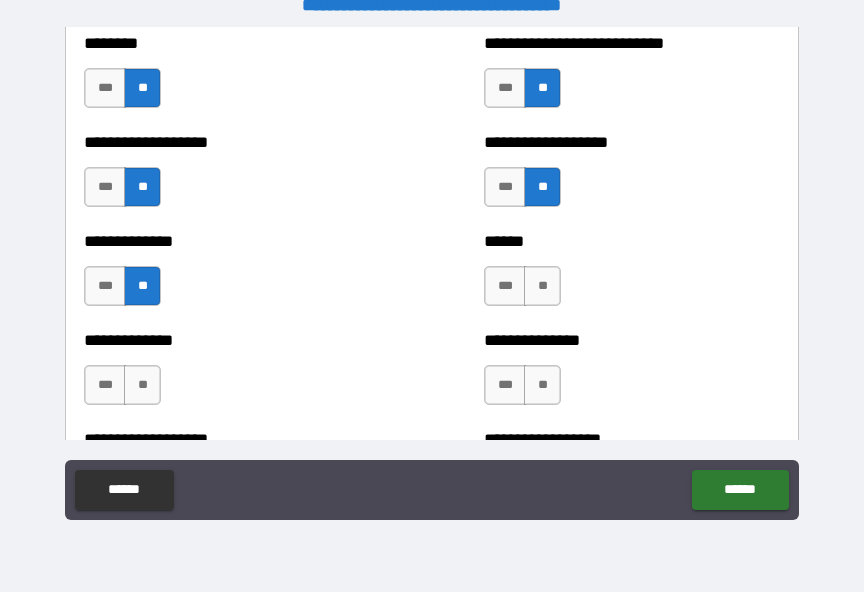 scroll, scrollTop: 4661, scrollLeft: 0, axis: vertical 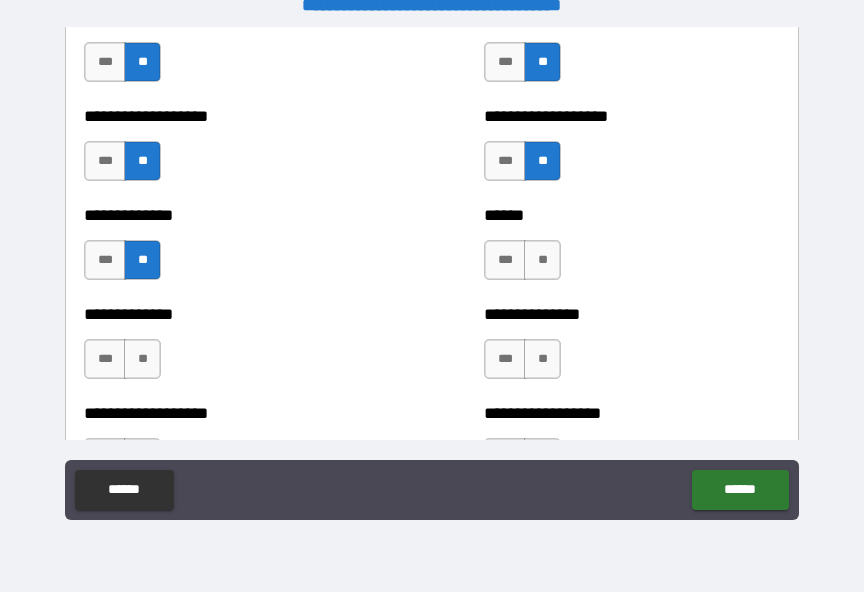 click on "**" at bounding box center (542, 260) 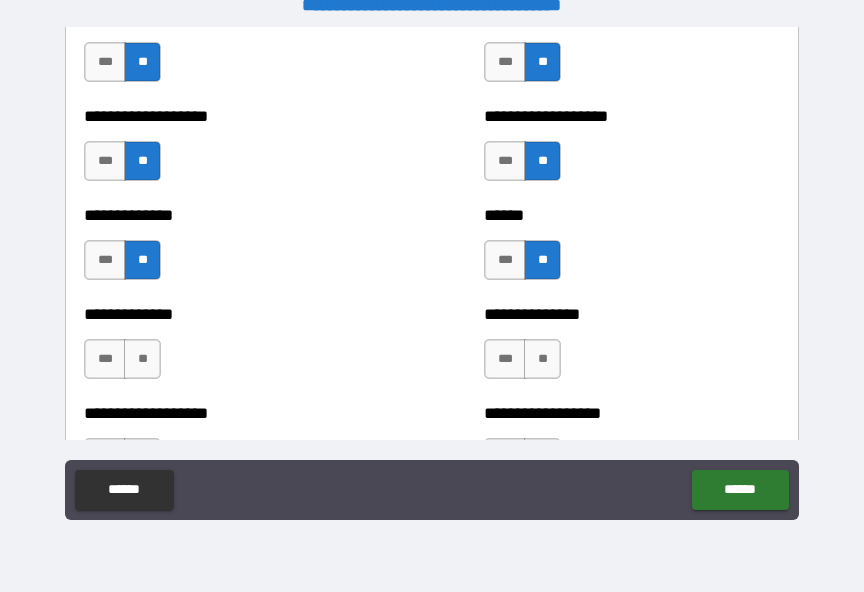 click on "**" at bounding box center [542, 359] 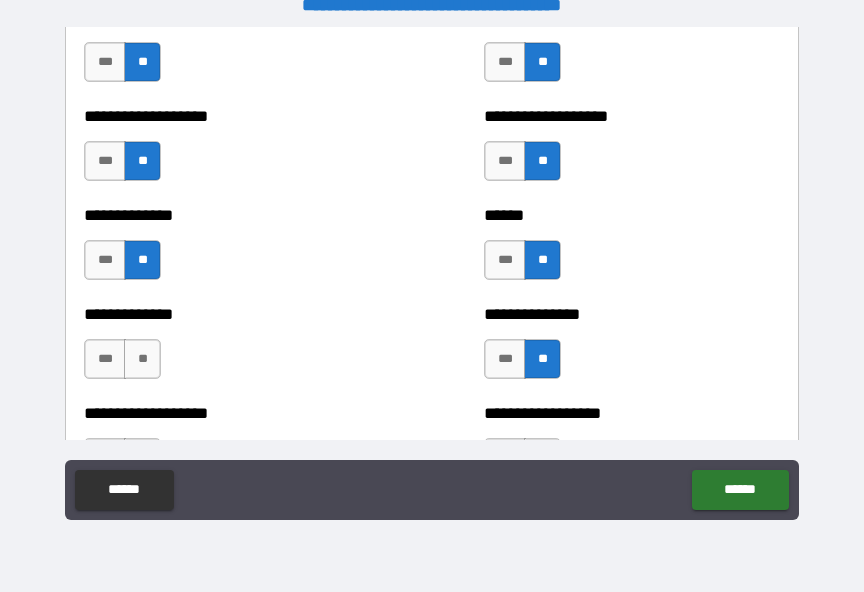 click on "**" at bounding box center [142, 359] 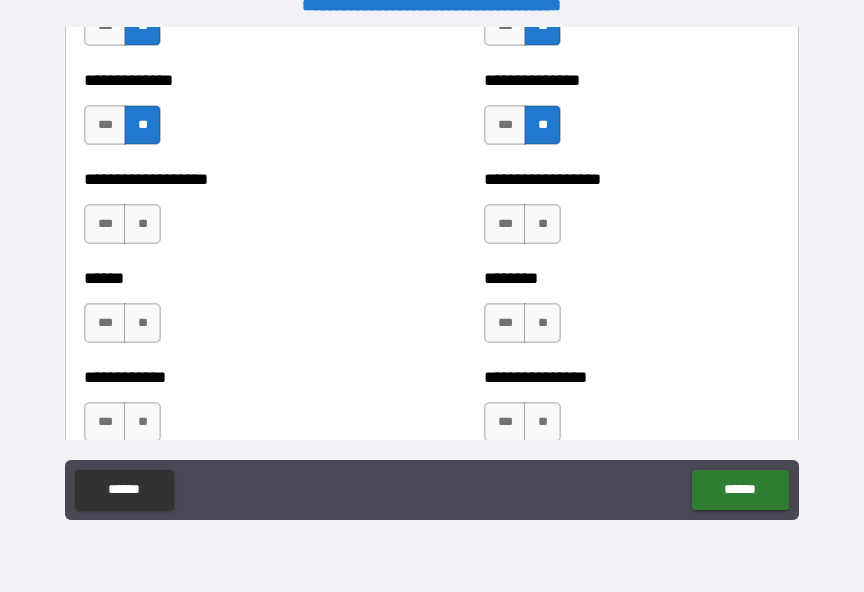 scroll, scrollTop: 4924, scrollLeft: 0, axis: vertical 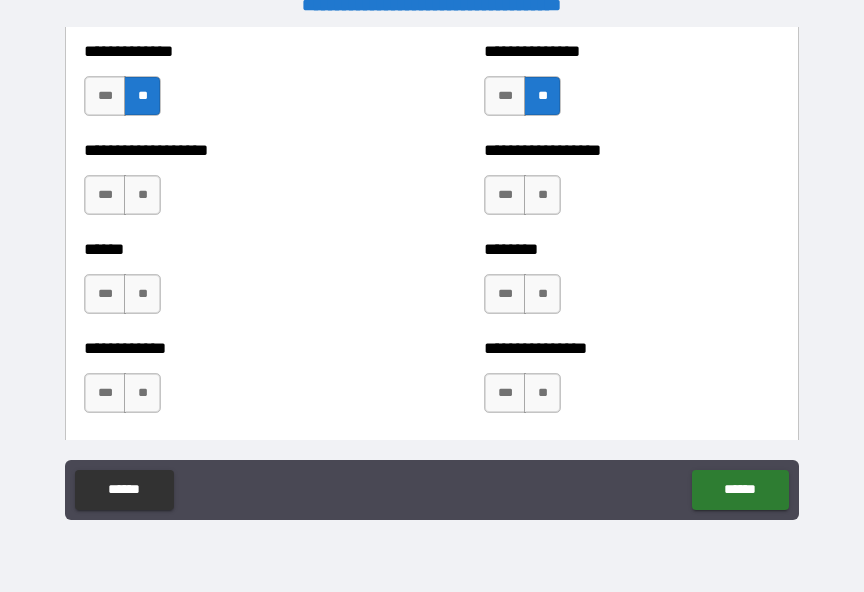 click on "**" at bounding box center (142, 195) 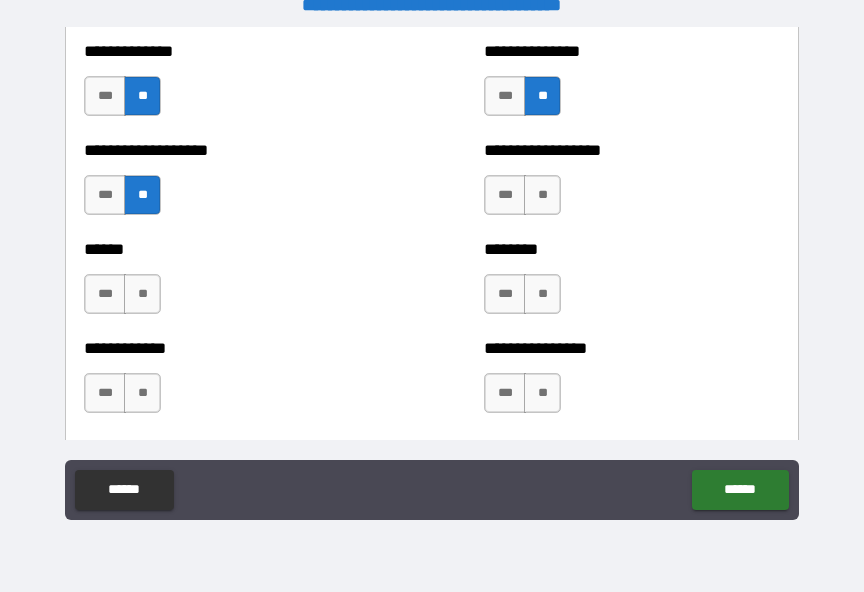 click on "**" at bounding box center (542, 195) 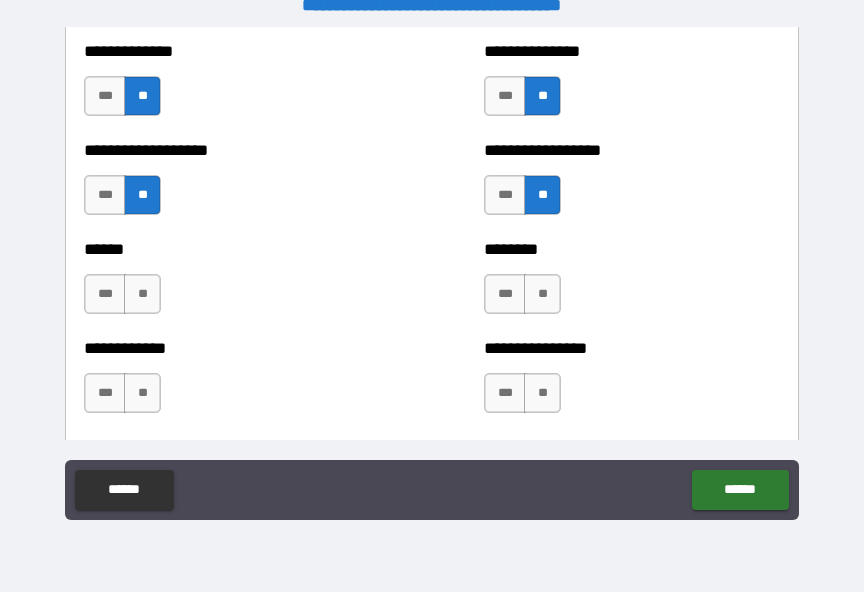 click on "**" at bounding box center [542, 294] 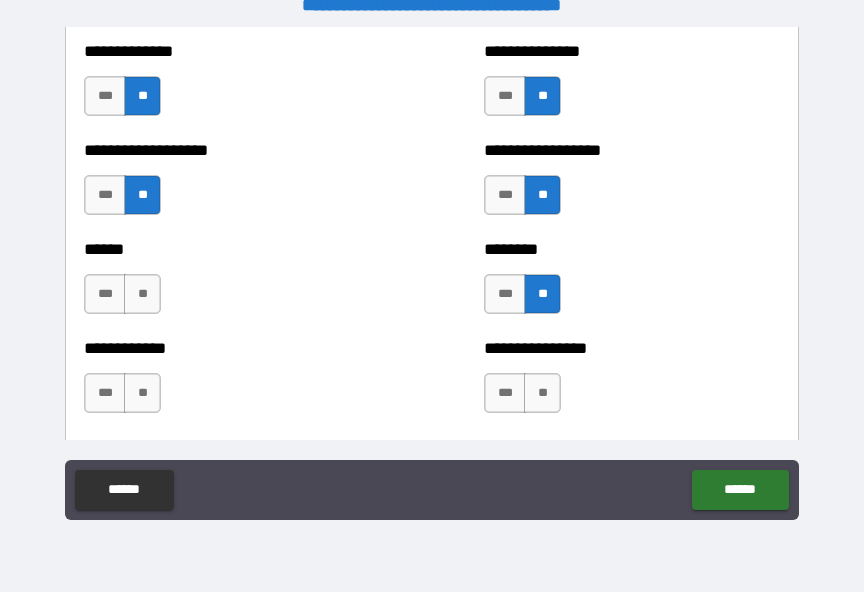 click on "**" at bounding box center (142, 294) 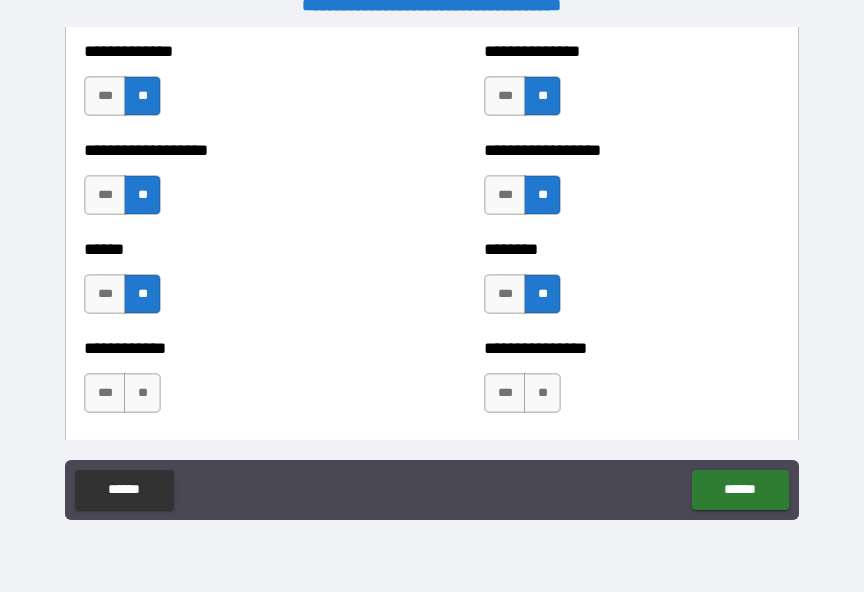 click on "**" at bounding box center [142, 393] 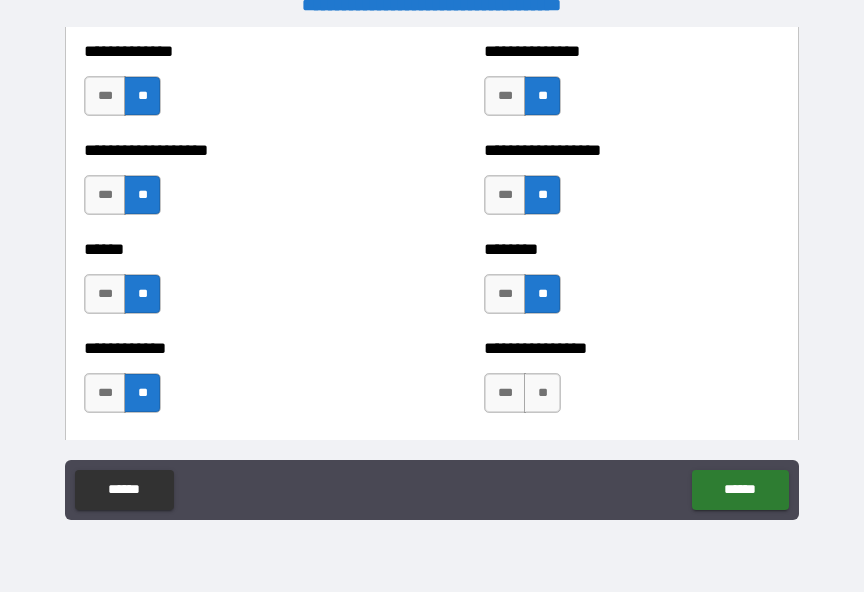 click on "**" at bounding box center [542, 393] 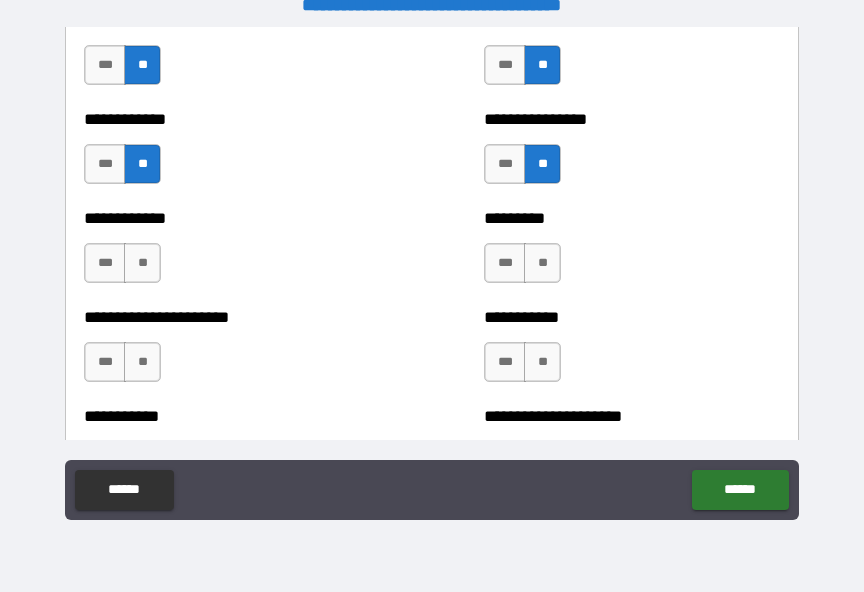 scroll, scrollTop: 5151, scrollLeft: 0, axis: vertical 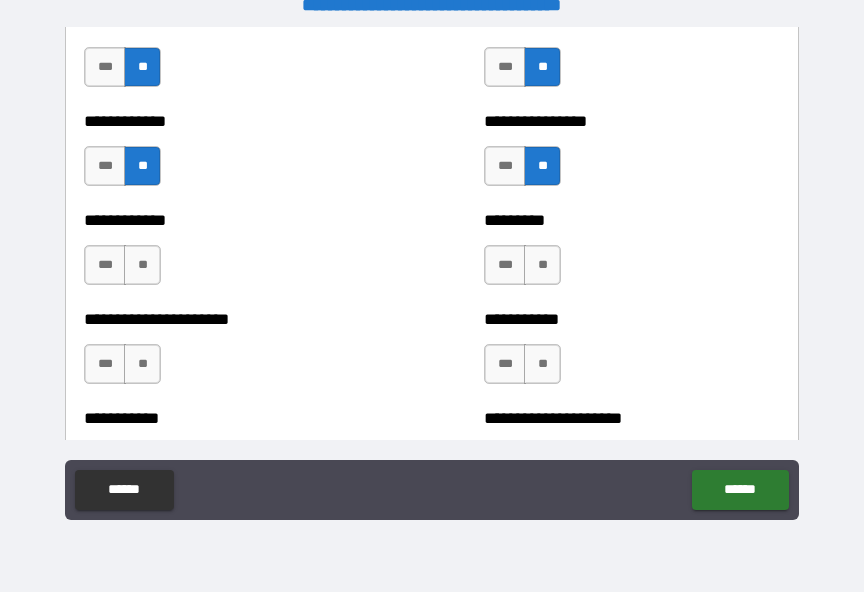 click on "**" at bounding box center [142, 265] 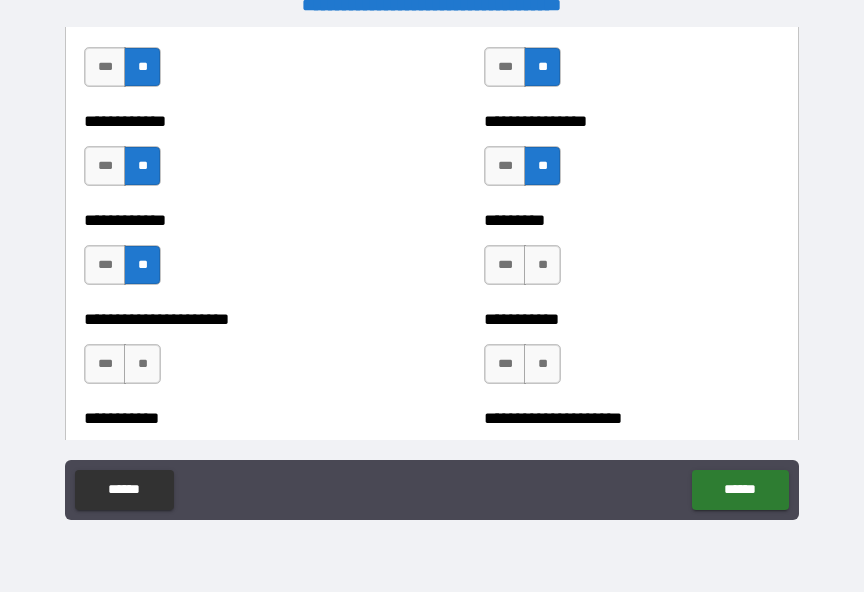 click on "**" at bounding box center (542, 265) 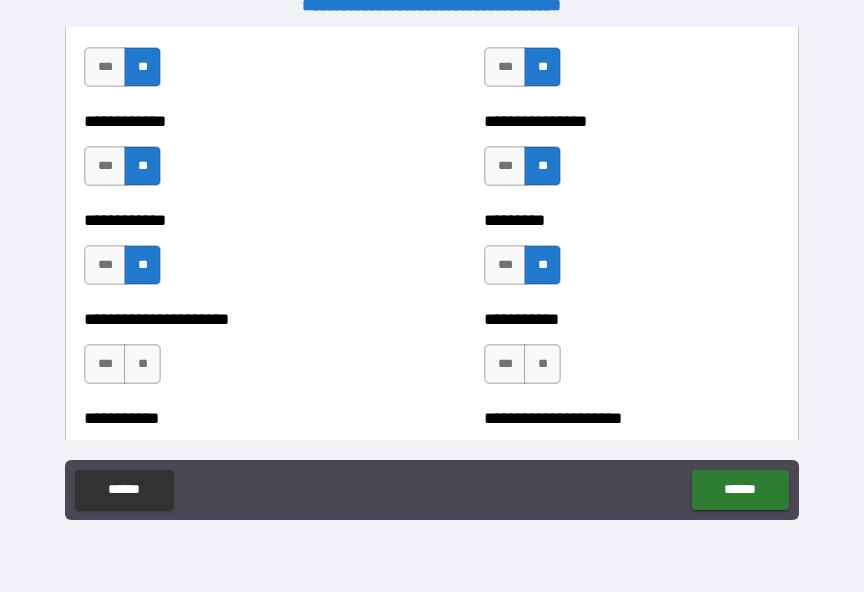 click on "**" at bounding box center (542, 364) 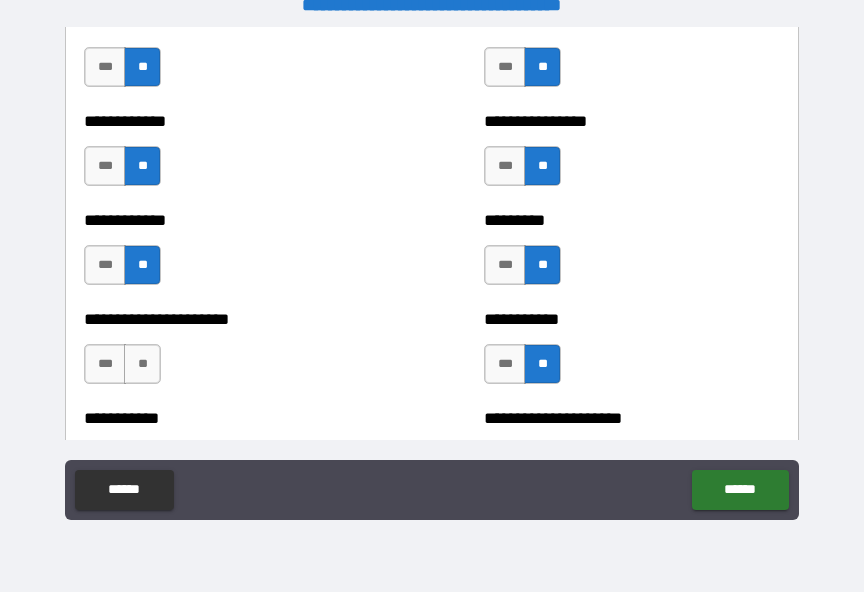 click on "**" at bounding box center (542, 364) 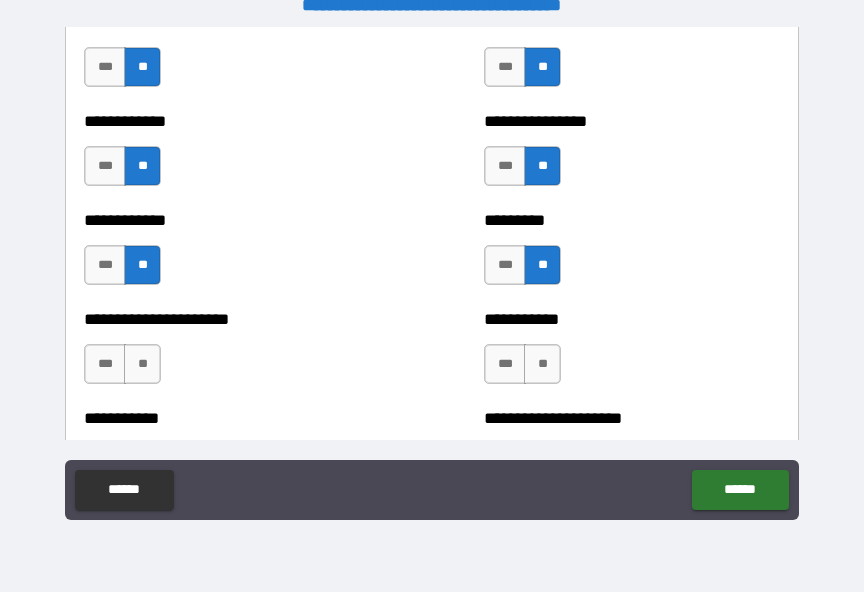 click on "**" at bounding box center (542, 364) 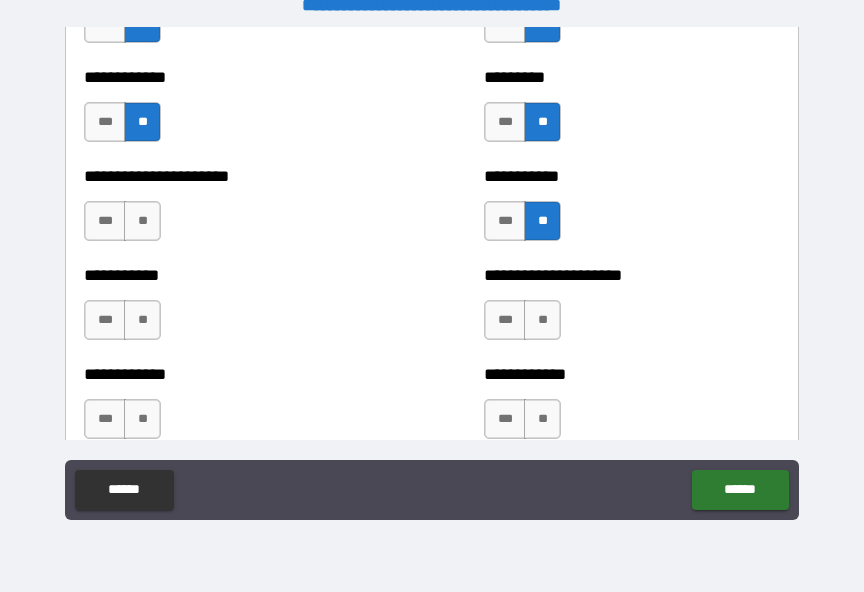scroll, scrollTop: 5312, scrollLeft: 0, axis: vertical 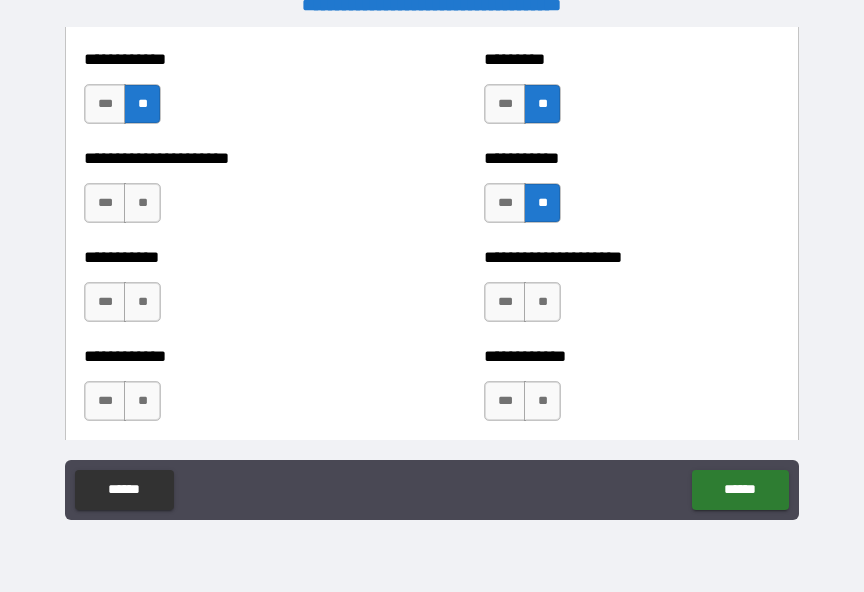 click on "**" at bounding box center [142, 203] 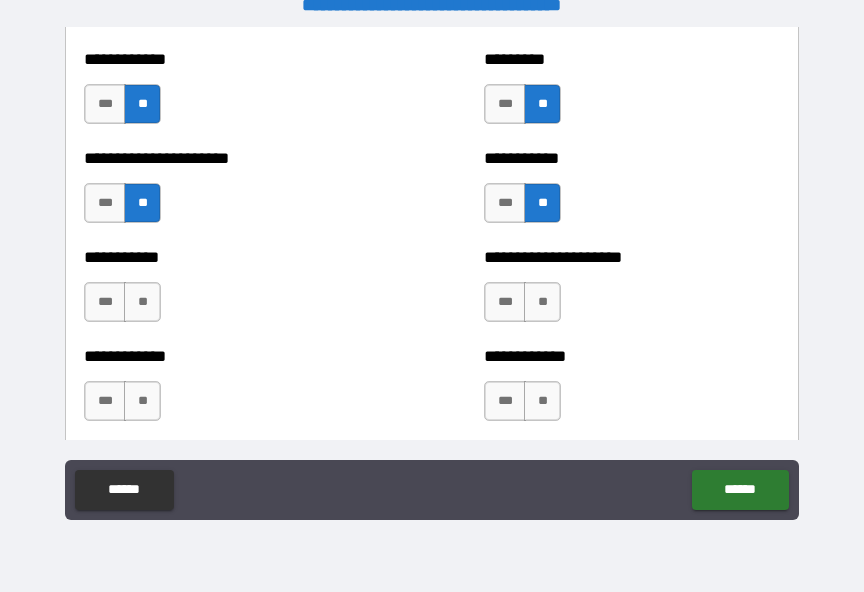 click on "**" at bounding box center (142, 302) 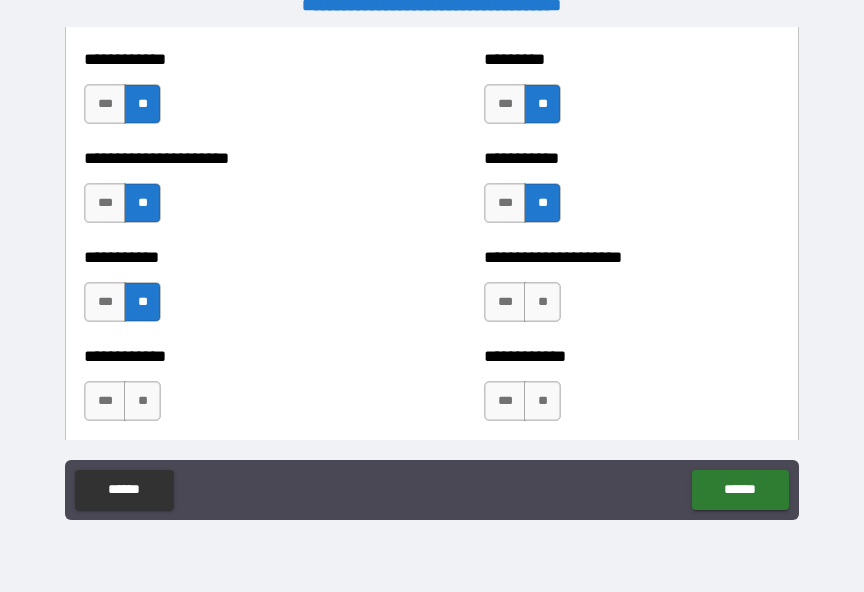 click on "**" at bounding box center [542, 302] 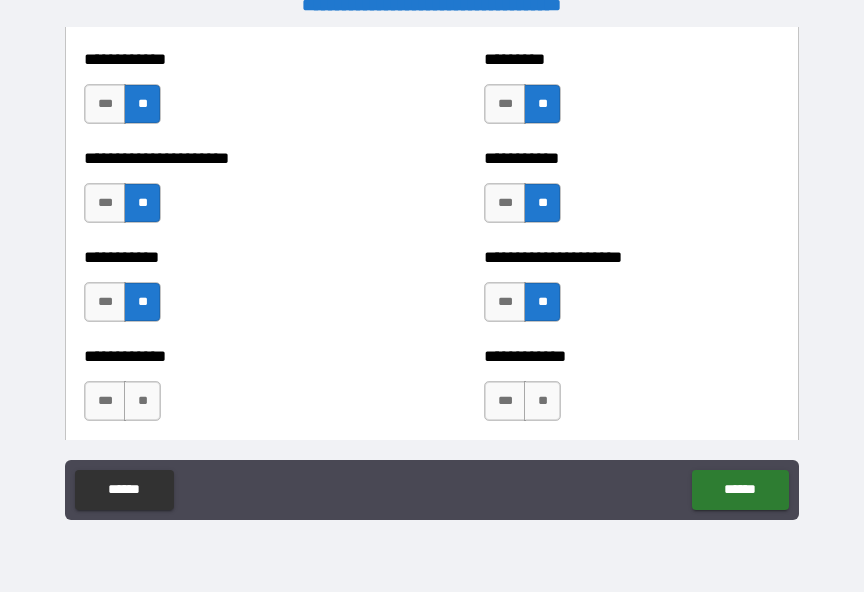 click on "**" at bounding box center [542, 401] 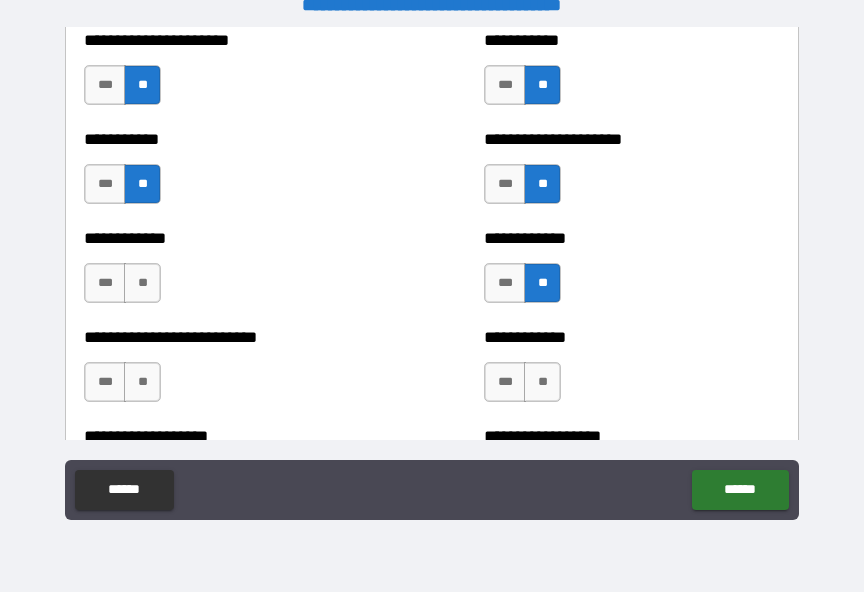 scroll, scrollTop: 5432, scrollLeft: 0, axis: vertical 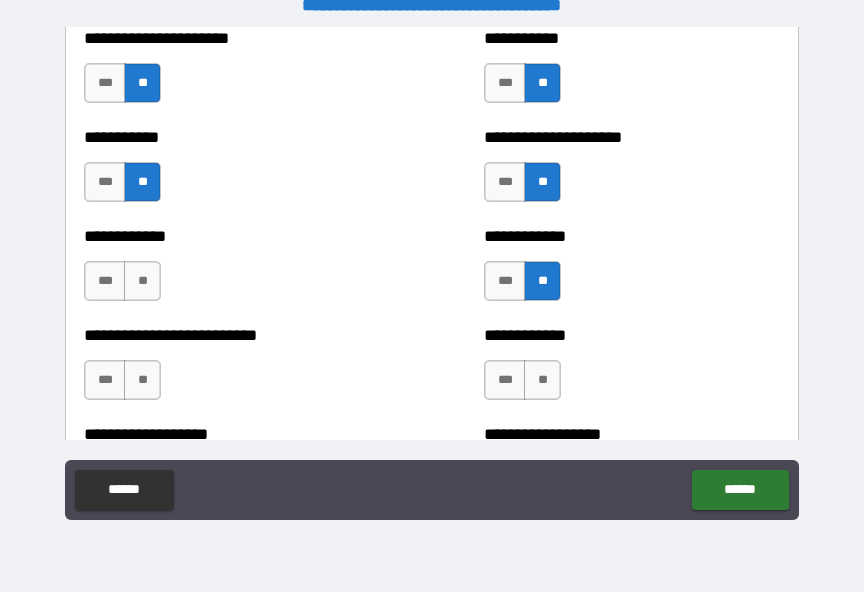 click on "**" at bounding box center (142, 281) 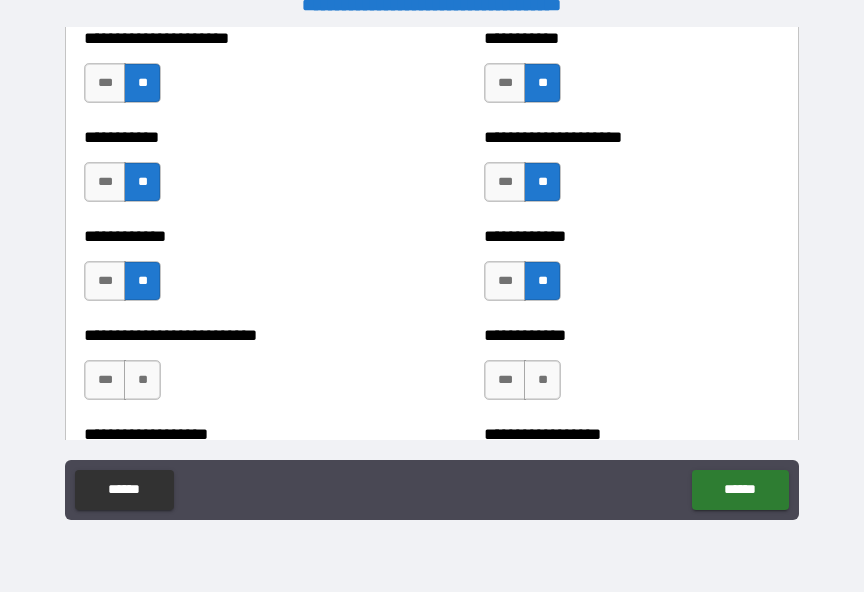 click on "**" at bounding box center [142, 380] 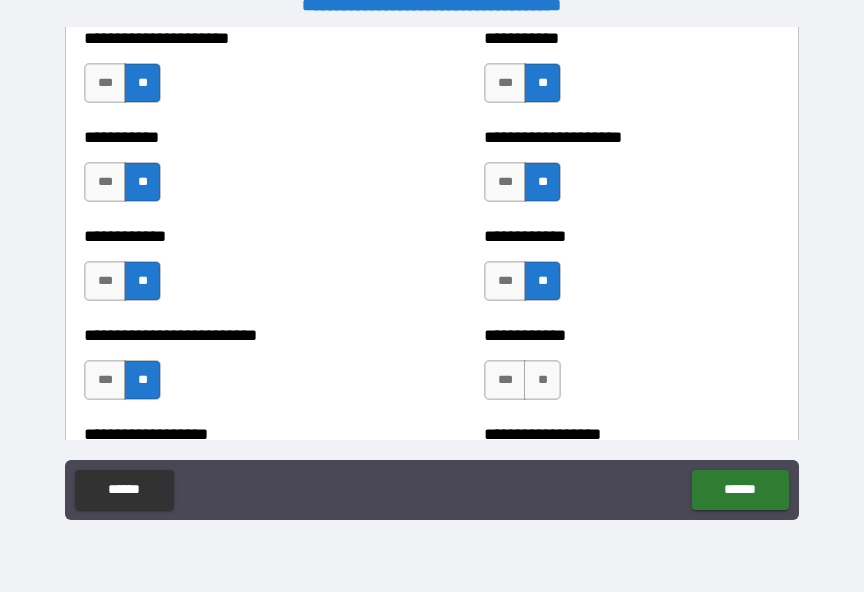 click on "**" at bounding box center [542, 380] 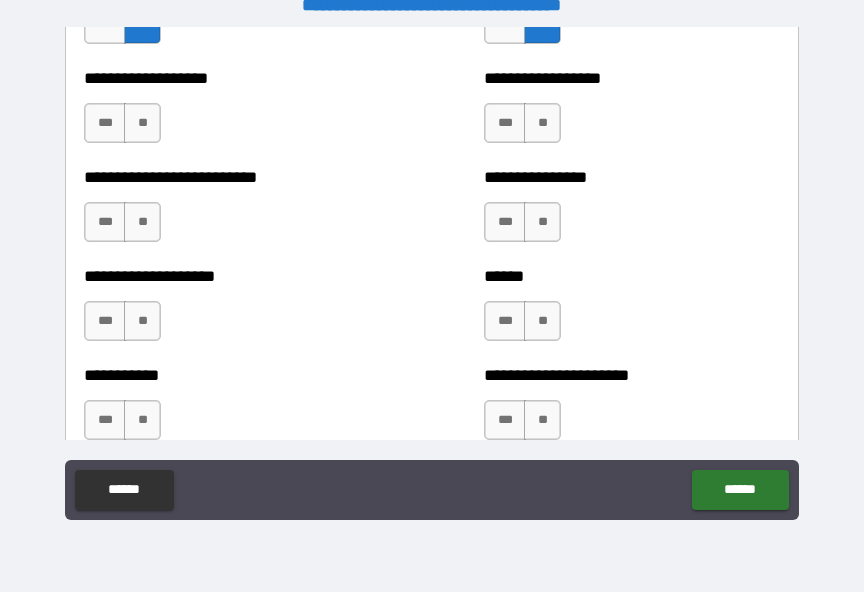 scroll, scrollTop: 5787, scrollLeft: 0, axis: vertical 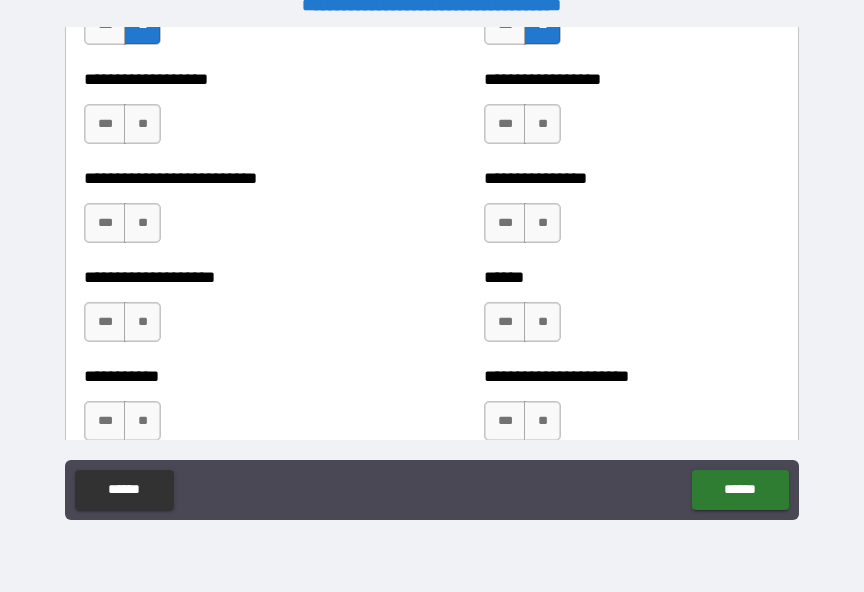 click on "**" at bounding box center (142, 124) 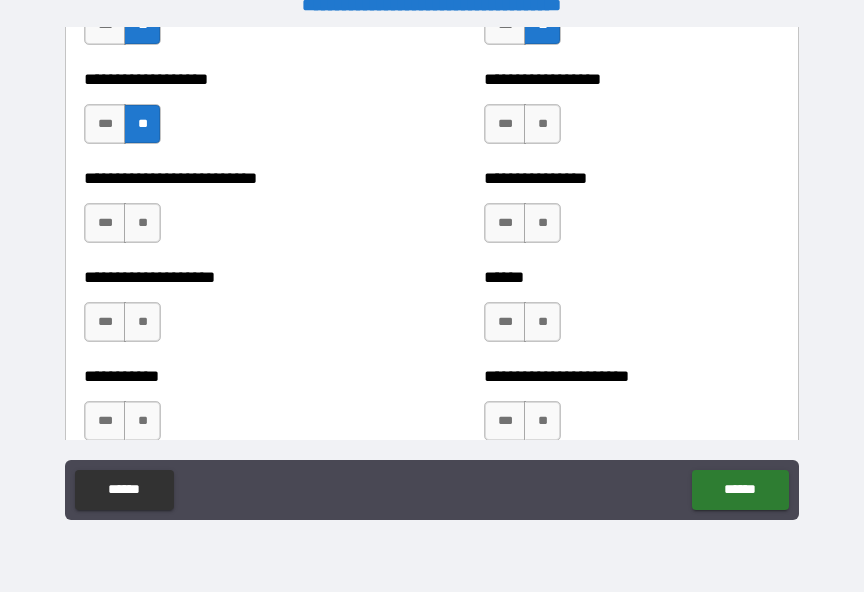 click on "**" at bounding box center (542, 124) 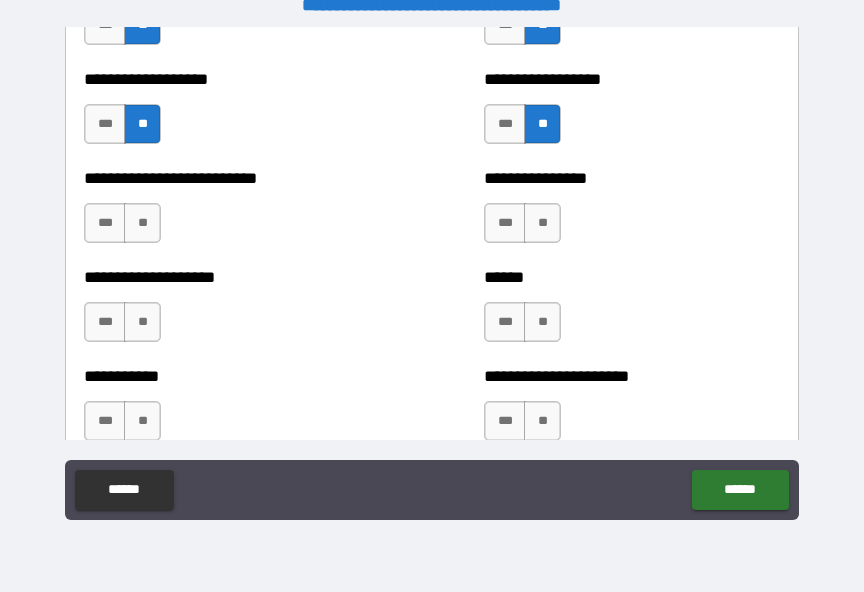 click on "**" at bounding box center (542, 223) 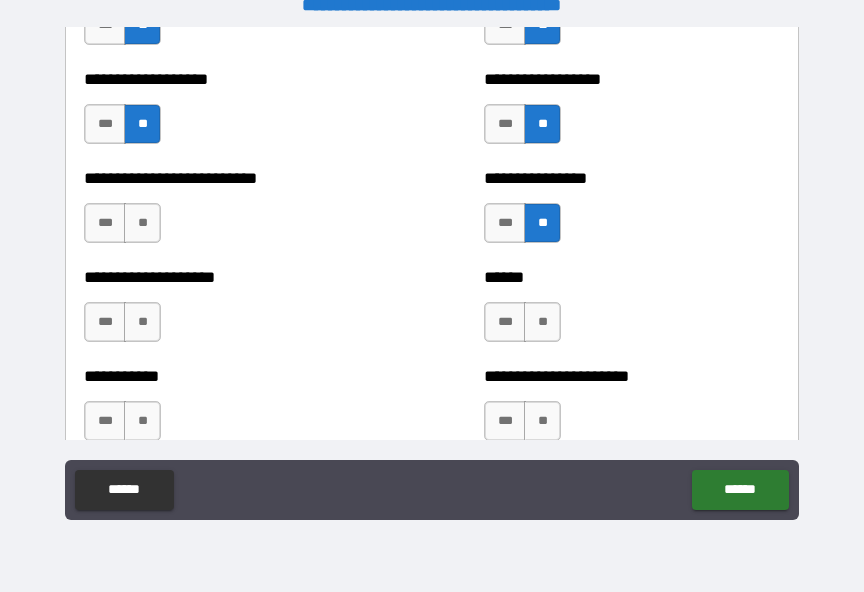 click on "**" at bounding box center [542, 322] 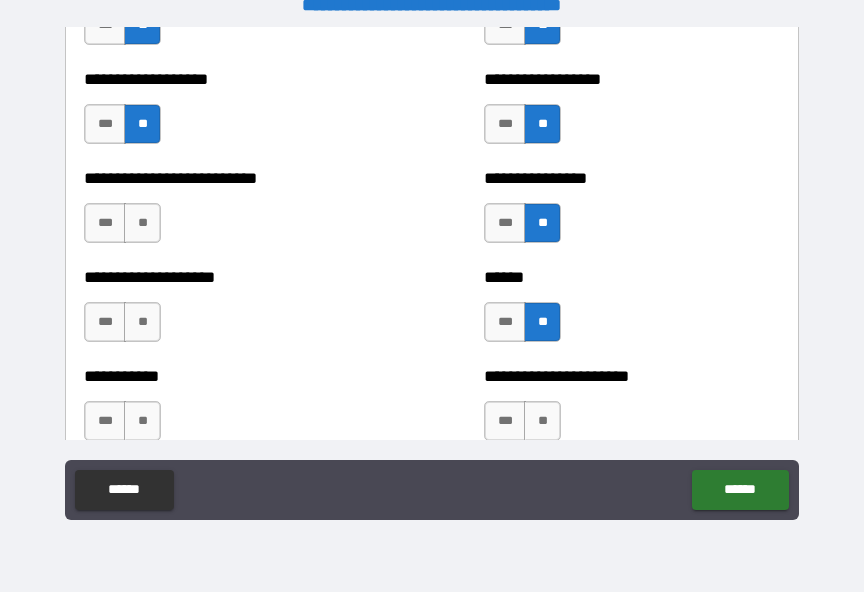 click on "**" at bounding box center [542, 421] 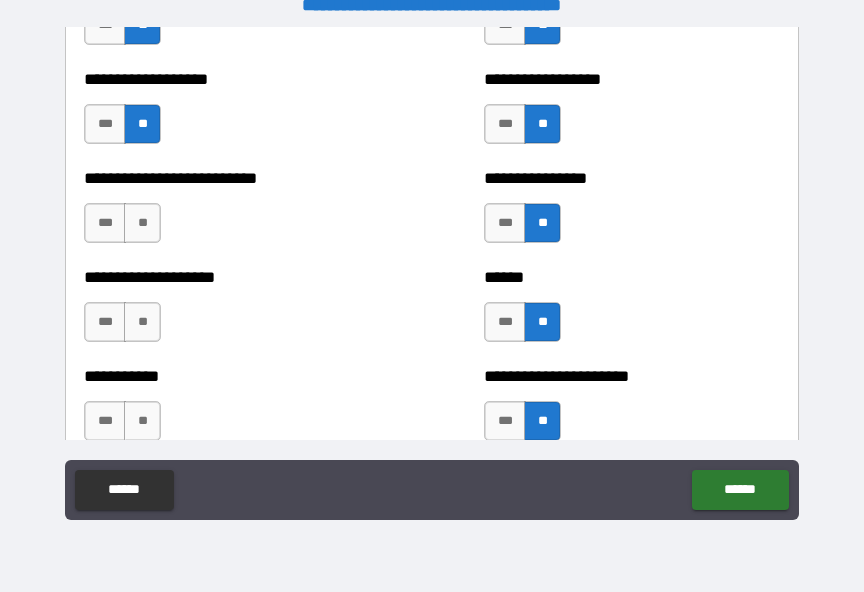 click on "**" at bounding box center (142, 421) 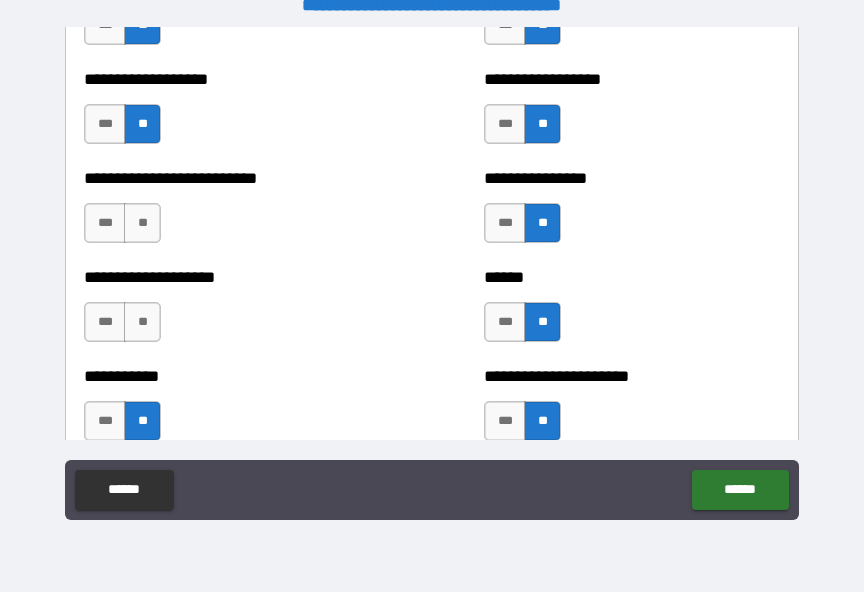 click on "**" at bounding box center [142, 322] 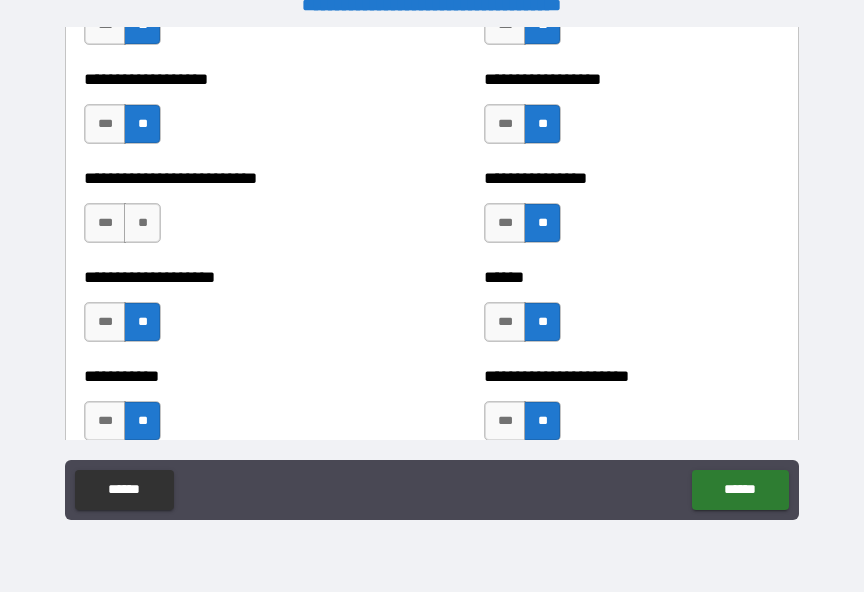 click on "**" at bounding box center [142, 223] 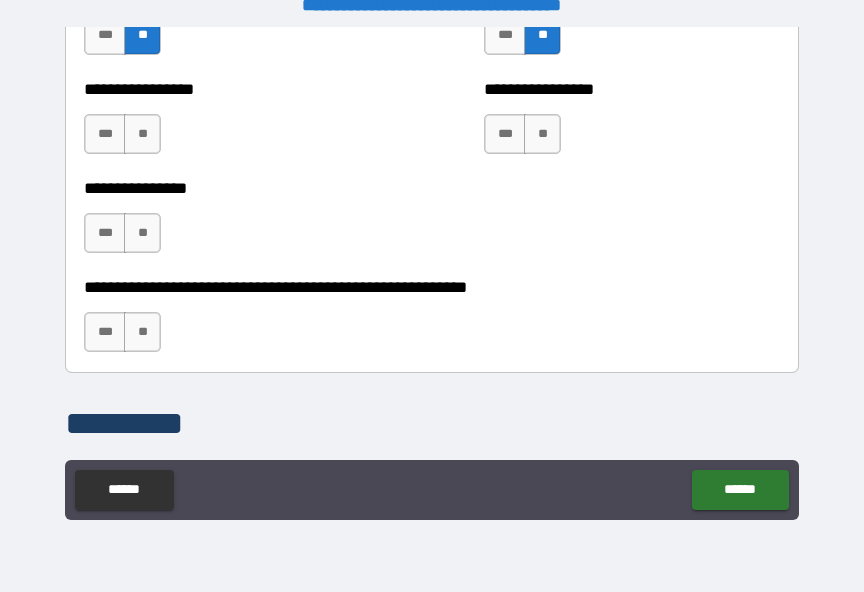 scroll, scrollTop: 6163, scrollLeft: 0, axis: vertical 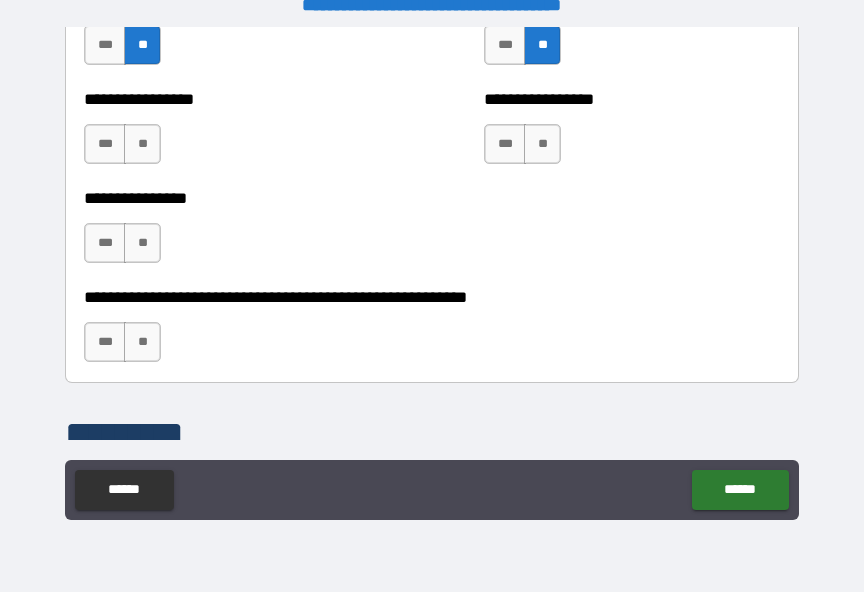 click on "**" at bounding box center (142, 144) 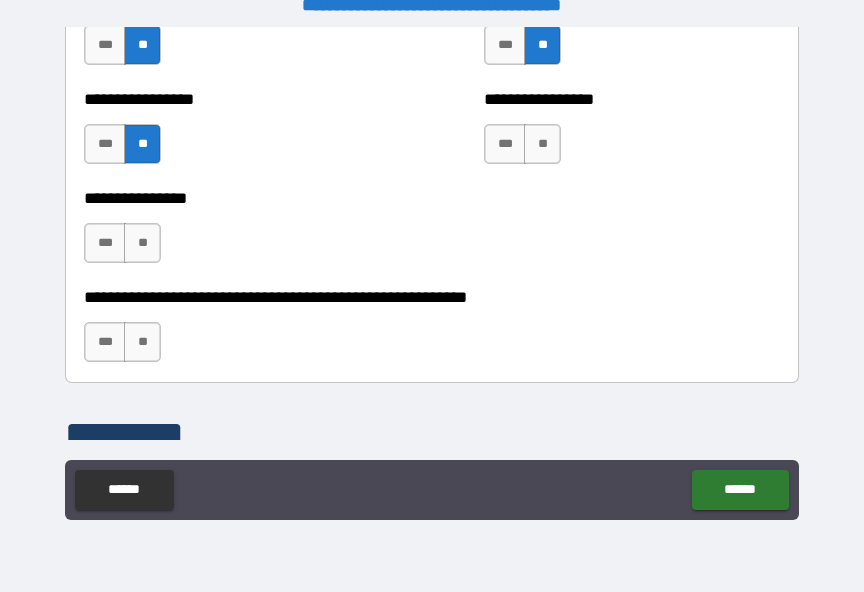 click on "**" at bounding box center (142, 243) 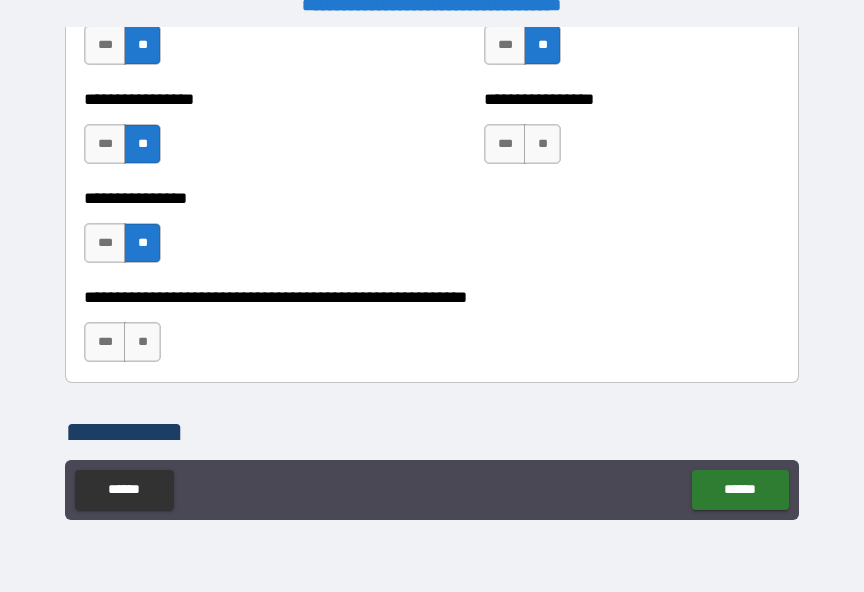 click on "**" at bounding box center (542, 144) 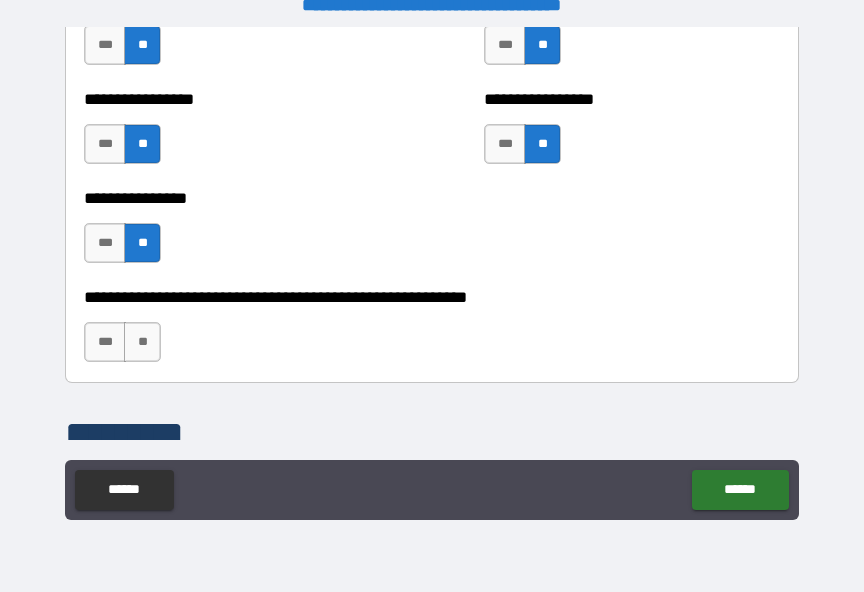 click on "**" at bounding box center [142, 342] 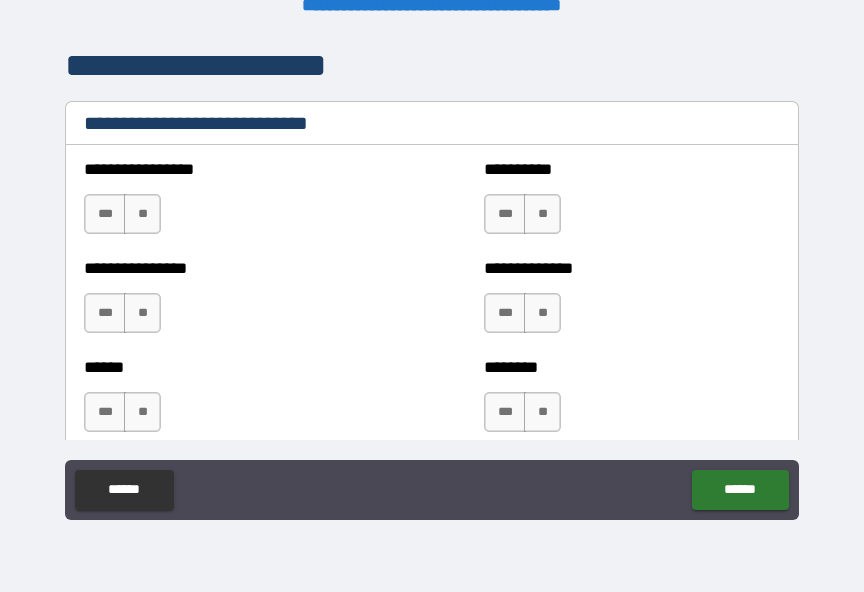 scroll, scrollTop: 6710, scrollLeft: 0, axis: vertical 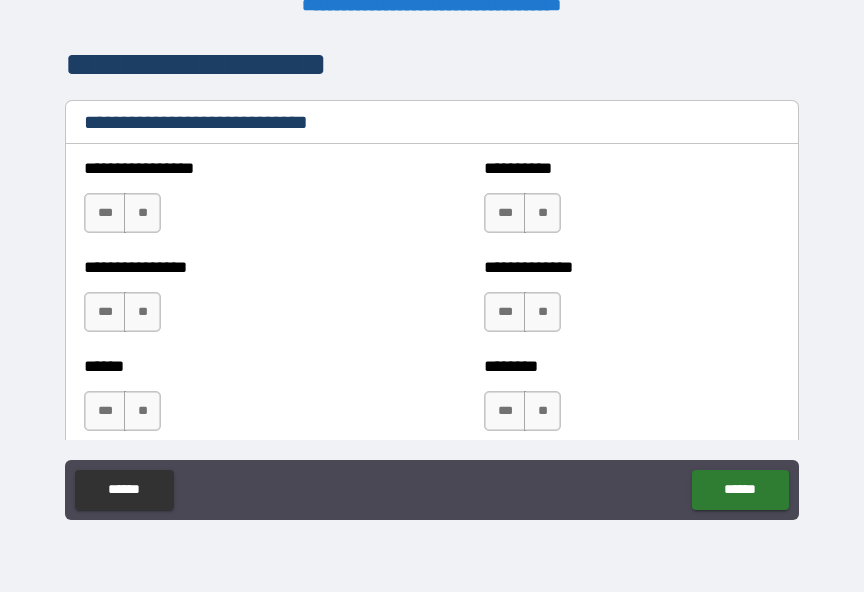 click on "***" at bounding box center (105, 213) 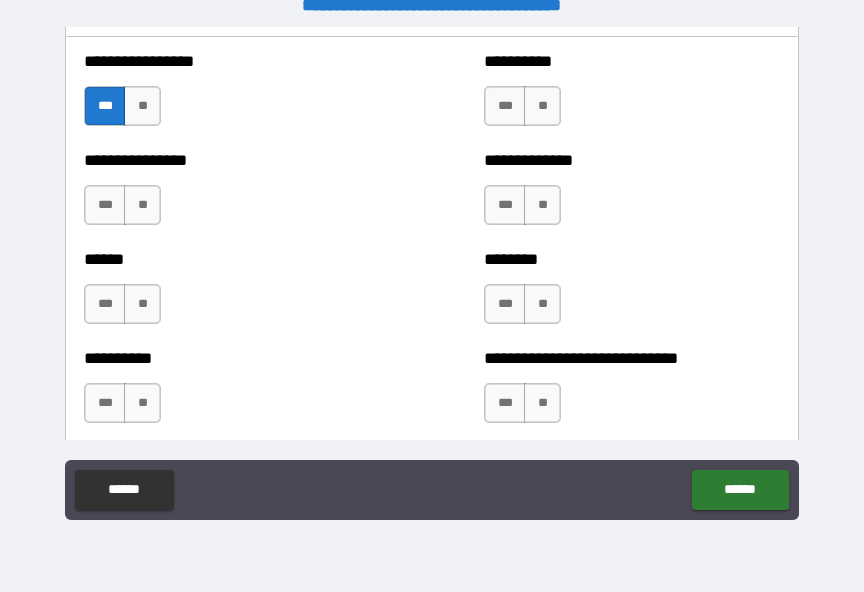 scroll, scrollTop: 6816, scrollLeft: 0, axis: vertical 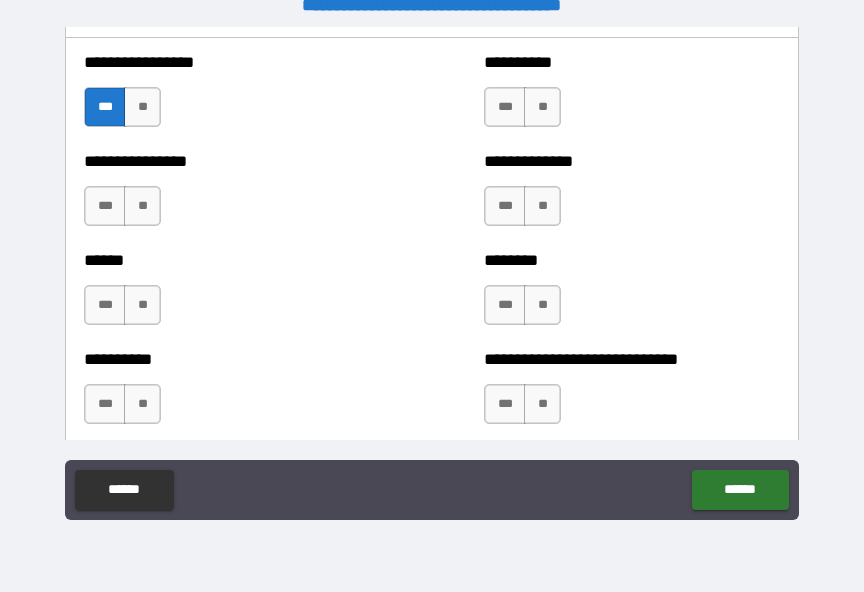 click on "***" at bounding box center [105, 107] 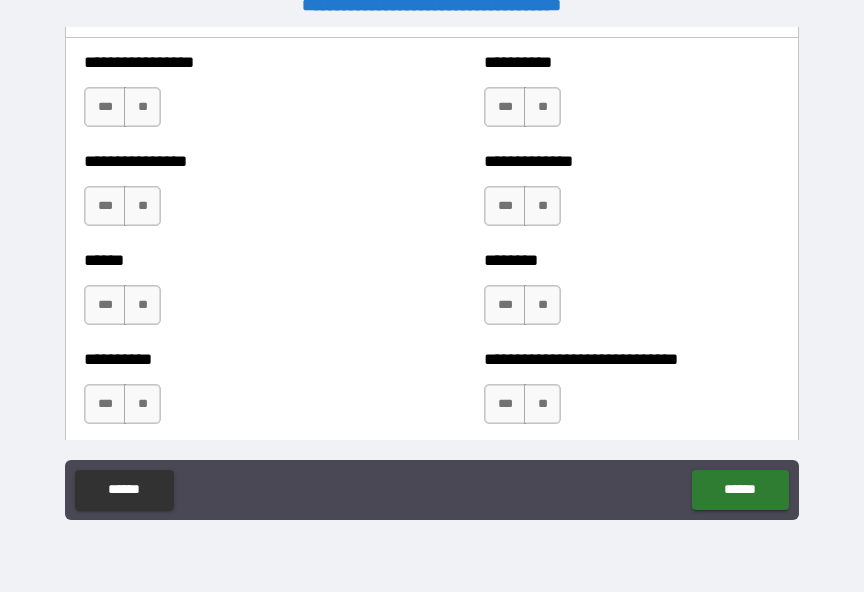 click on "**" at bounding box center (142, 107) 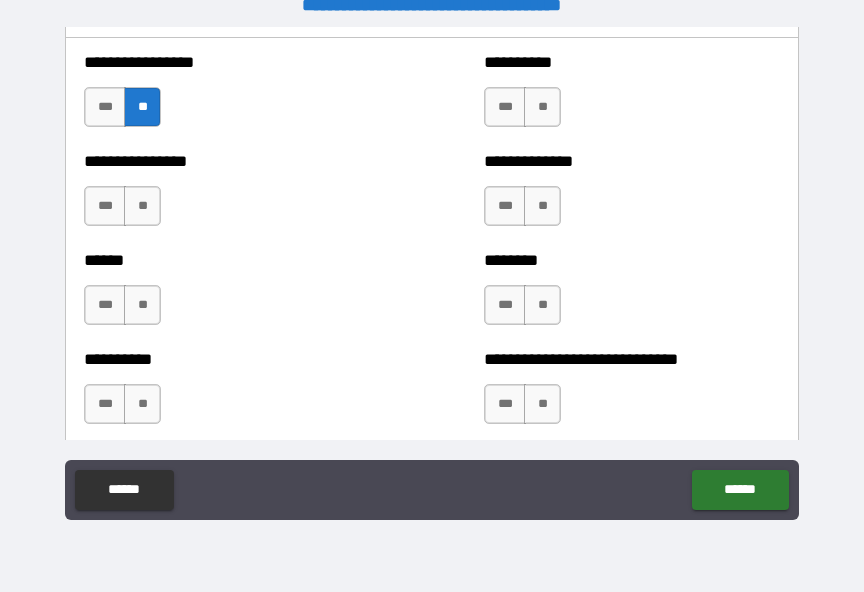 click on "**" at bounding box center (542, 107) 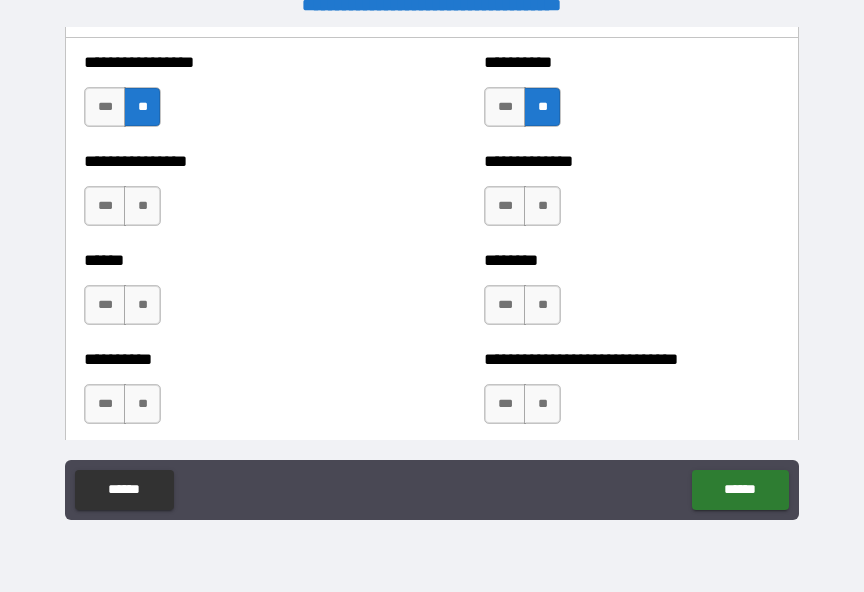 click on "**" at bounding box center (142, 206) 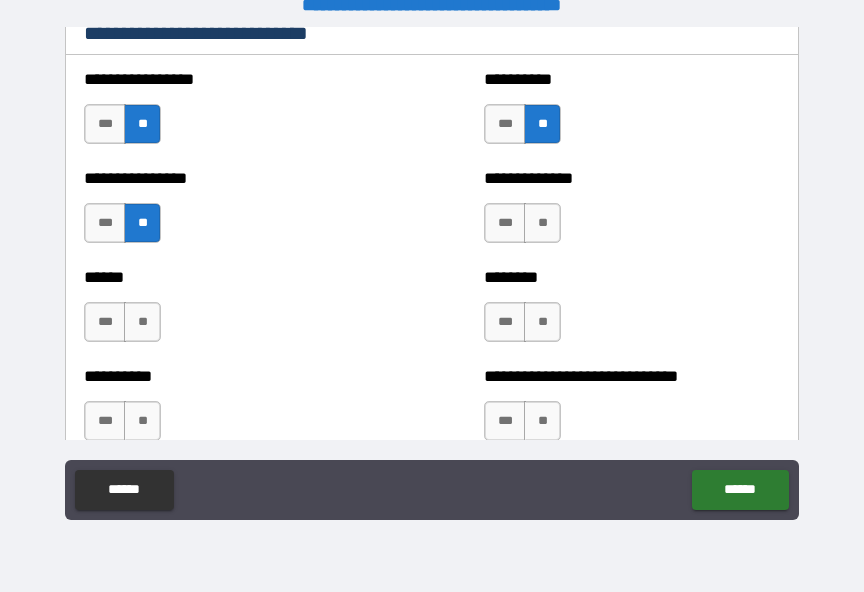 scroll, scrollTop: 6801, scrollLeft: 0, axis: vertical 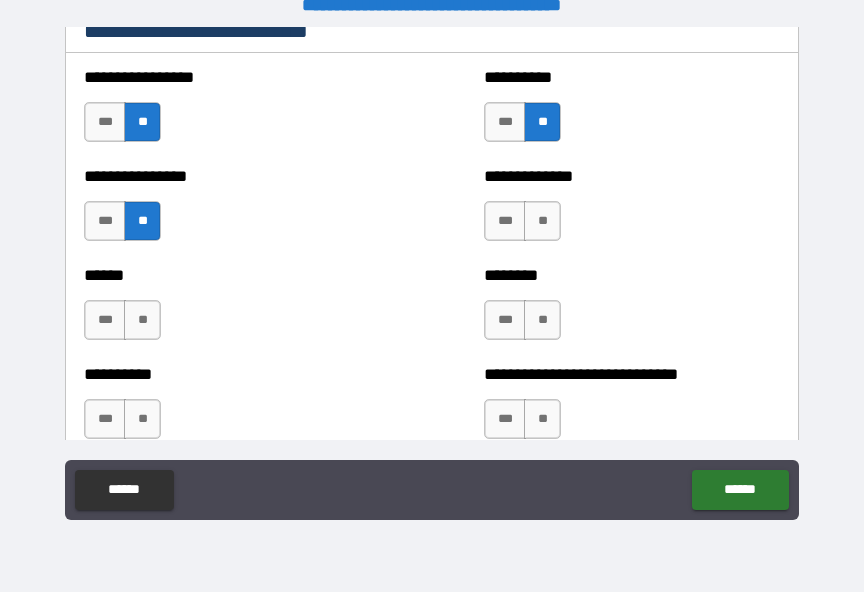 click on "**" at bounding box center [542, 221] 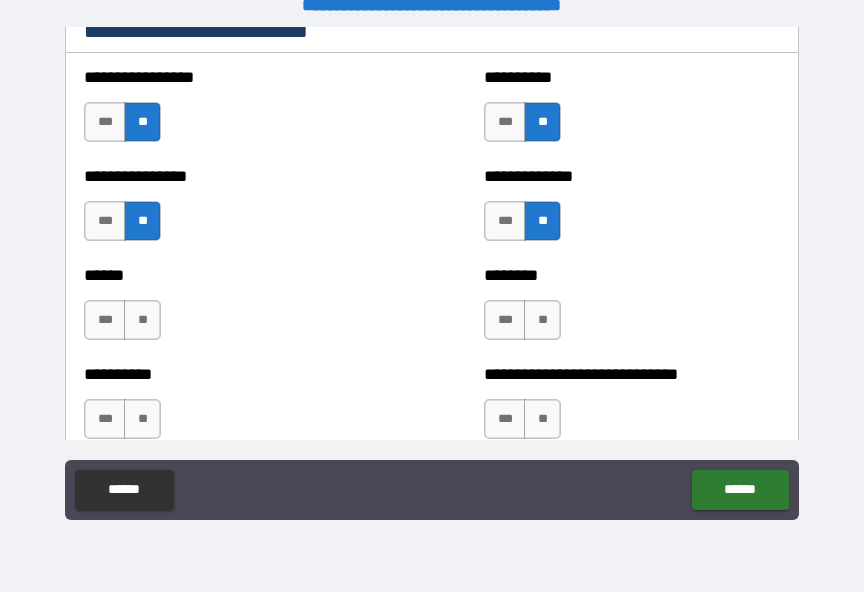 click on "**" at bounding box center (542, 320) 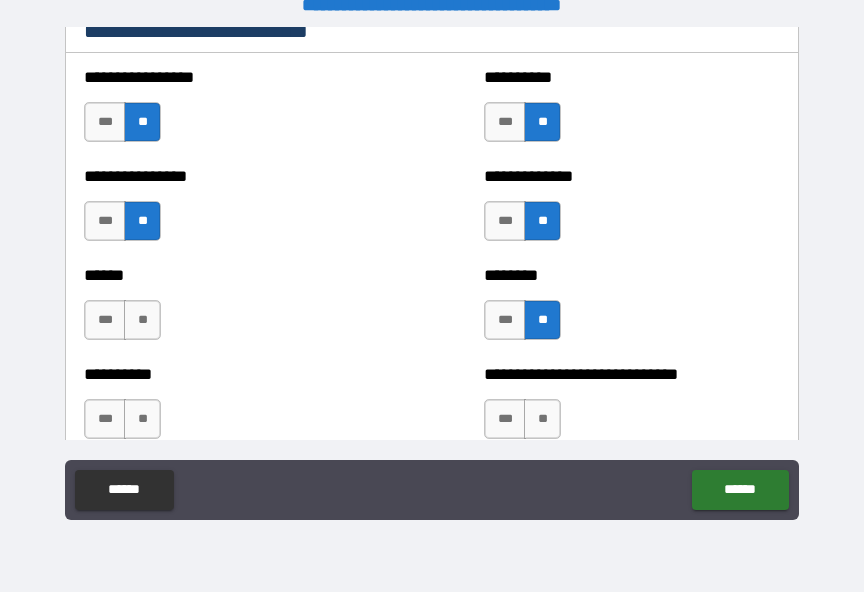 click on "**" at bounding box center (142, 320) 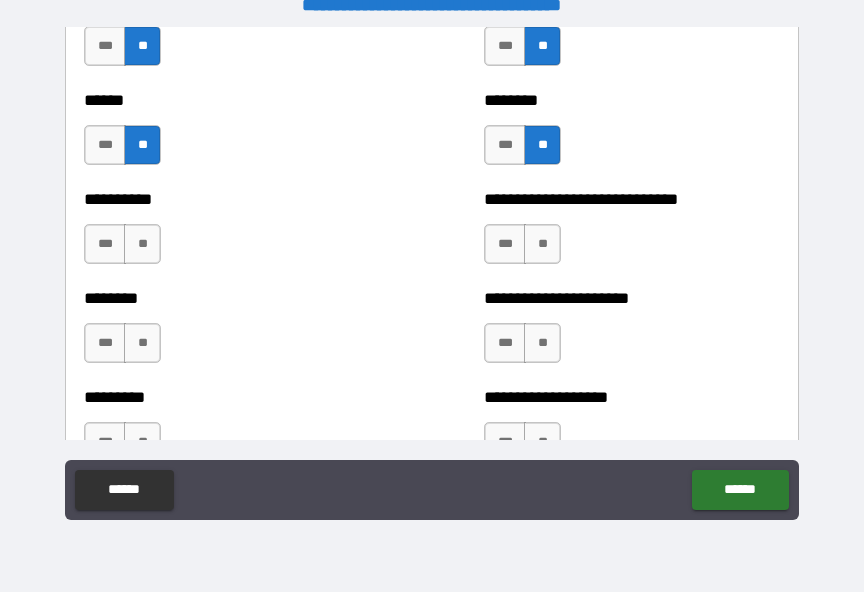 scroll, scrollTop: 6975, scrollLeft: 0, axis: vertical 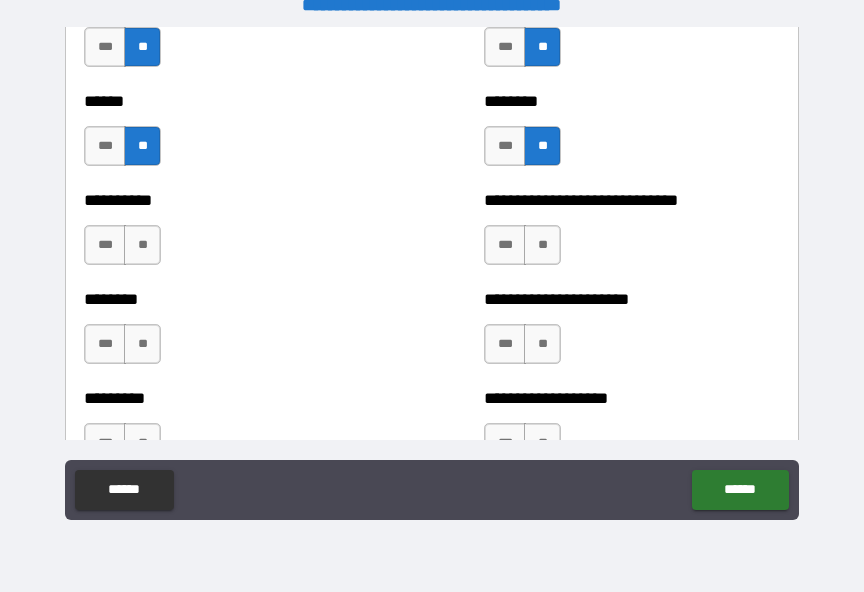 click on "**" at bounding box center [142, 245] 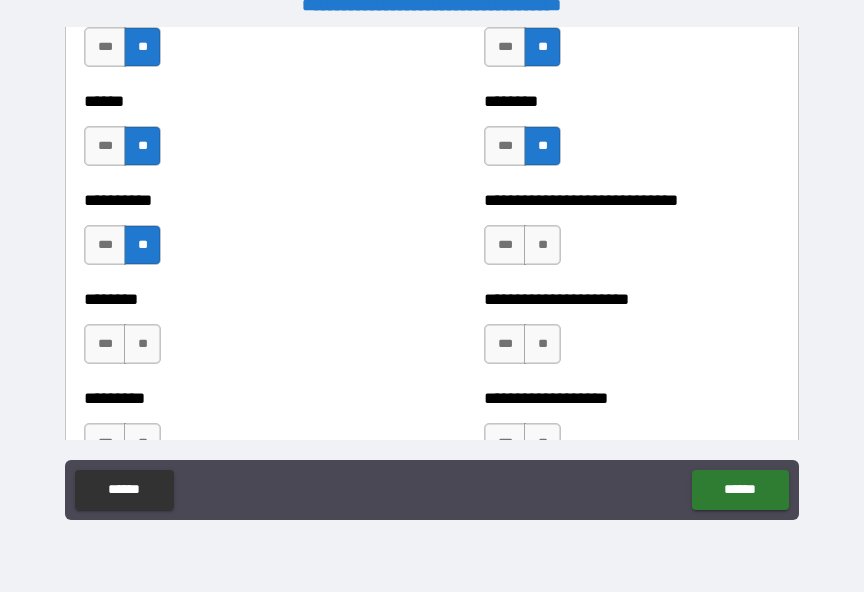 click on "***" at bounding box center (505, 245) 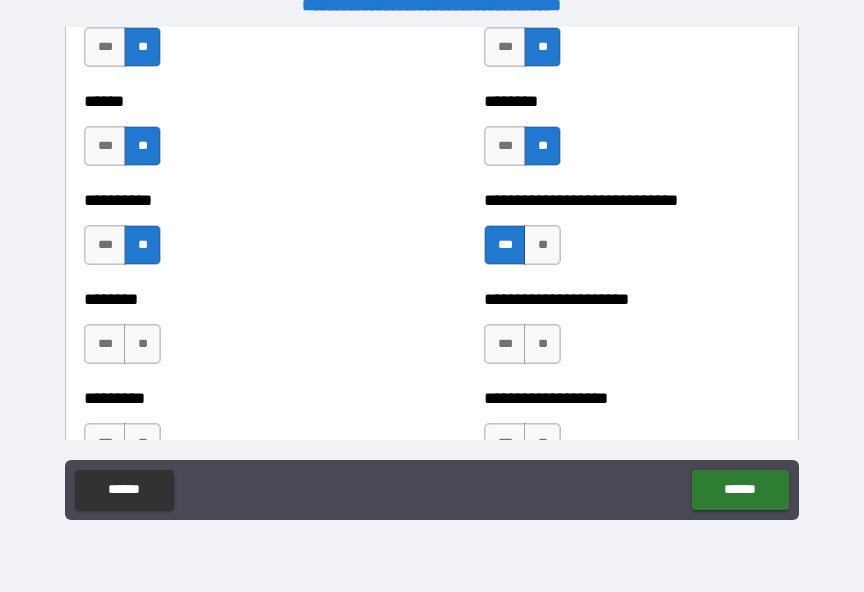 click on "***" at bounding box center (505, 344) 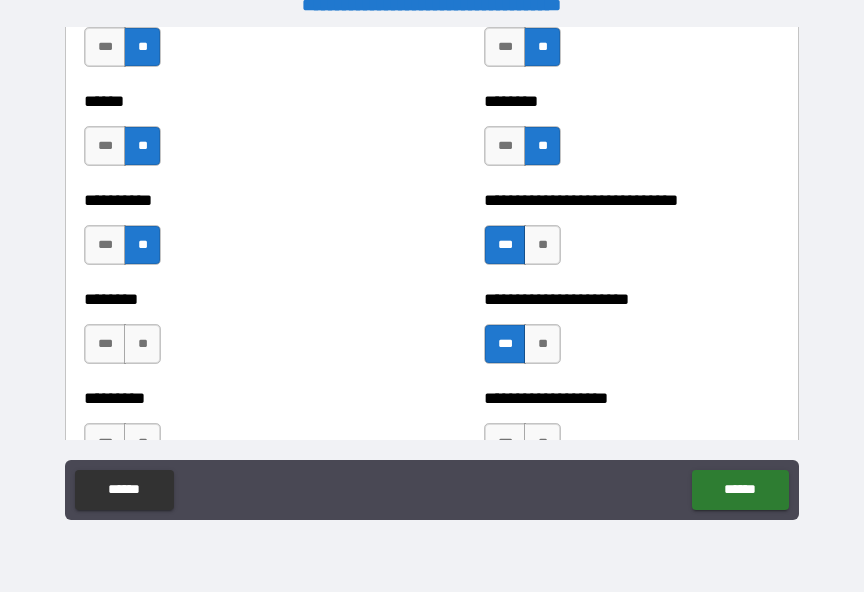 click on "**" at bounding box center (142, 344) 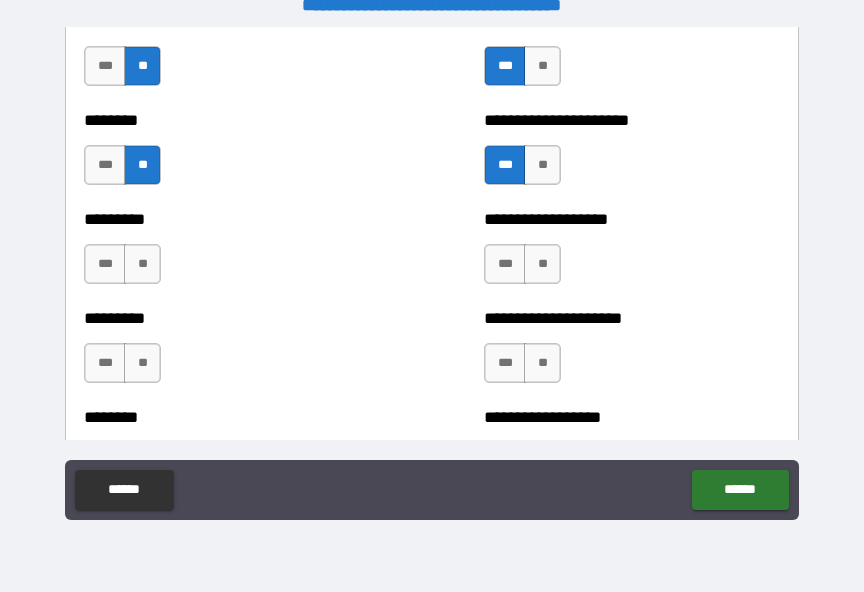 scroll, scrollTop: 7179, scrollLeft: 0, axis: vertical 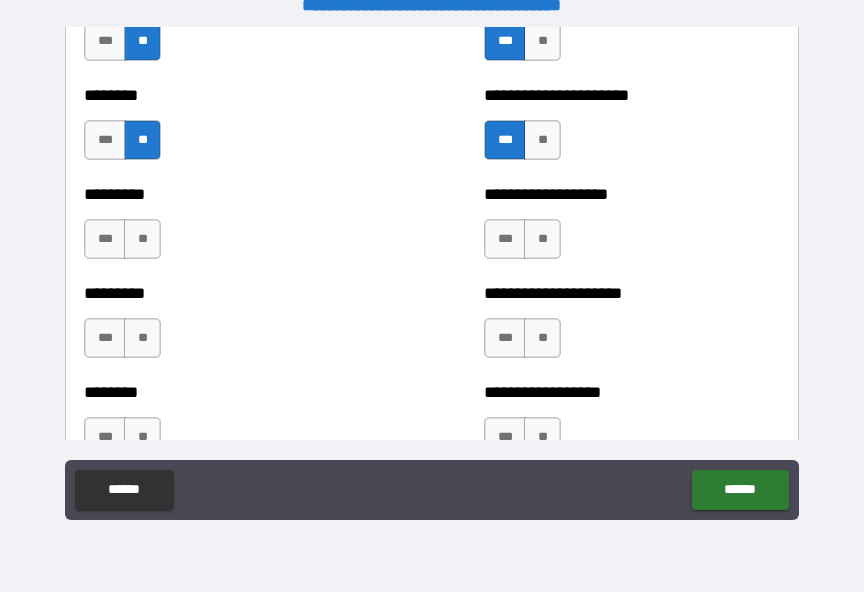 click on "**" at bounding box center (142, 239) 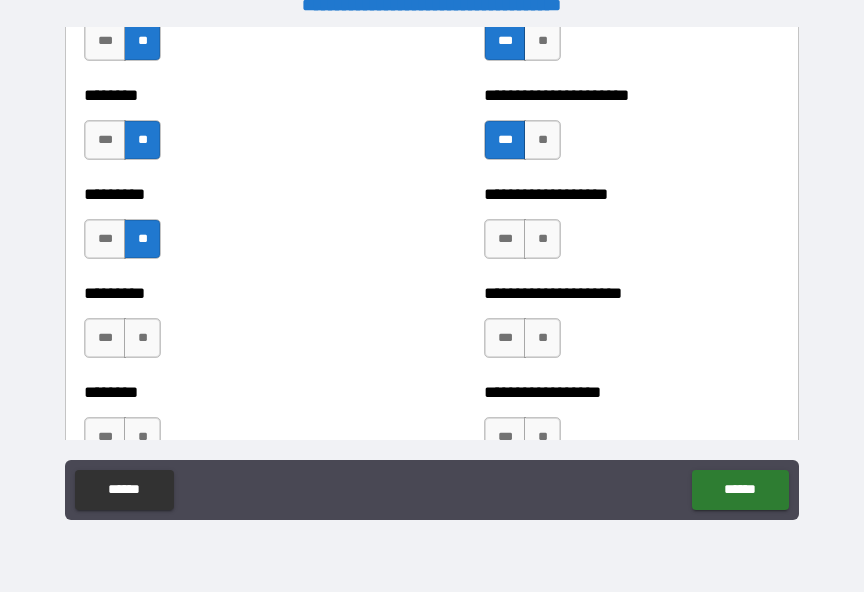 click on "***" at bounding box center (505, 239) 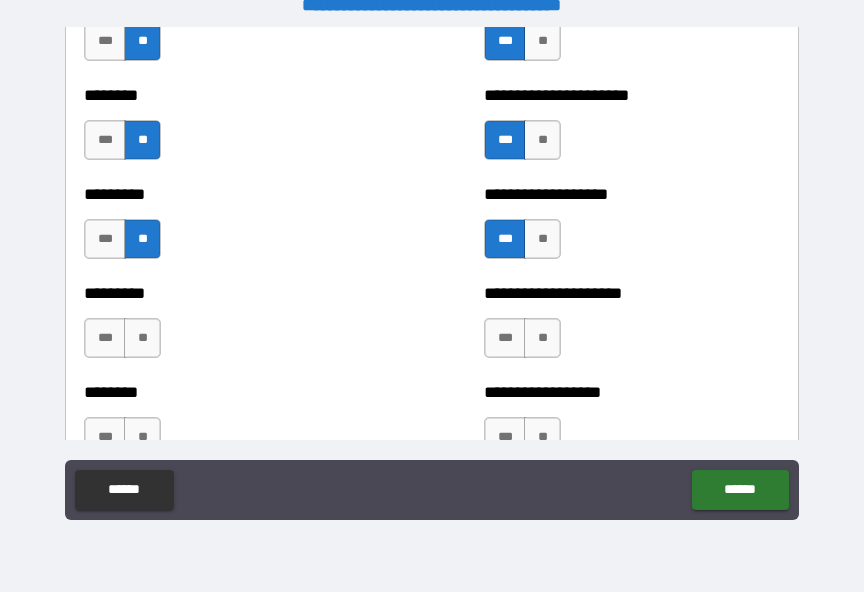 click on "**" at bounding box center (542, 338) 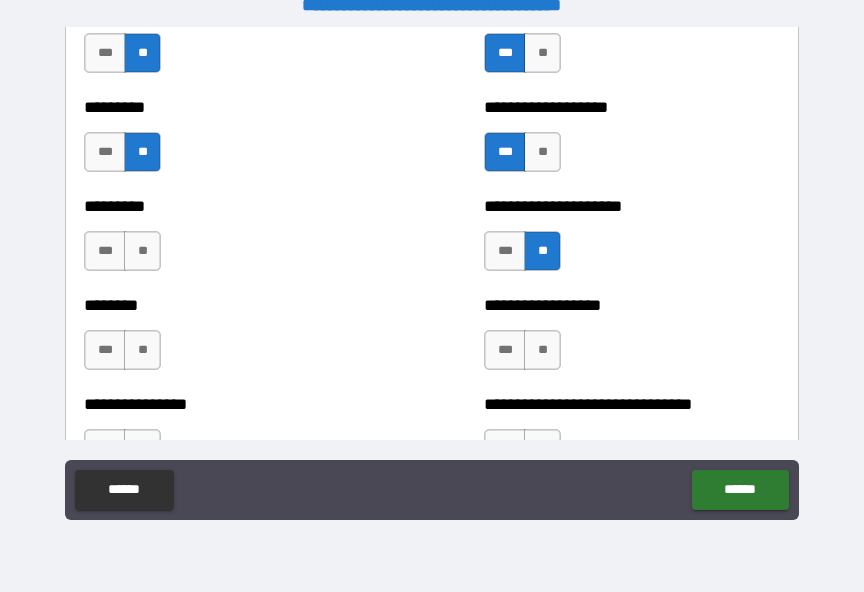 scroll, scrollTop: 7352, scrollLeft: 0, axis: vertical 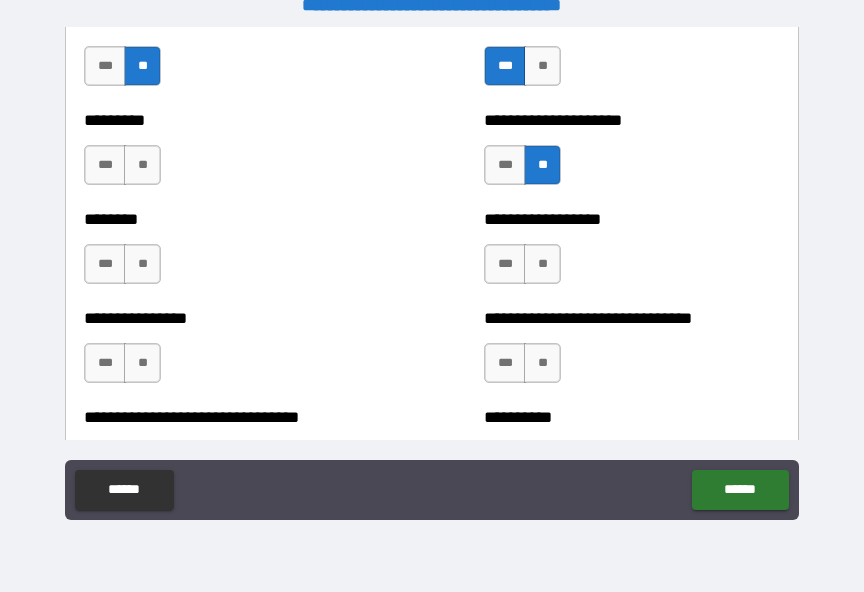 click on "**" at bounding box center (142, 165) 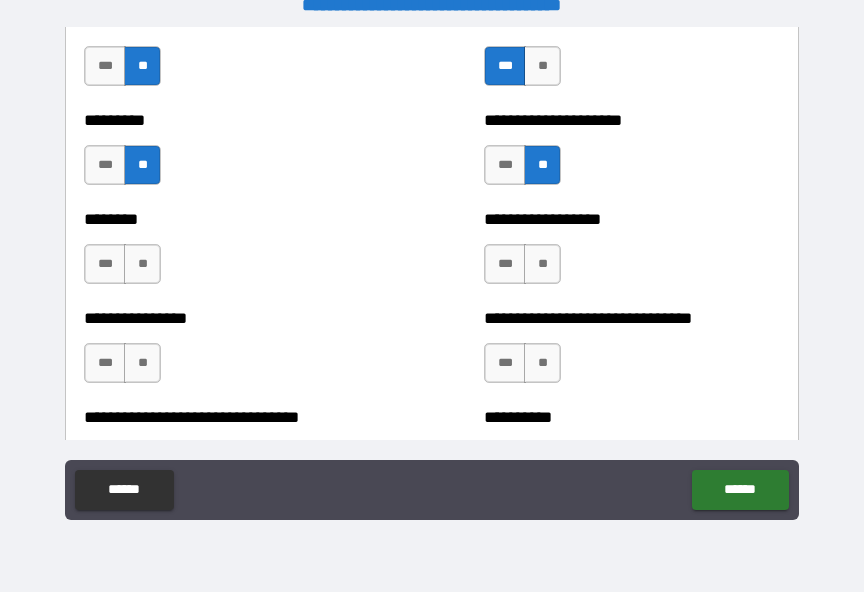 click on "**" at bounding box center [142, 264] 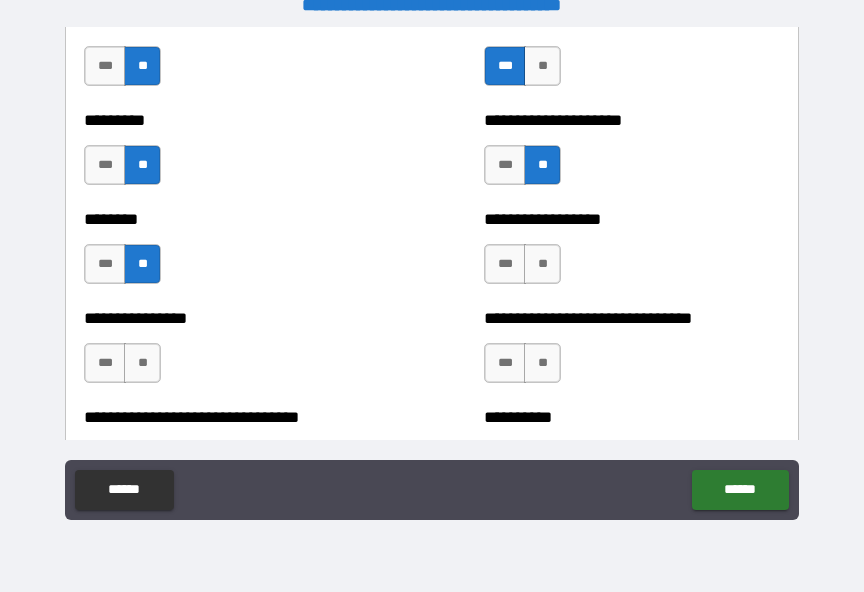 click on "**" at bounding box center (542, 264) 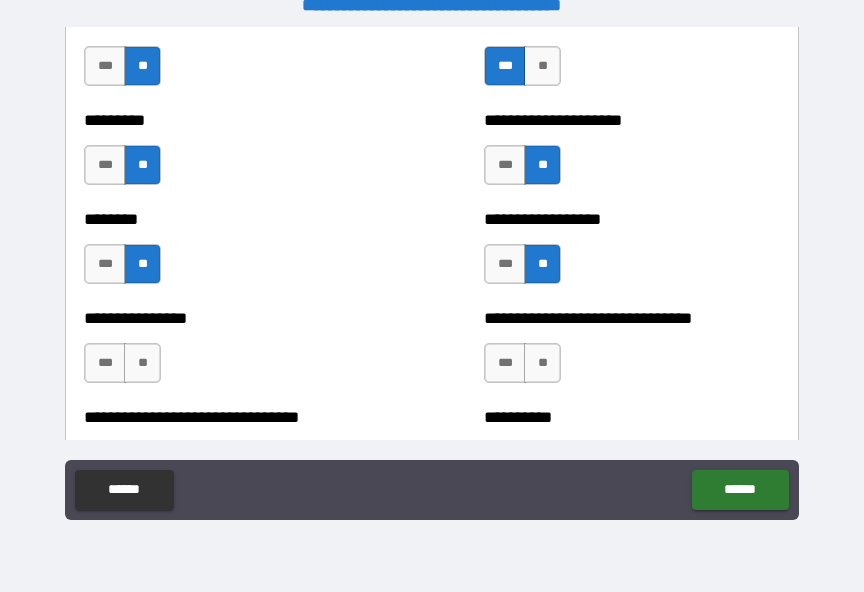 click on "**" at bounding box center (142, 363) 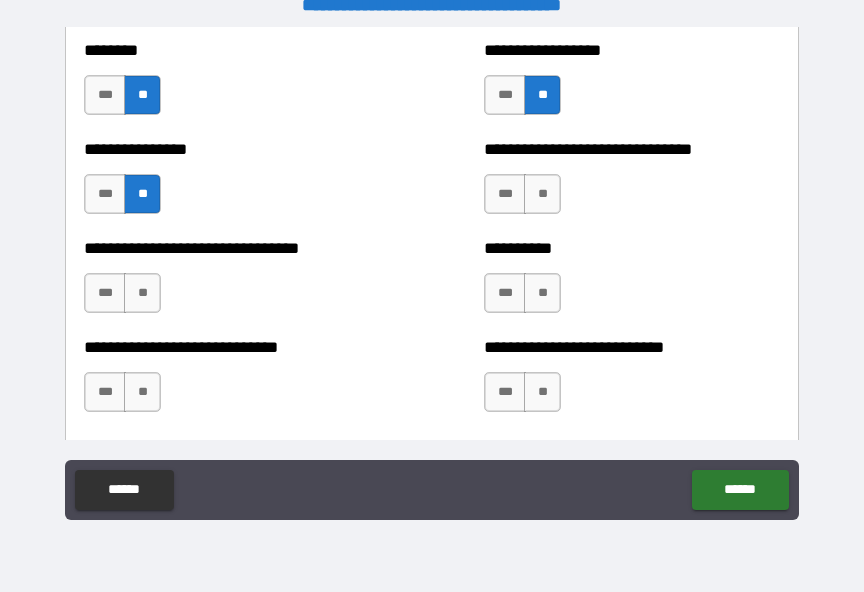 scroll, scrollTop: 7523, scrollLeft: 0, axis: vertical 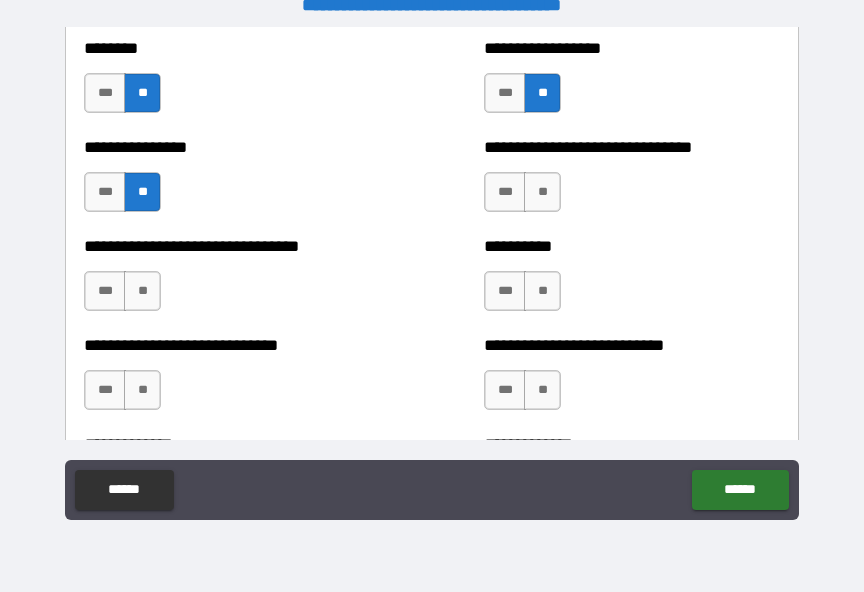 click on "**" at bounding box center (542, 192) 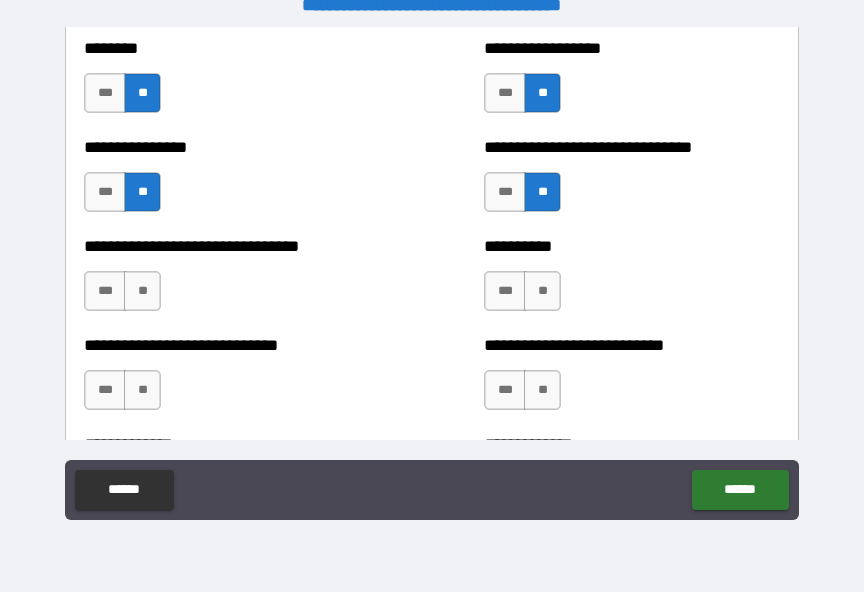 click on "**" at bounding box center (542, 291) 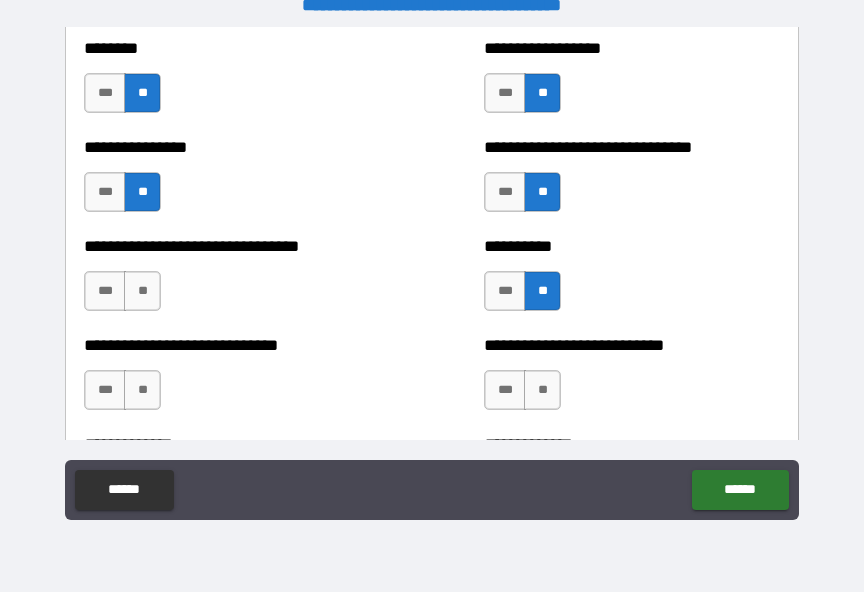 click on "***" at bounding box center [105, 291] 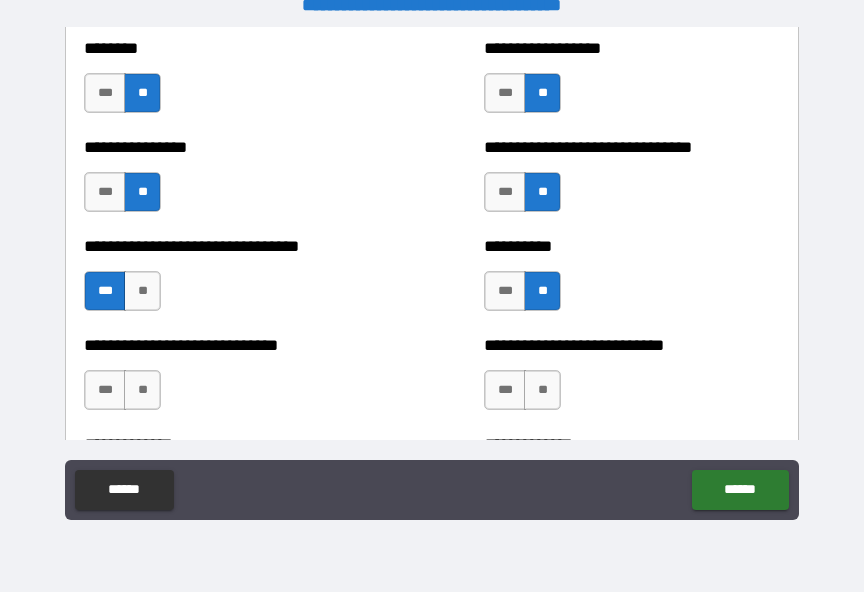 click on "***" at bounding box center [105, 291] 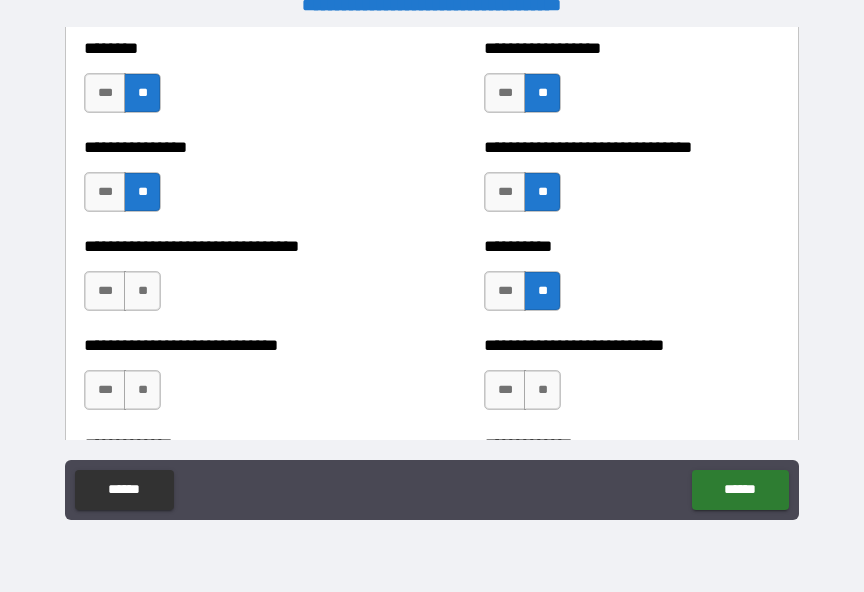 click on "**" at bounding box center [142, 291] 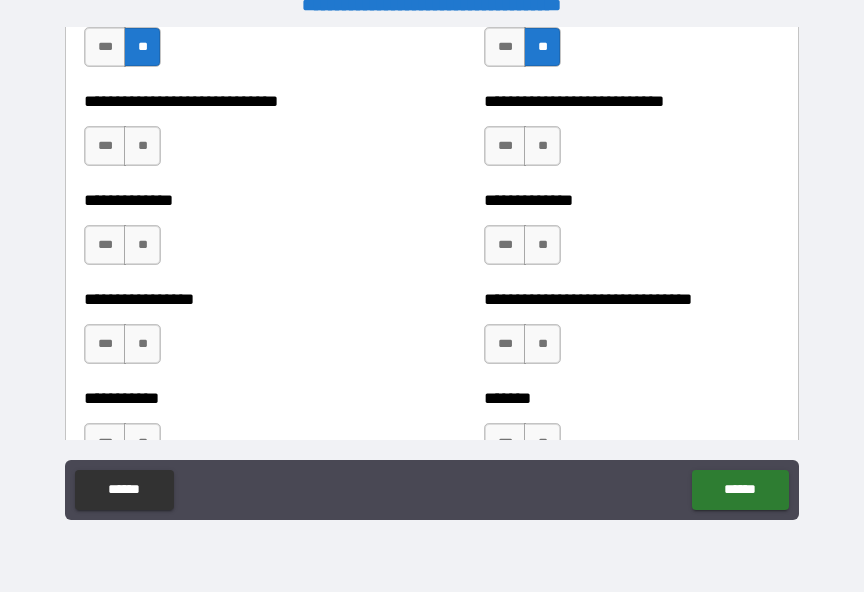 scroll, scrollTop: 7767, scrollLeft: 0, axis: vertical 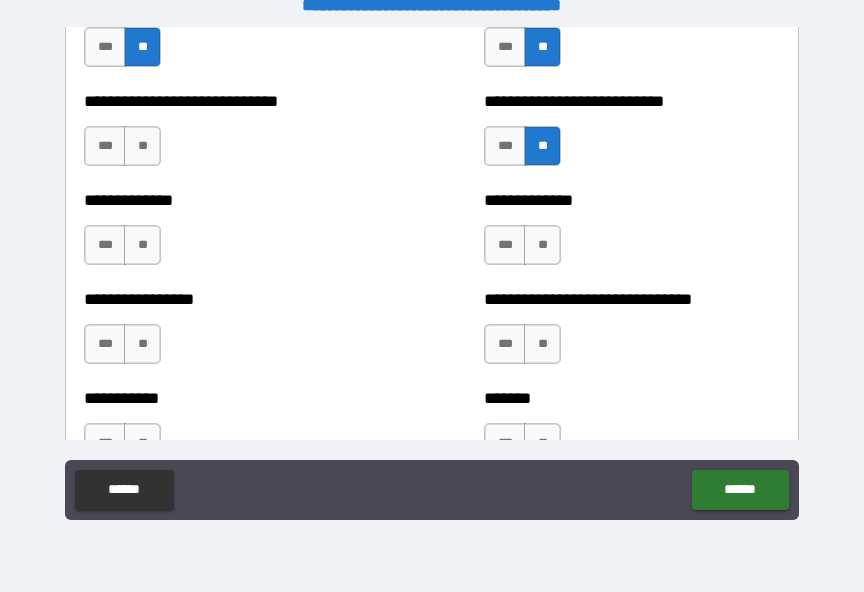 click on "**" at bounding box center [542, 245] 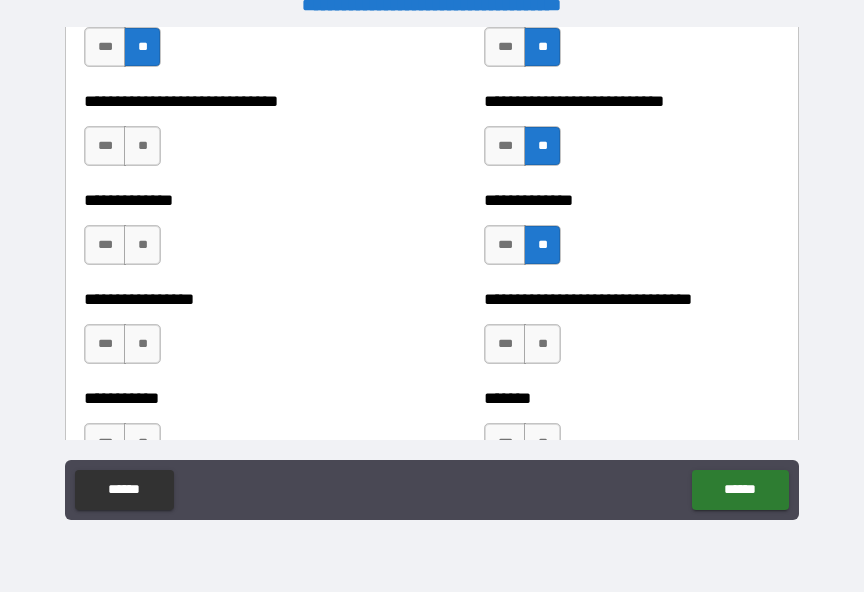 click on "**" at bounding box center (542, 344) 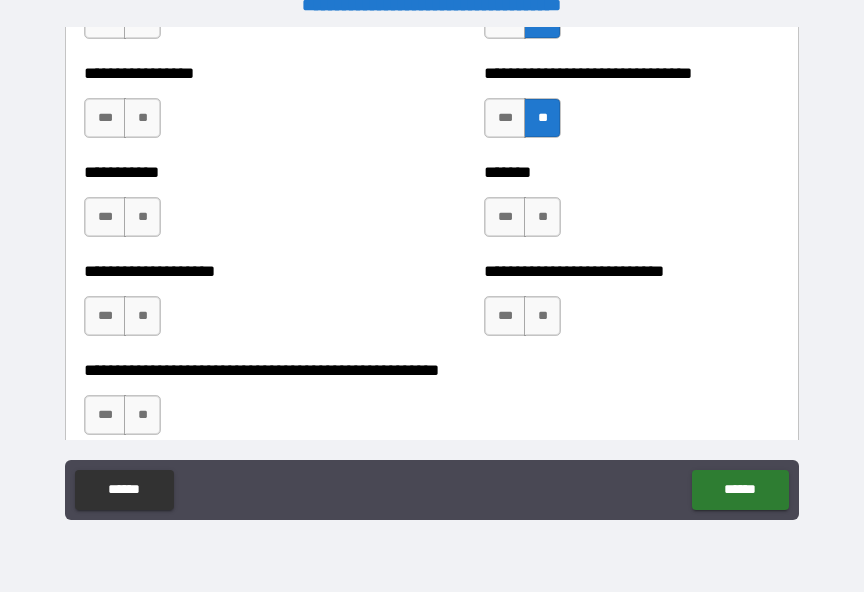 scroll, scrollTop: 8014, scrollLeft: 0, axis: vertical 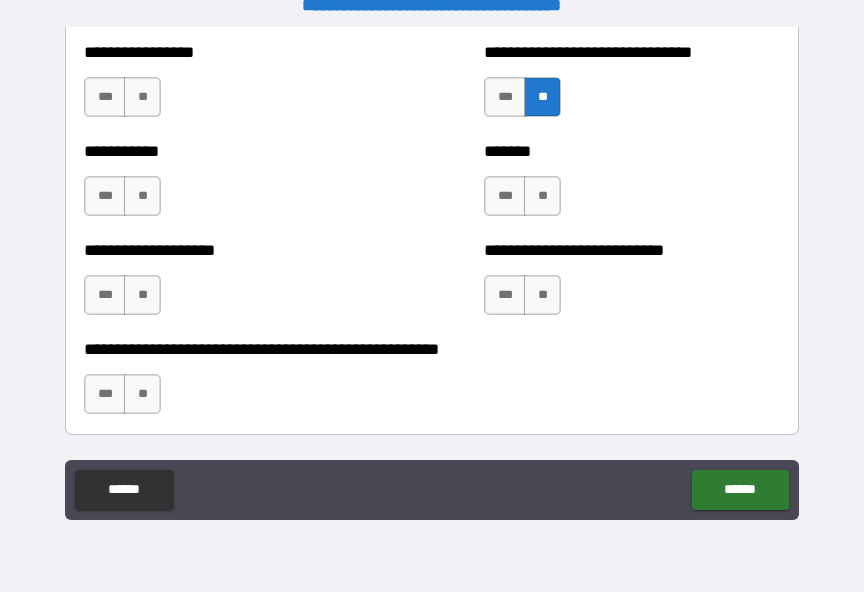 click on "***" at bounding box center [505, 196] 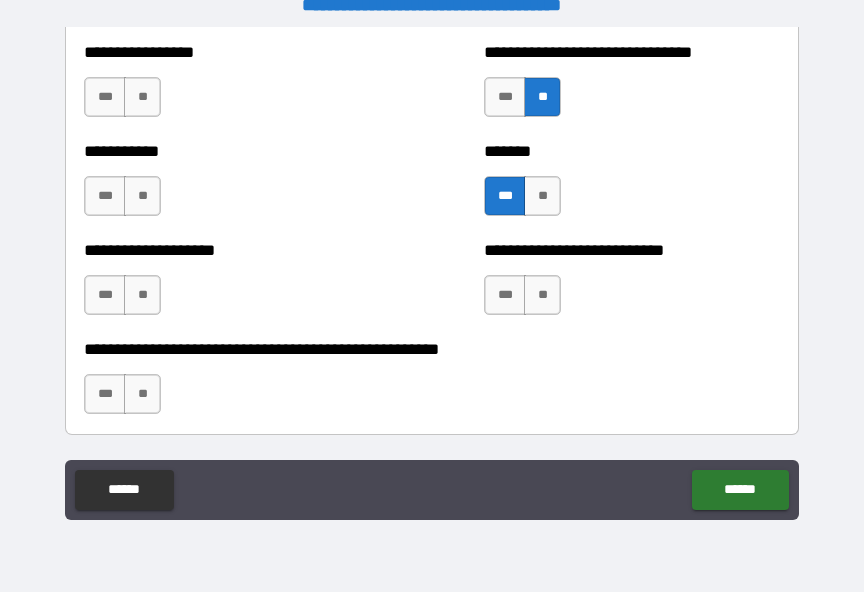 click on "**" at bounding box center (542, 295) 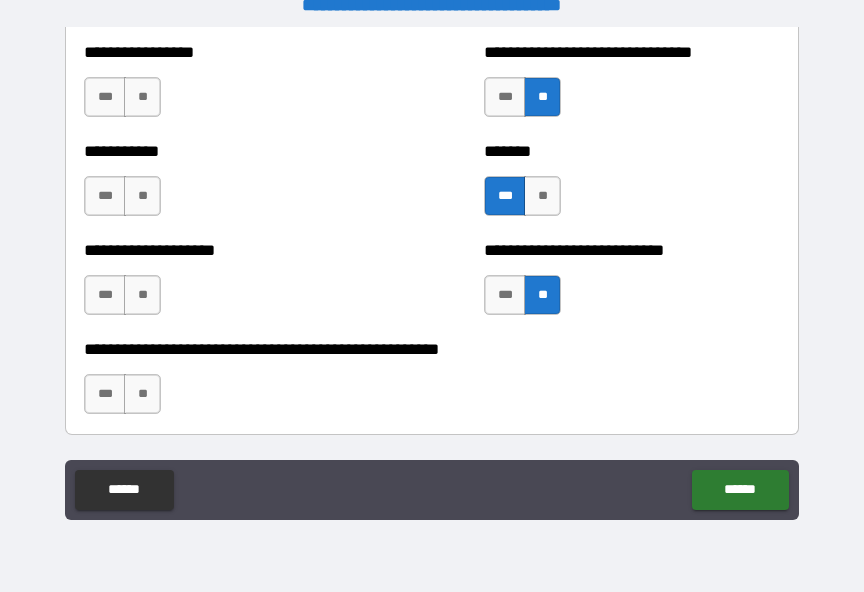 click on "**" at bounding box center [142, 394] 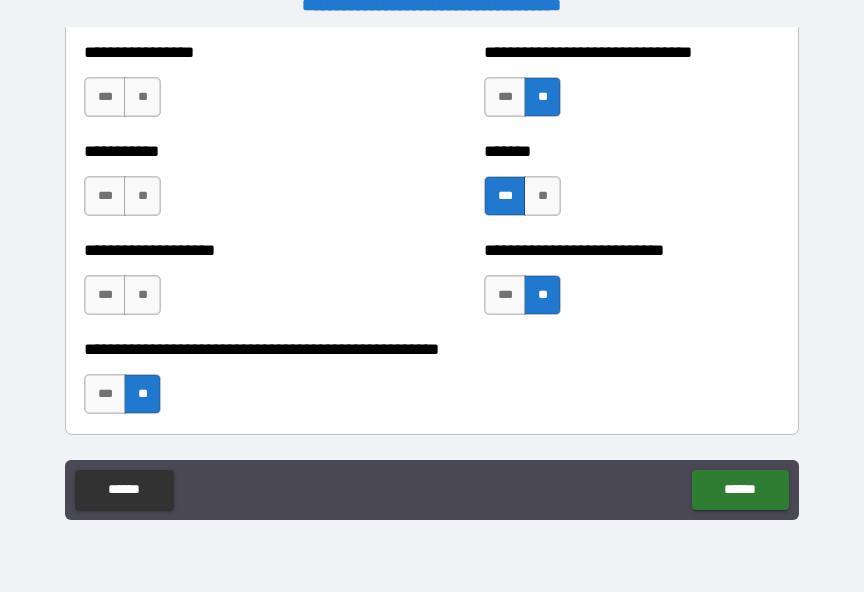 click on "**" at bounding box center [142, 295] 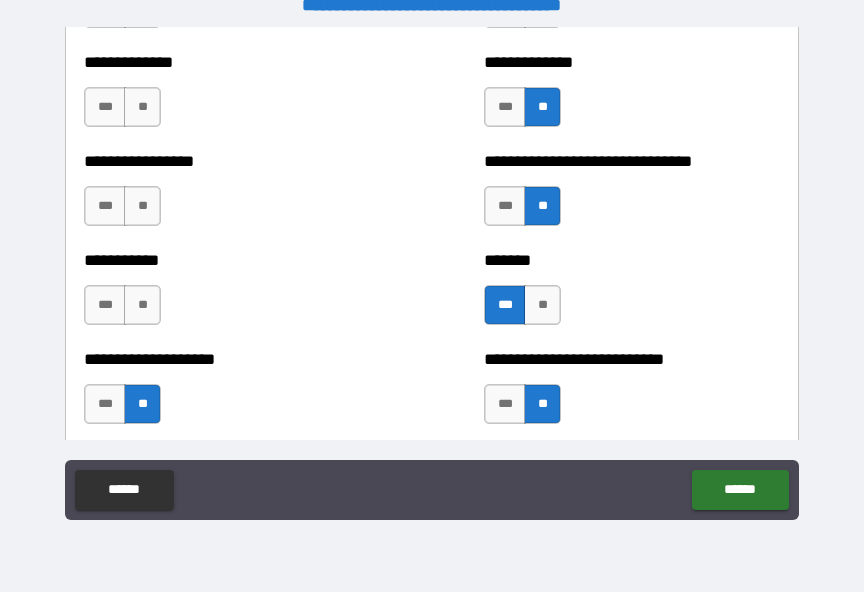 scroll, scrollTop: 7893, scrollLeft: 0, axis: vertical 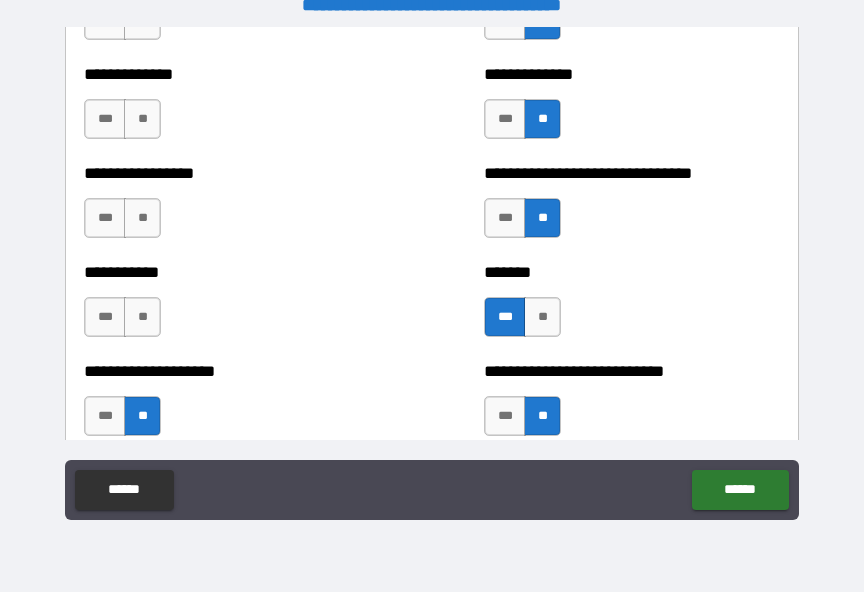 click on "**" at bounding box center [142, 317] 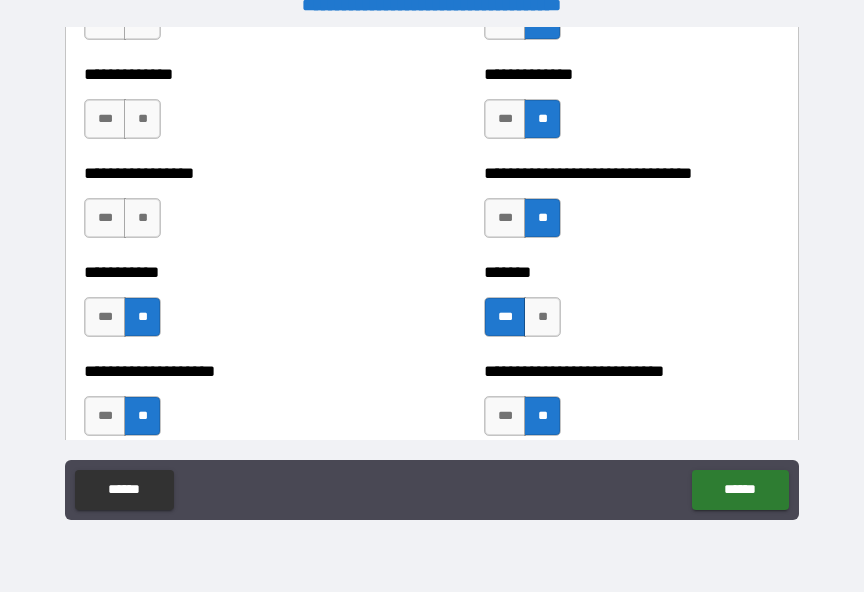 click on "**" at bounding box center (142, 218) 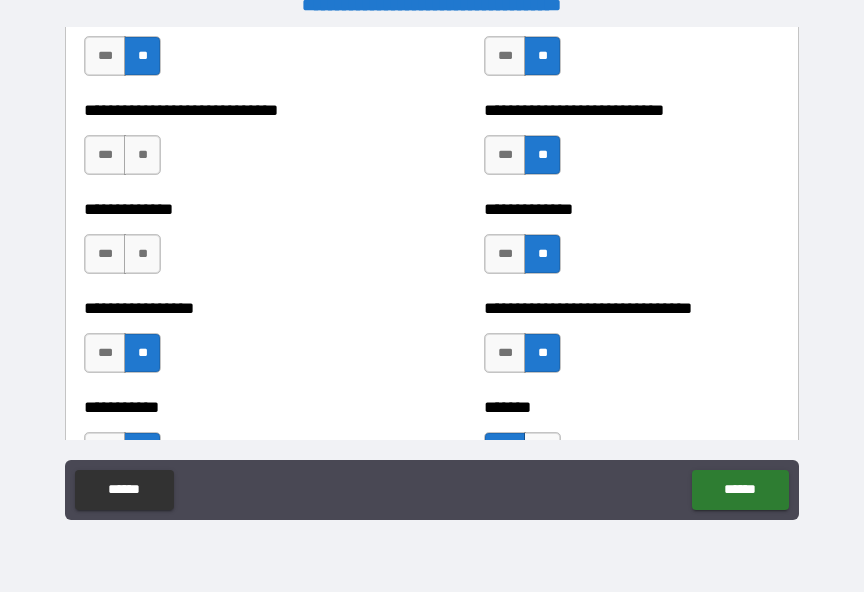 scroll, scrollTop: 7755, scrollLeft: 0, axis: vertical 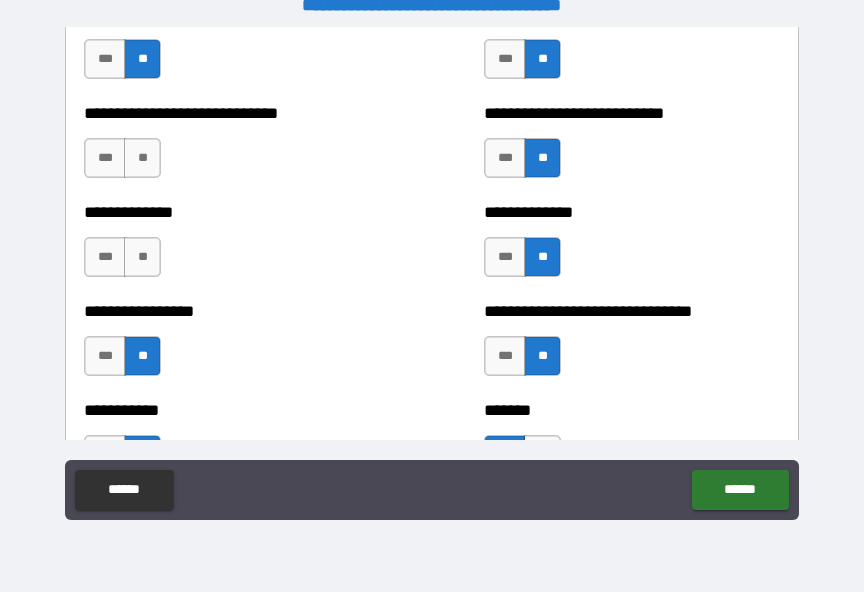 click on "**" at bounding box center [142, 257] 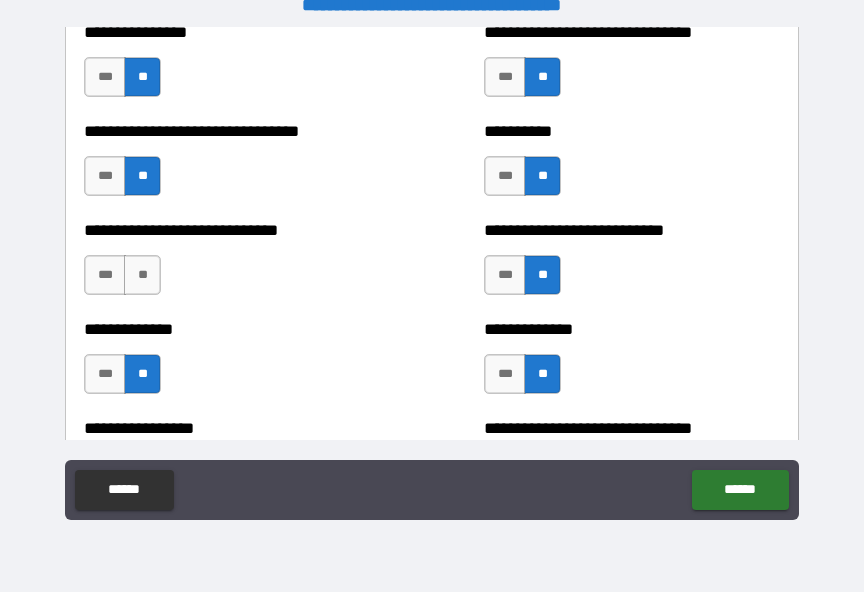 scroll, scrollTop: 7636, scrollLeft: 0, axis: vertical 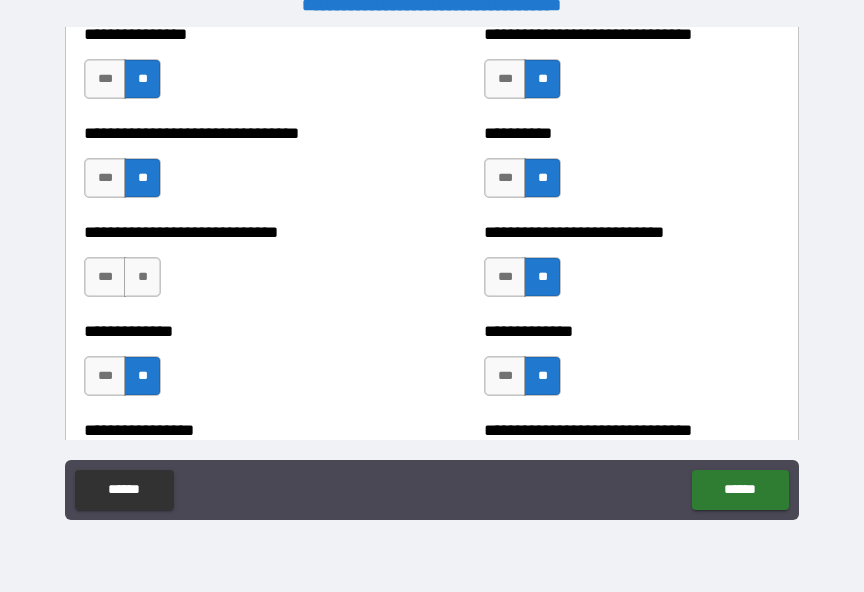 click on "**" at bounding box center [142, 277] 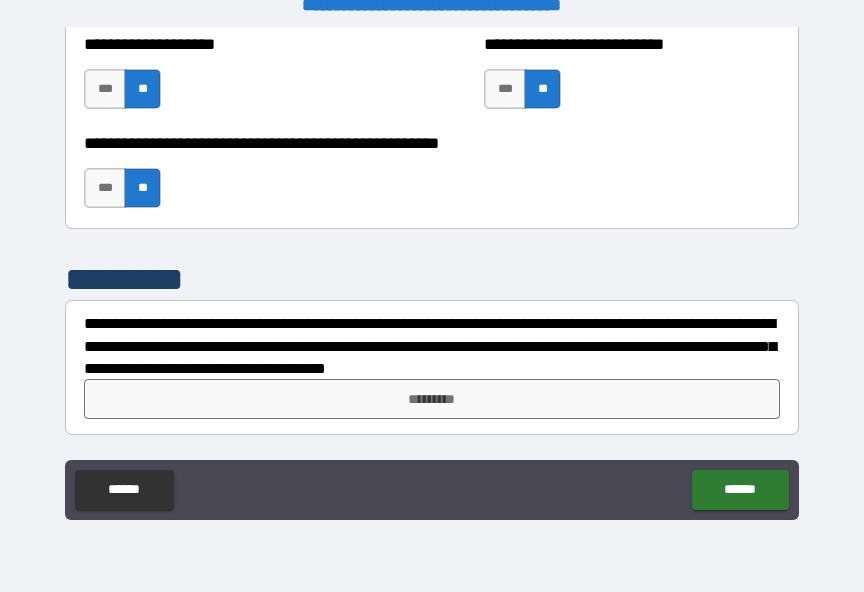scroll, scrollTop: 8220, scrollLeft: 0, axis: vertical 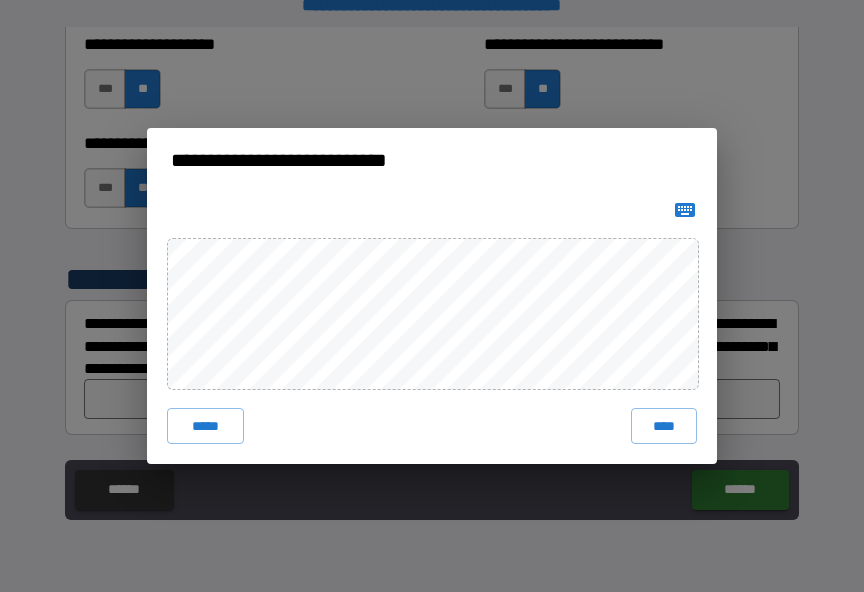 click on "****" at bounding box center (664, 426) 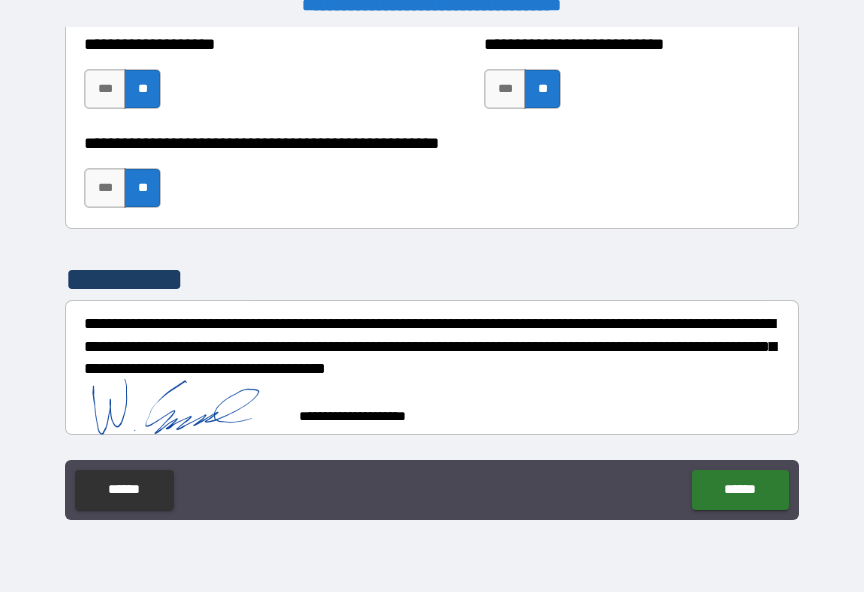 scroll, scrollTop: 8210, scrollLeft: 0, axis: vertical 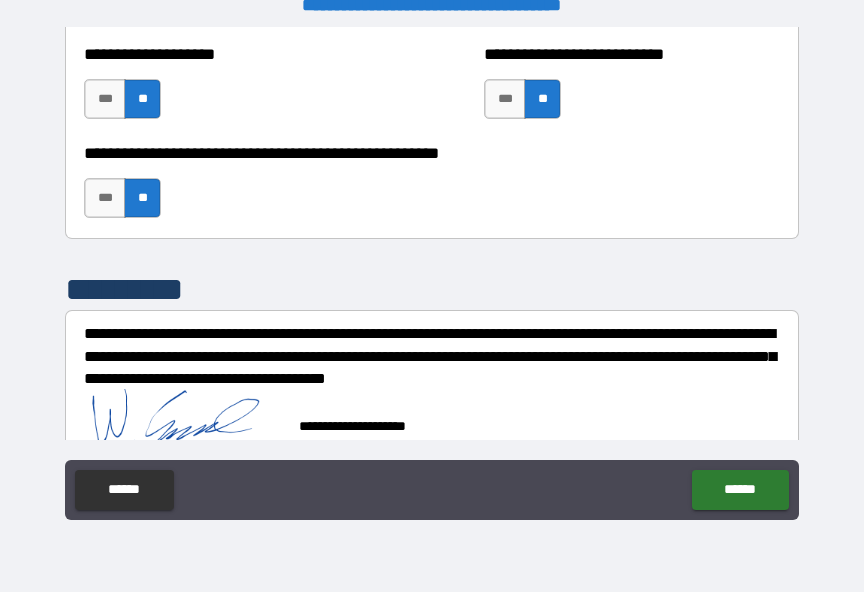 click on "******" at bounding box center (740, 490) 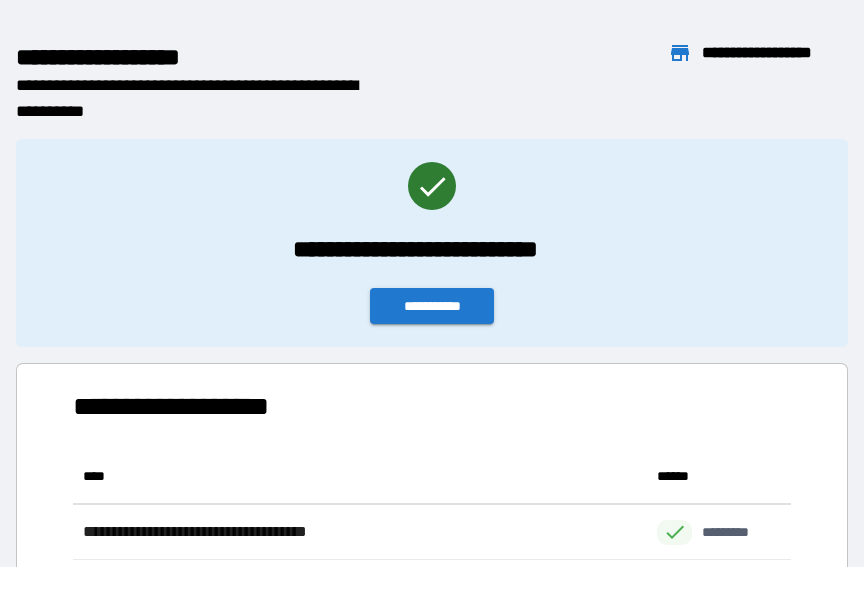 scroll, scrollTop: 386, scrollLeft: 718, axis: both 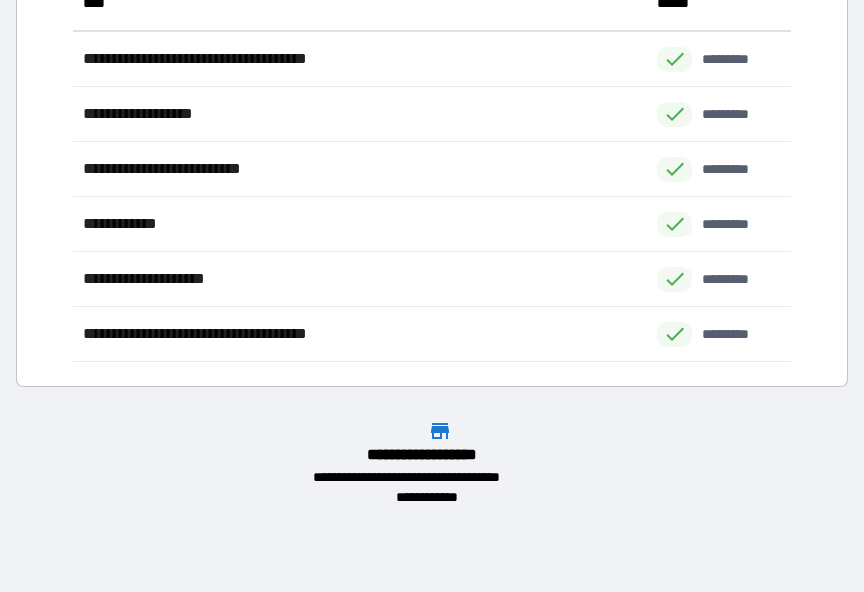 click on "**********" at bounding box center [432, 283] 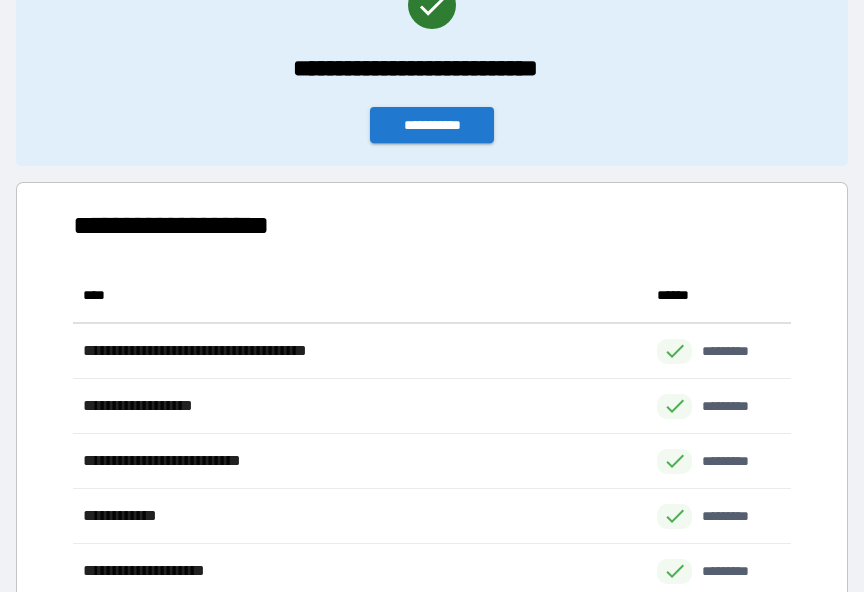scroll, scrollTop: 173, scrollLeft: 0, axis: vertical 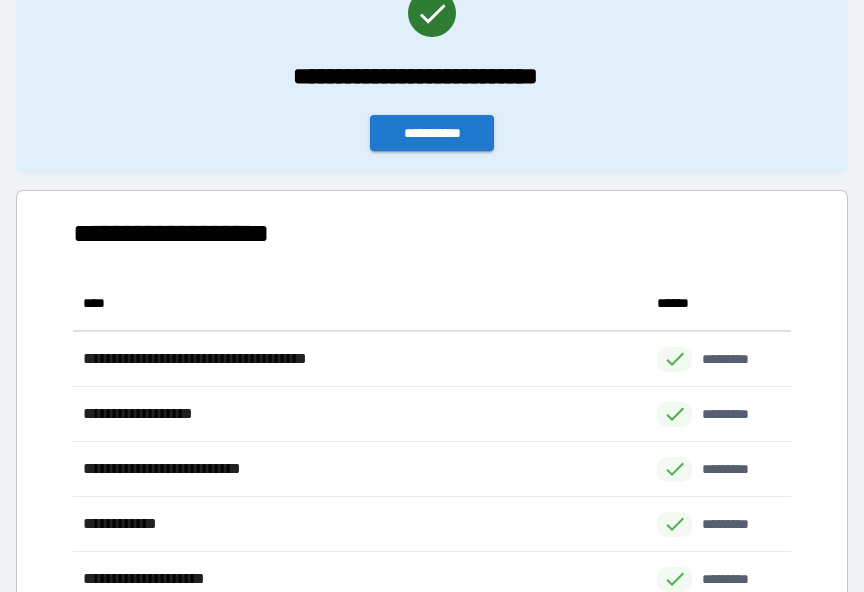 click on "**********" at bounding box center [432, 133] 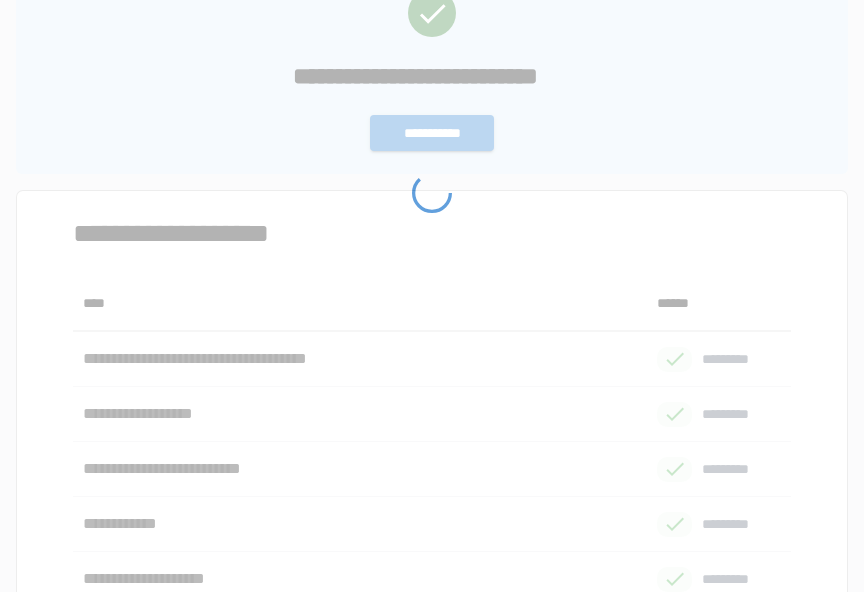 scroll, scrollTop: 0, scrollLeft: 0, axis: both 